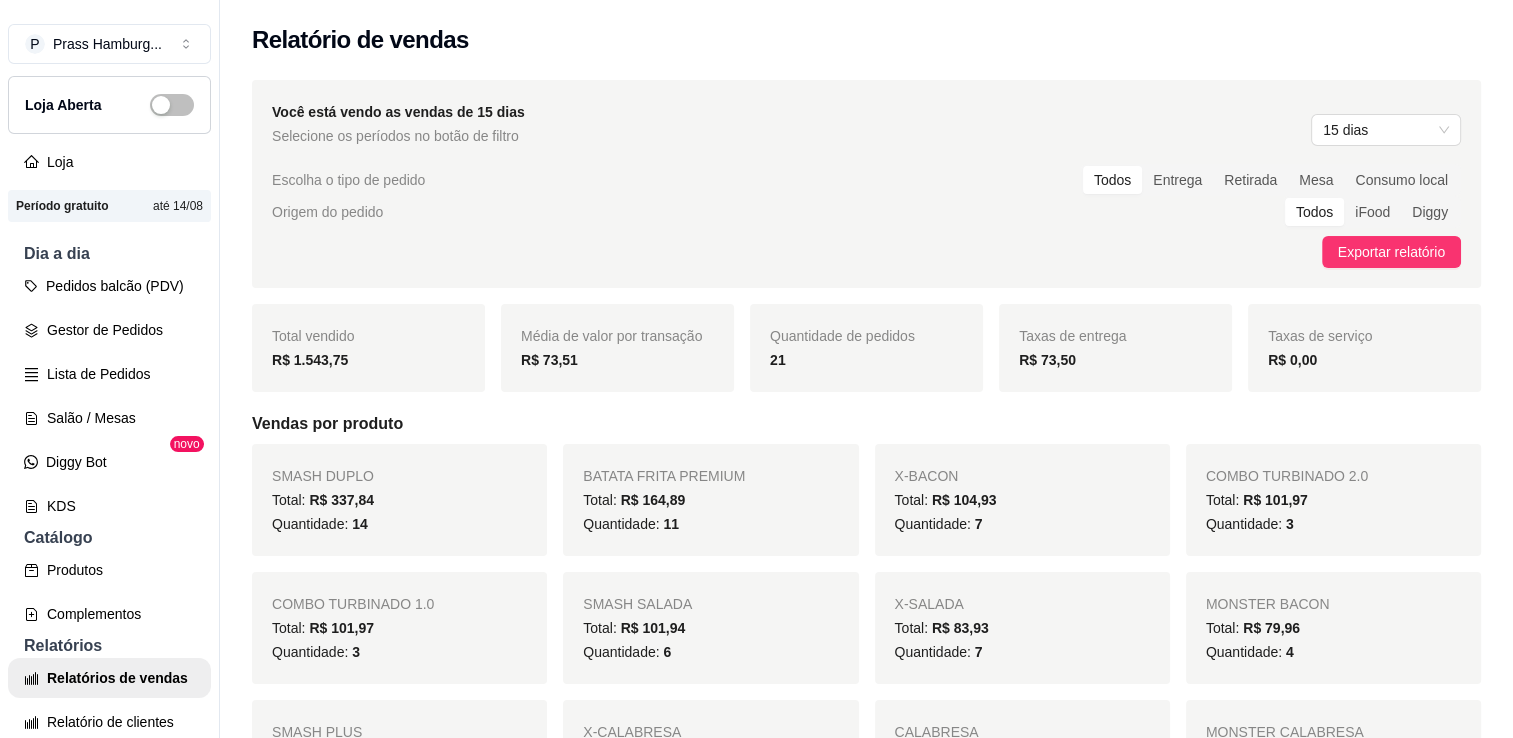 scroll, scrollTop: 0, scrollLeft: 0, axis: both 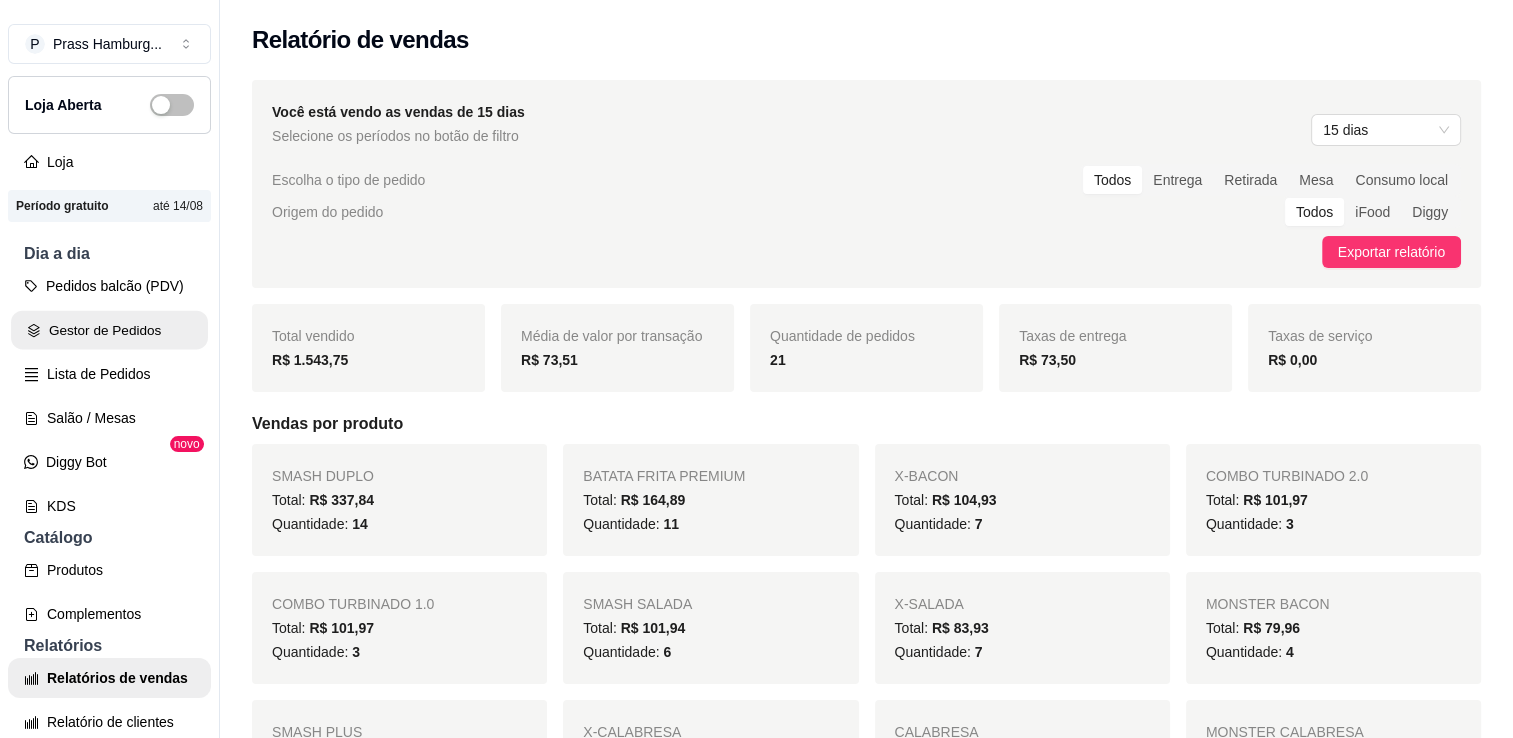 click on "Gestor de Pedidos" at bounding box center [109, 330] 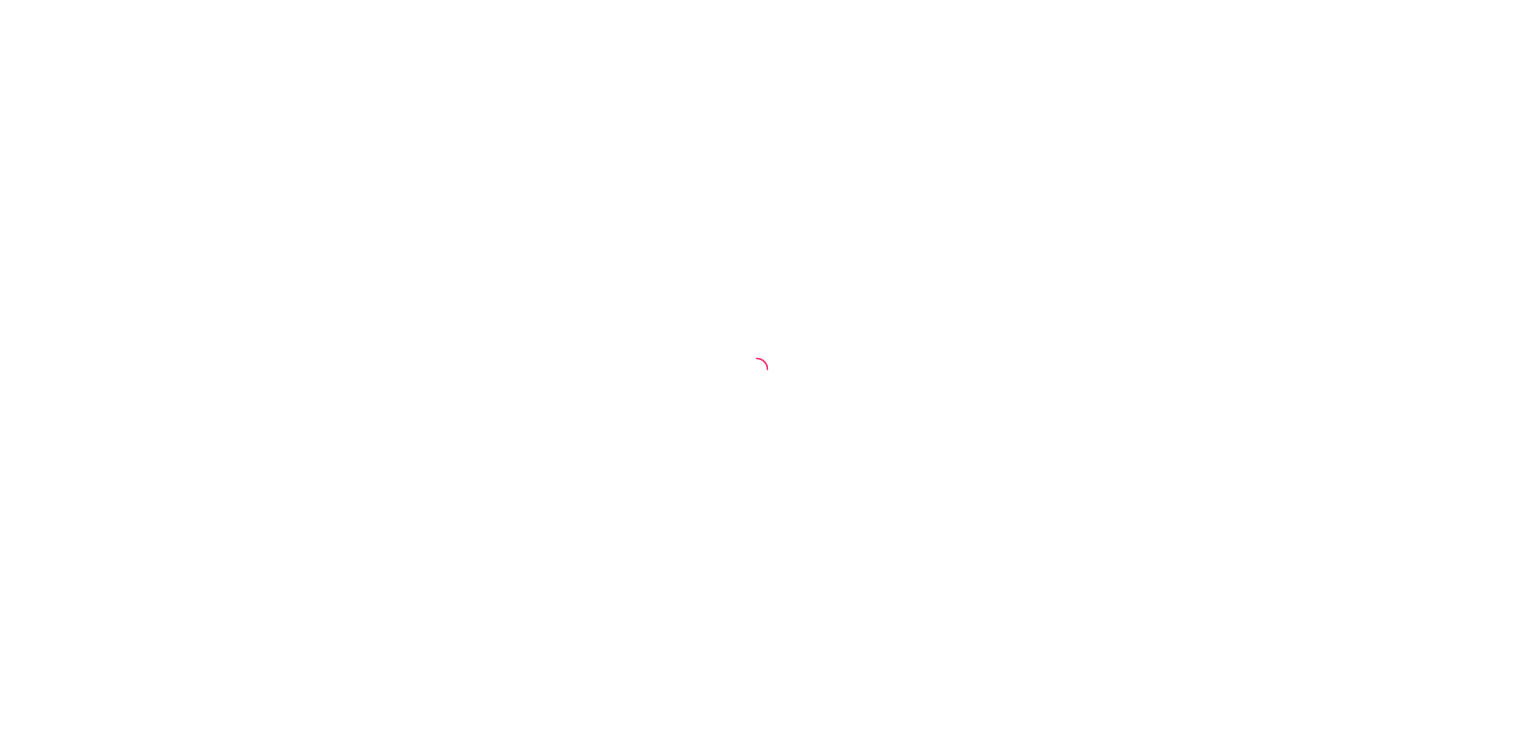 scroll, scrollTop: 0, scrollLeft: 0, axis: both 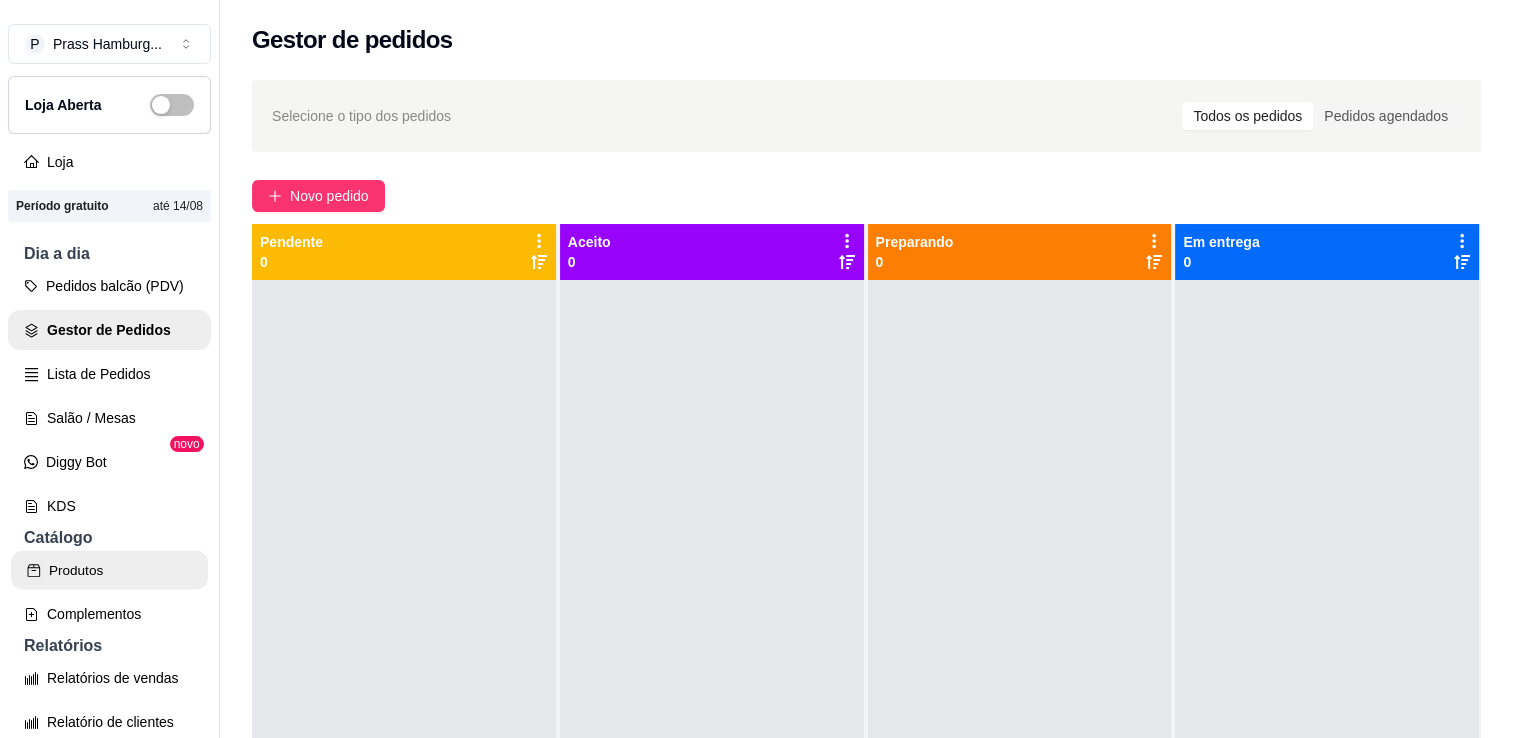 click on "Produtos" at bounding box center (109, 570) 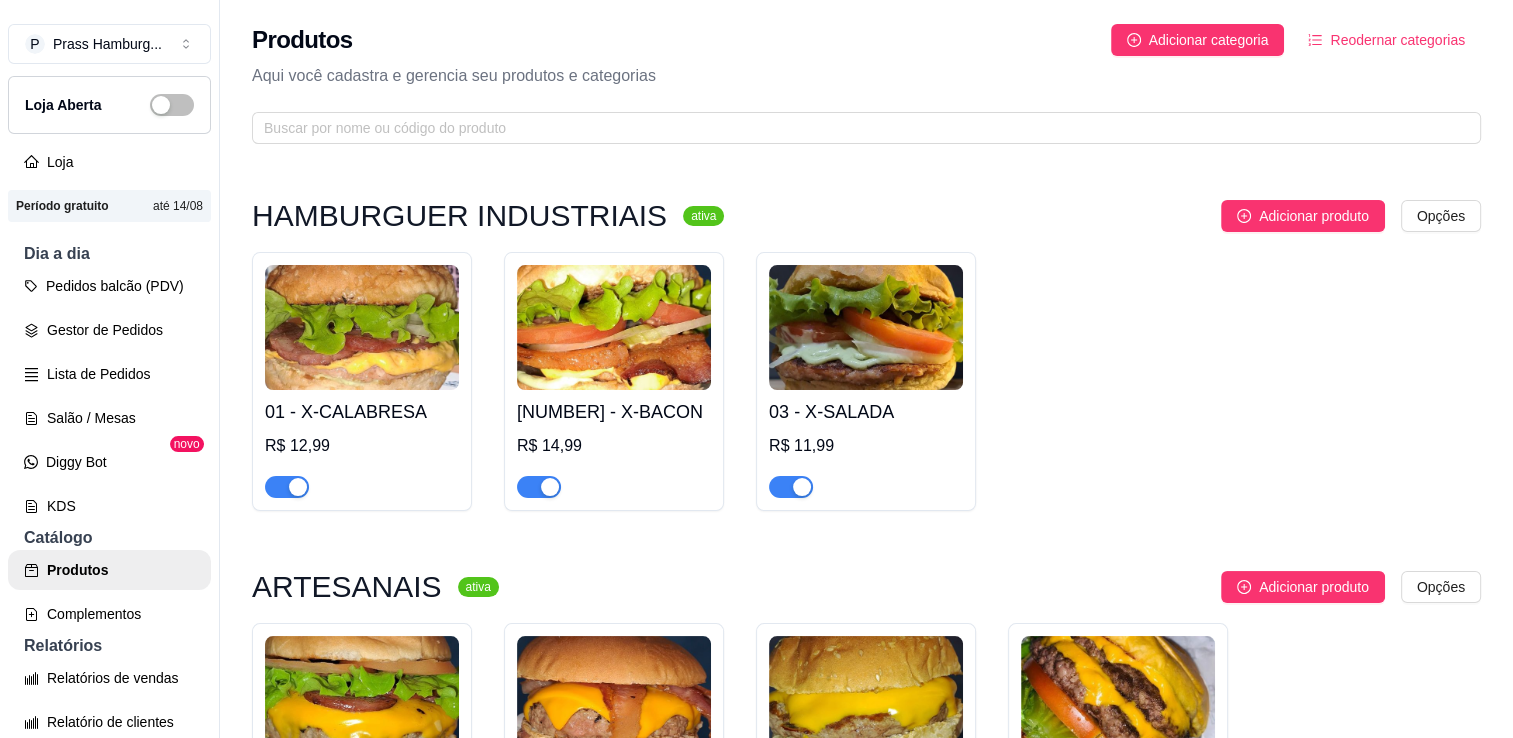 click at bounding box center [362, 327] 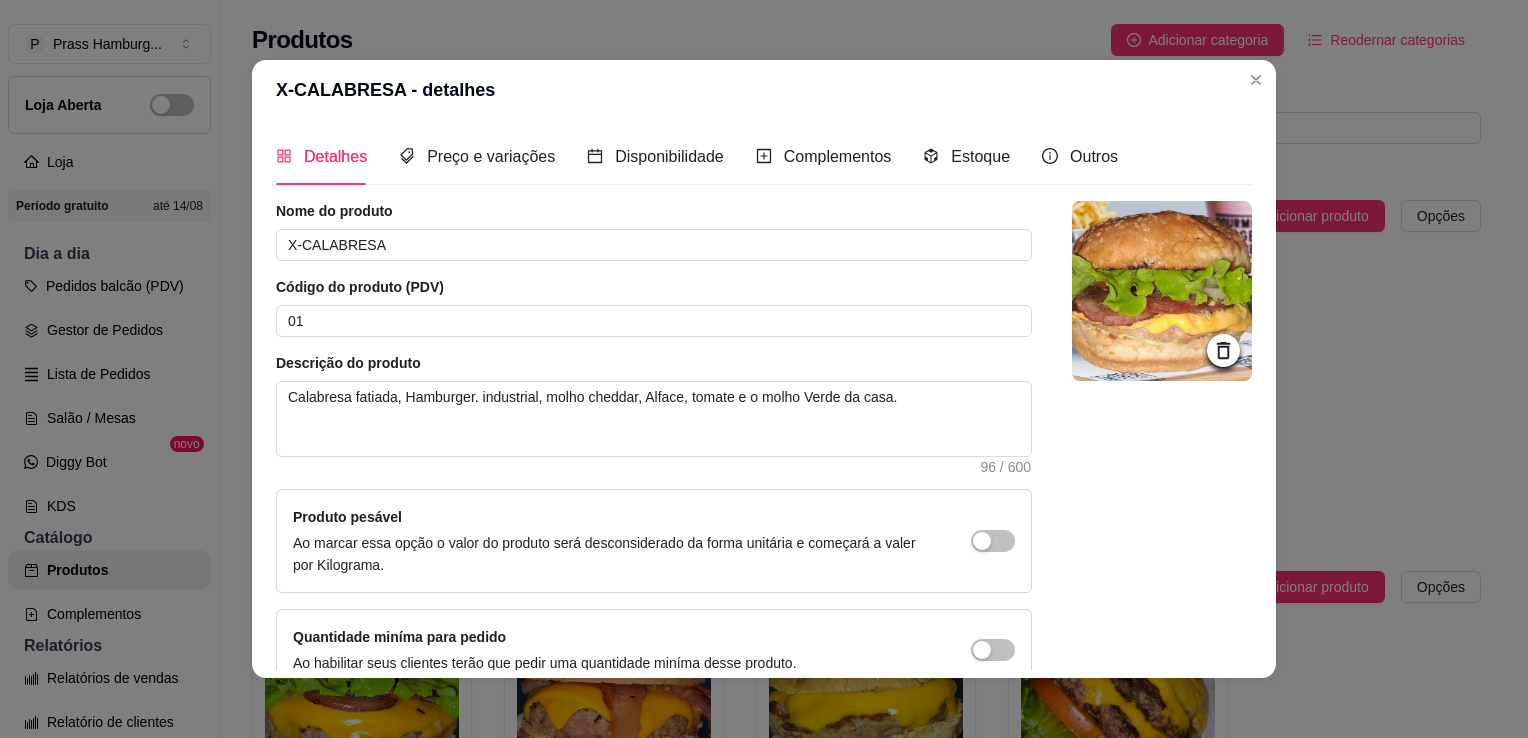 click at bounding box center [1162, 291] 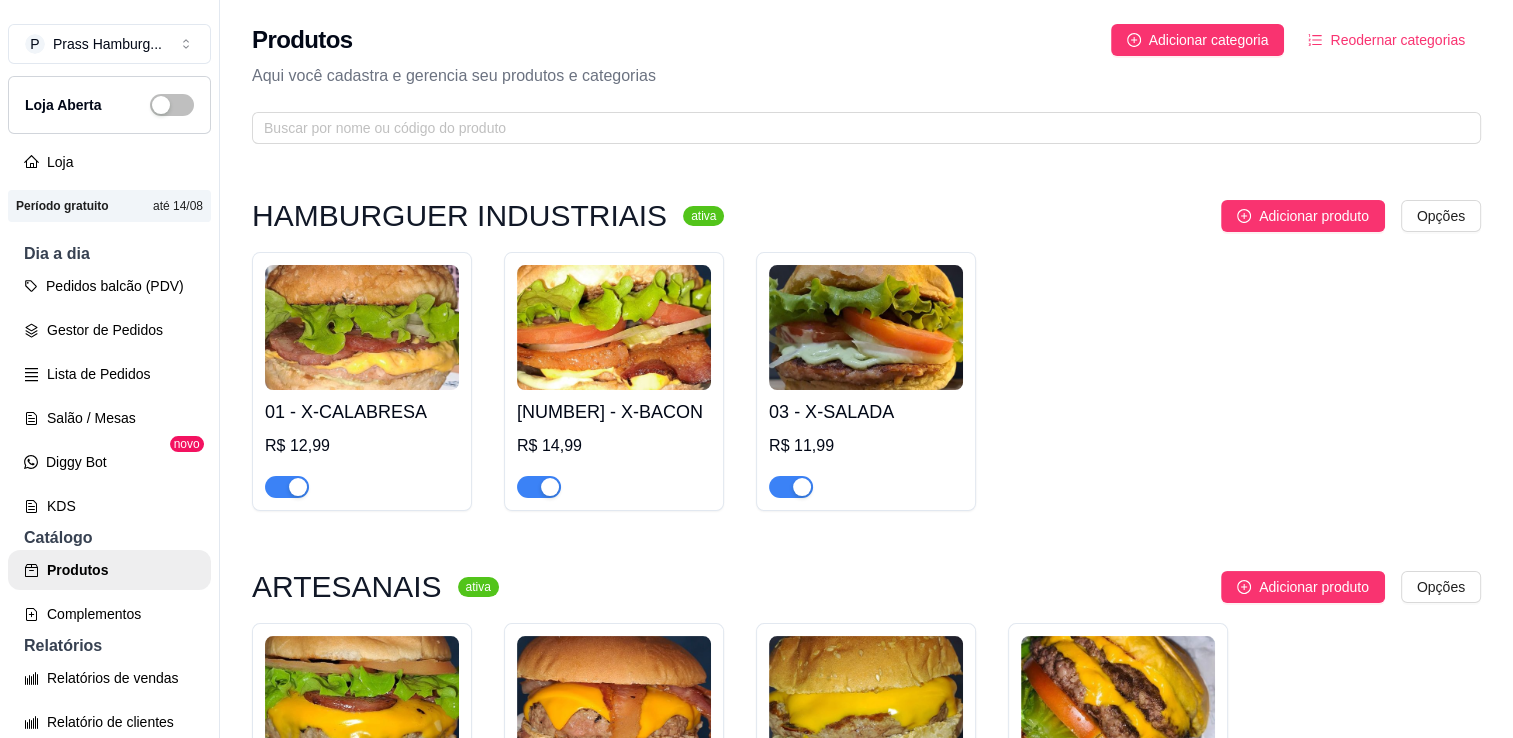 scroll, scrollTop: 632, scrollLeft: 0, axis: vertical 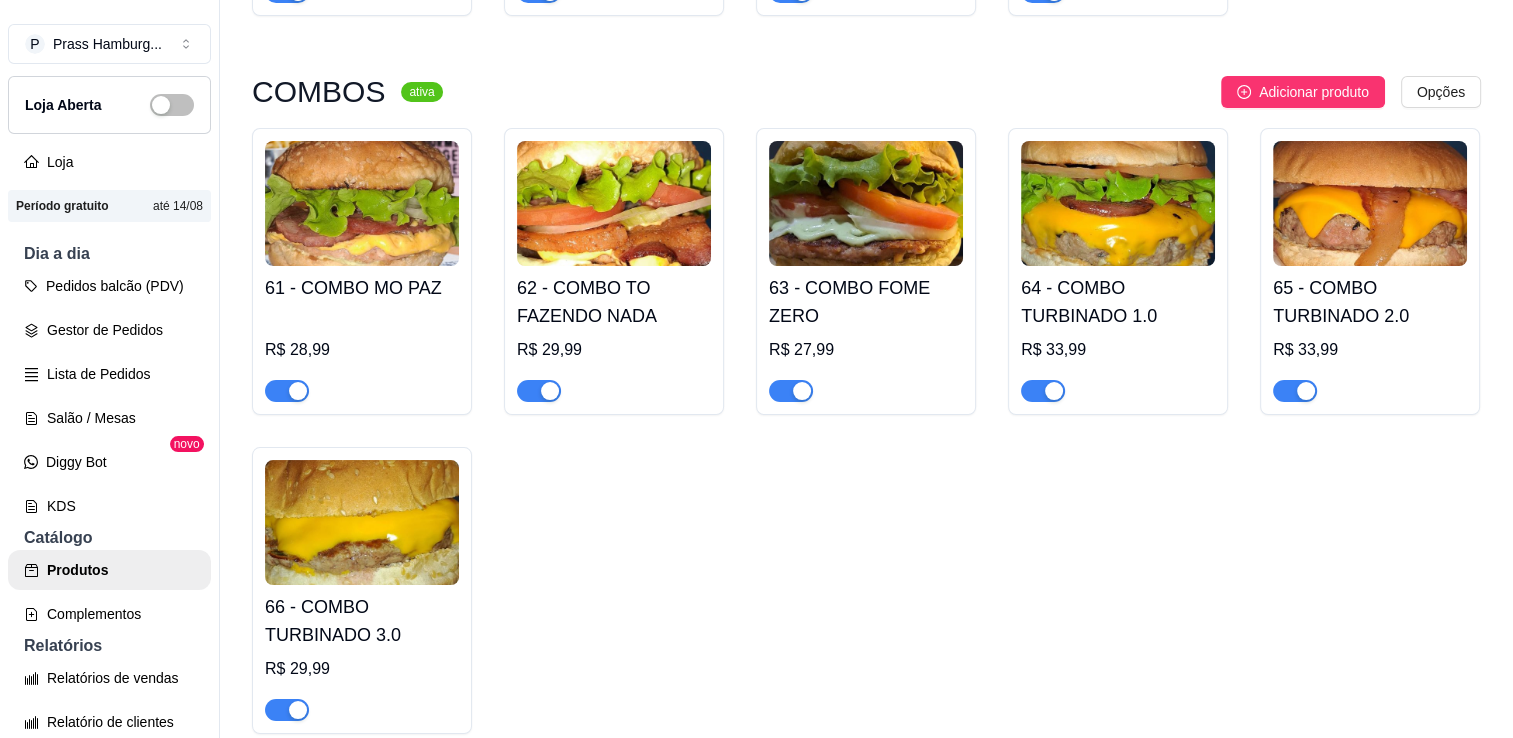 click on "HAMBURGUER INDUSTRIAIS ativa Adicionar produto Opções 01 - X-CALABRESA   R$ 12,99 02 - X-BACON   R$ 14,99 03 - X-SALADA   R$ 11,99 ARTESANAIS ativa Adicionar produto Opções 41 - MONSTER CALABRESA   R$ 19,99 42 - MONSTER BACON   R$ 19,99 43 - MONSTER BURGUER   R$ 17,99 88 - DOUBLE CHESS   R$ 29,99 SMASH BURGUER ativa Adicionar produto Opções 41 - SMASH PLUS   R$ 16,99 42 - SMASH BASIC   R$ 14,99 43 - SMASH DUPLO   R$ 22,99 44 - SMASH SALADA   R$ 16,99 COMBOS ativa Adicionar produto Opções 61 - COMBO MO PAZ   R$ 28,99 62 - COMBO TO FAZENDO NADA   R$ 29,99 63 - COMBO FOME ZERO   R$ 27,99 64 - COMBO TURBINADO 1.0   R$ 33,99 65 - COMBO TURBINADO 2.0   R$ 33,99 66 - COMBO TURBINADO 3.0   R$ 29,99 PORÇOES ativa Adicionar produto Opções 30 - BATATA FRITA PREMIUM   R$ 14,99 31 - BATATA FRITA PEQUENA   R$ 9,99 32 - BATATA FRITA GRANDE    R$ 16,99 33 - CALABRESA   R$ 14,99 BEBIDAS ativa Adicionar produto Opções 20 - COCA-COLA 350 ML   R$ 7,00 21 - FANTA LARANJA 350 ML   R$ 6,50" at bounding box center [866, 538] 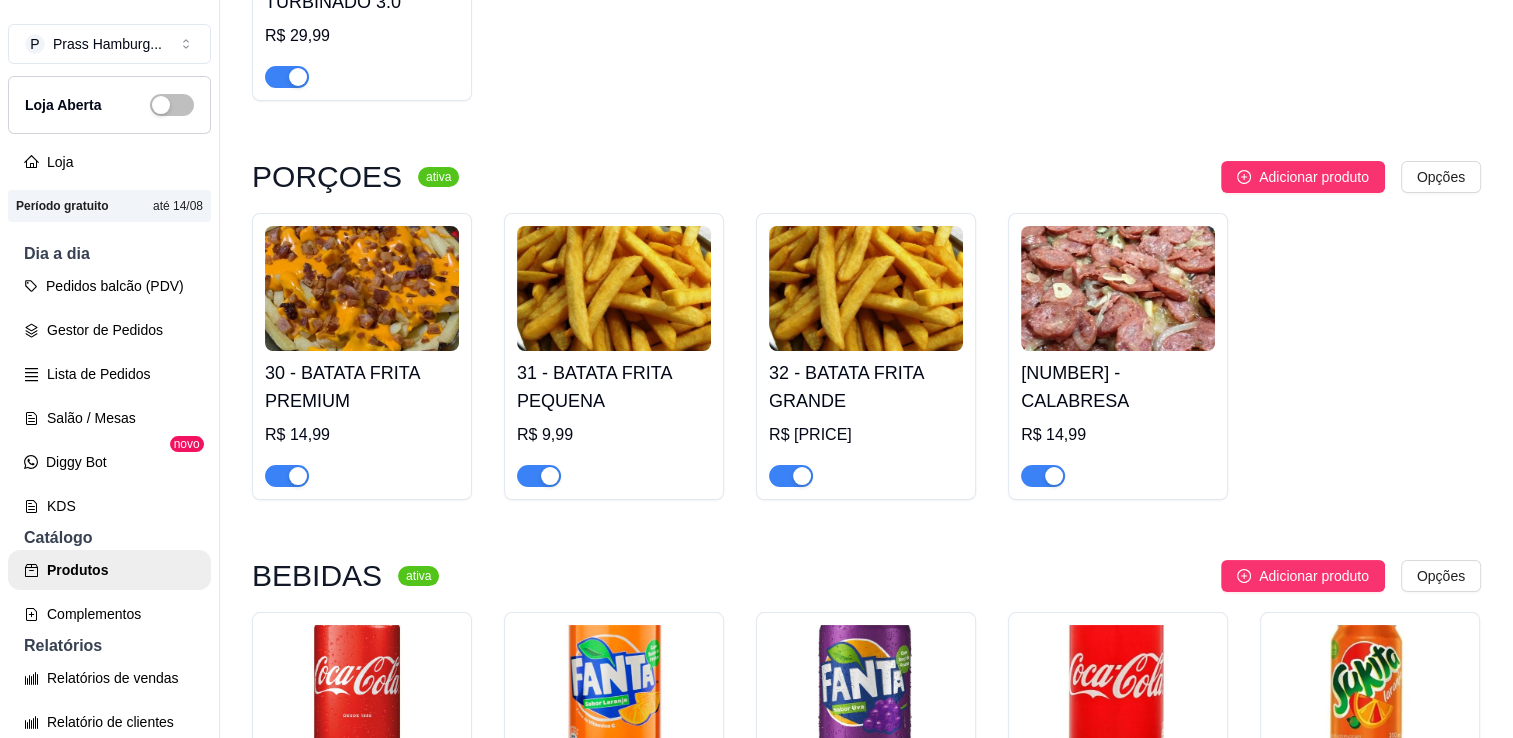 scroll, scrollTop: 1265, scrollLeft: 0, axis: vertical 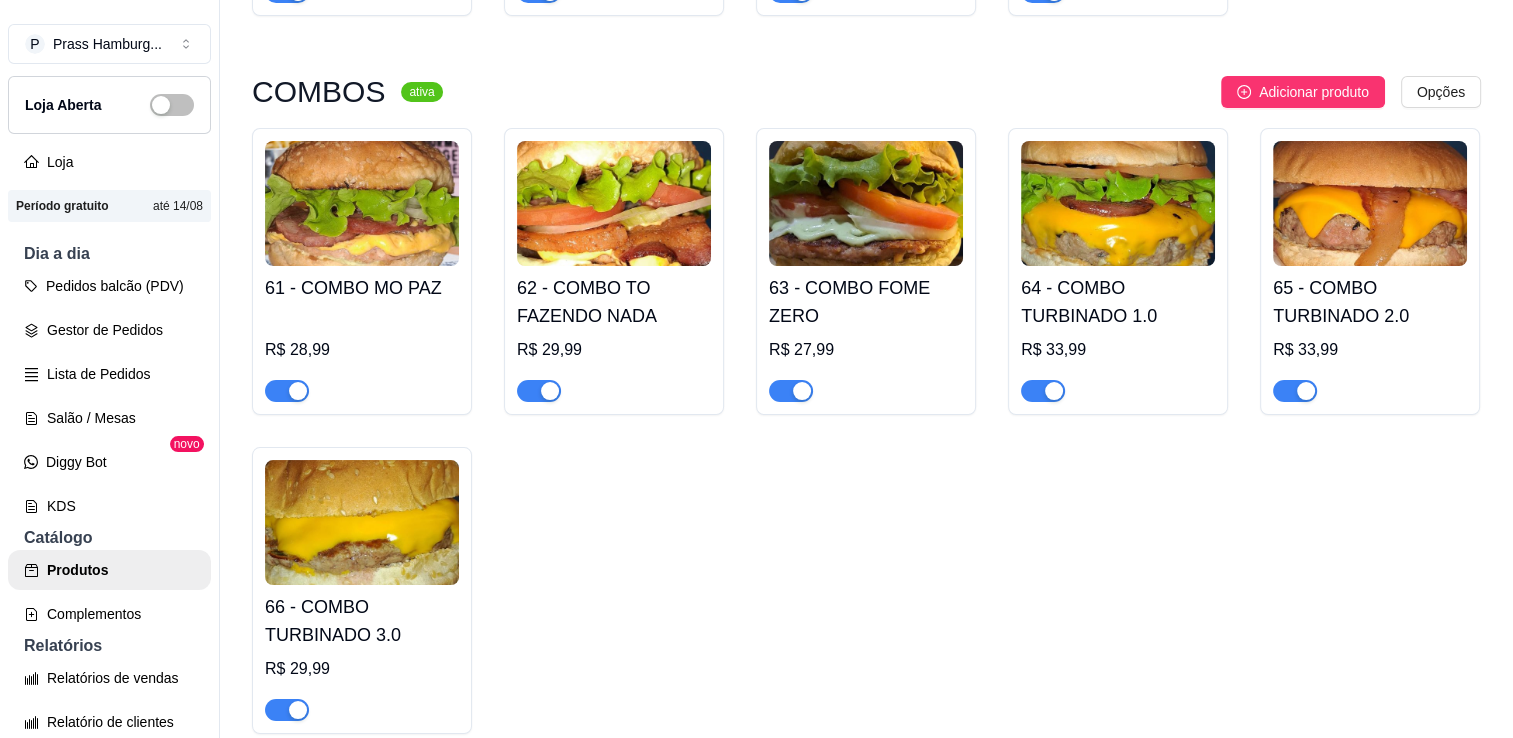 click on "66 - COMBO TURBINADO 3.0" at bounding box center [362, 621] 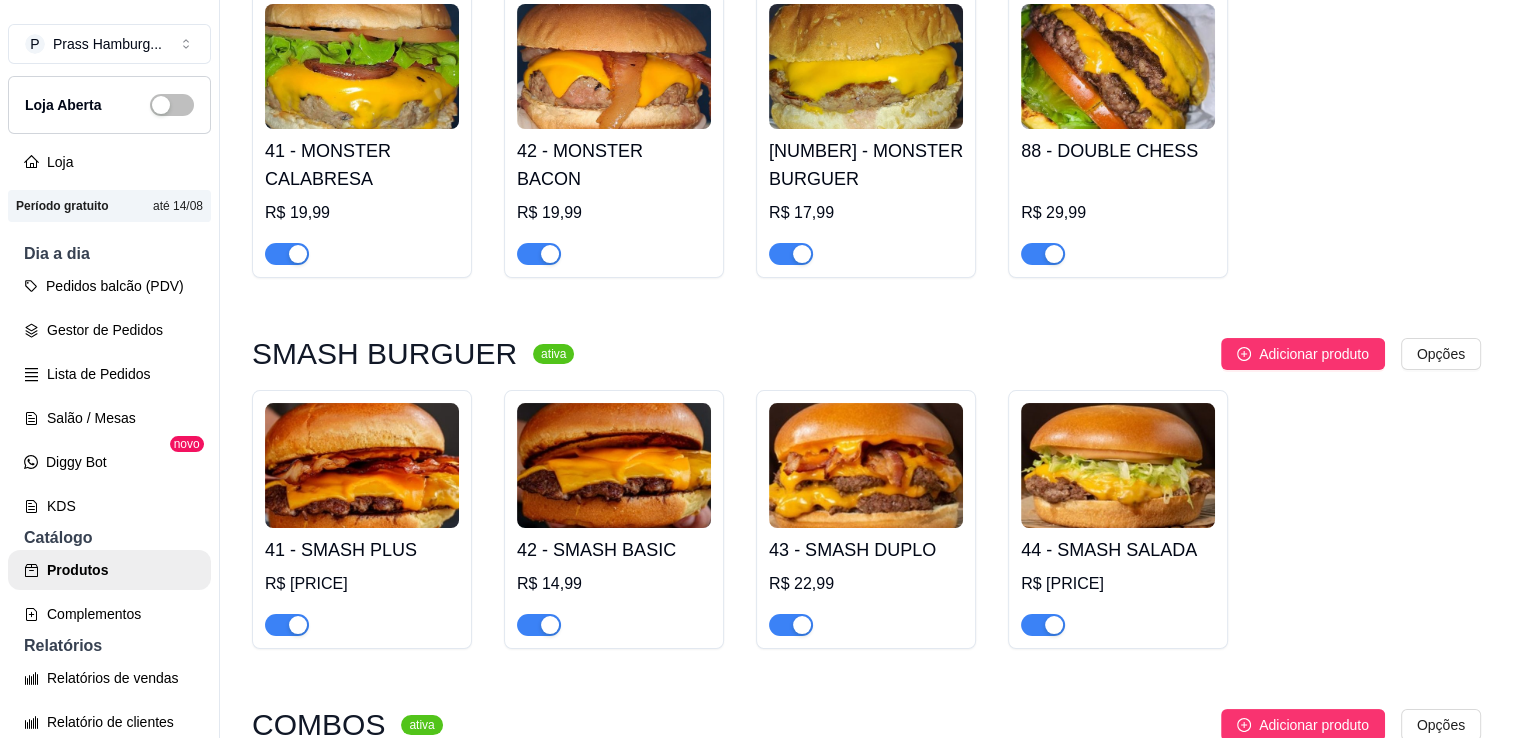 scroll, scrollTop: 0, scrollLeft: 0, axis: both 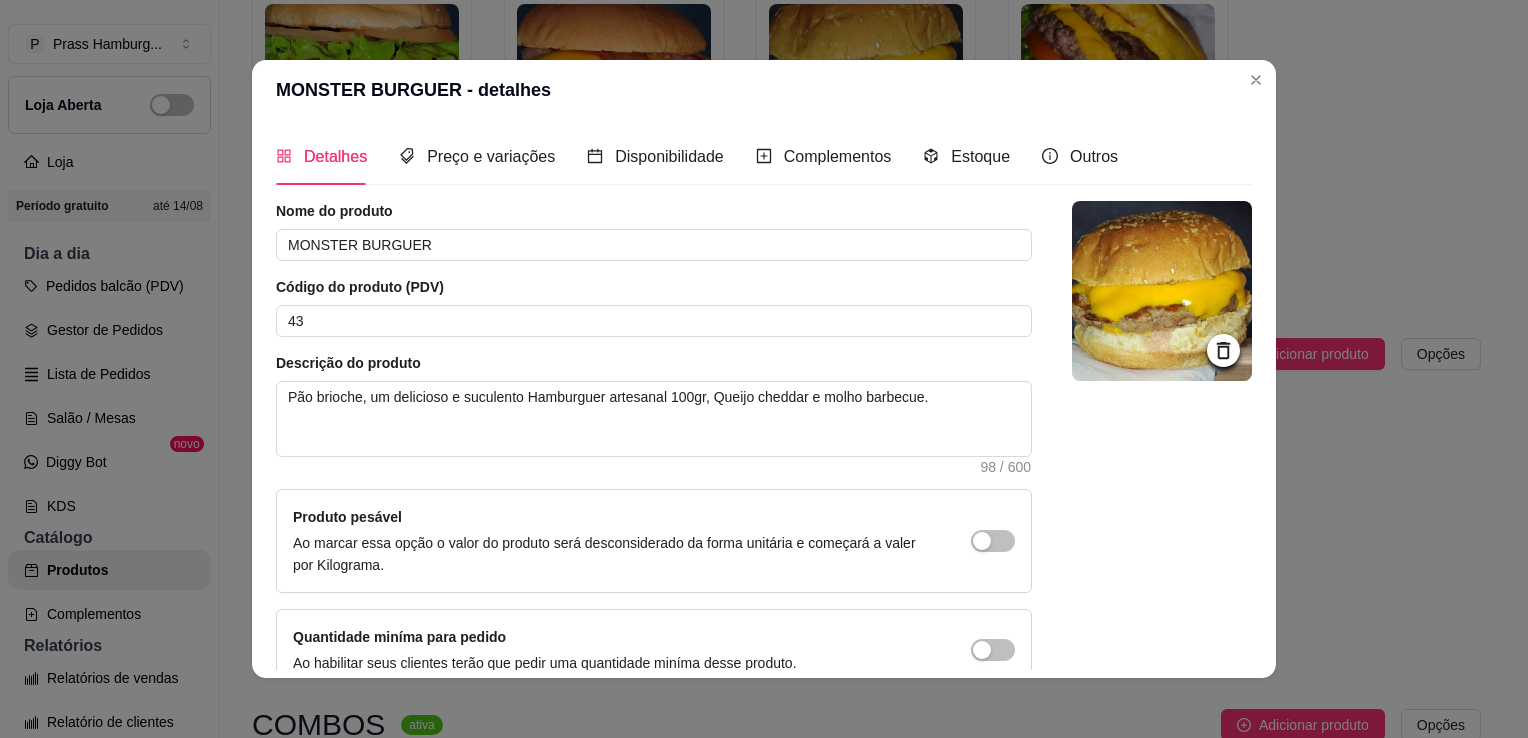 click at bounding box center (1162, 291) 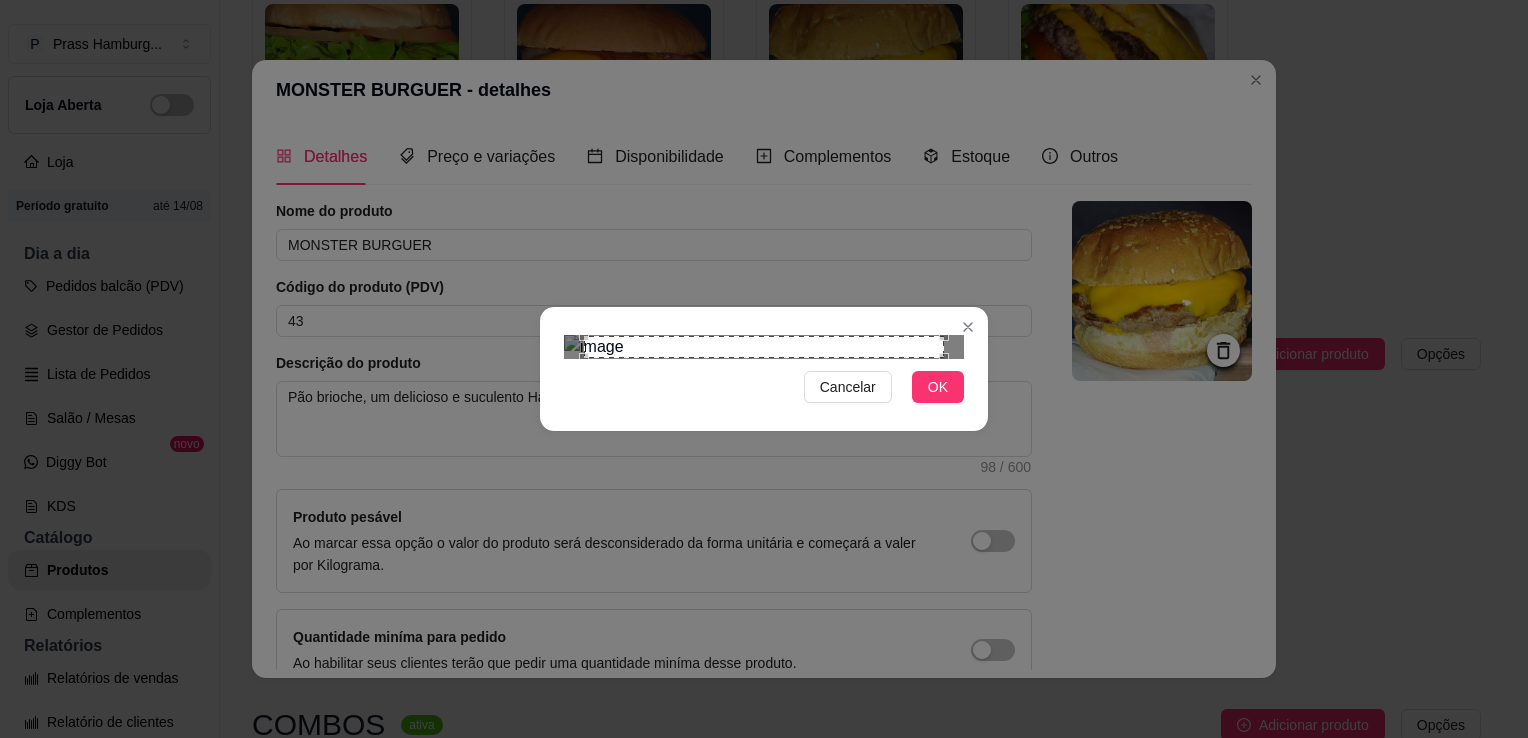 click at bounding box center [764, 347] 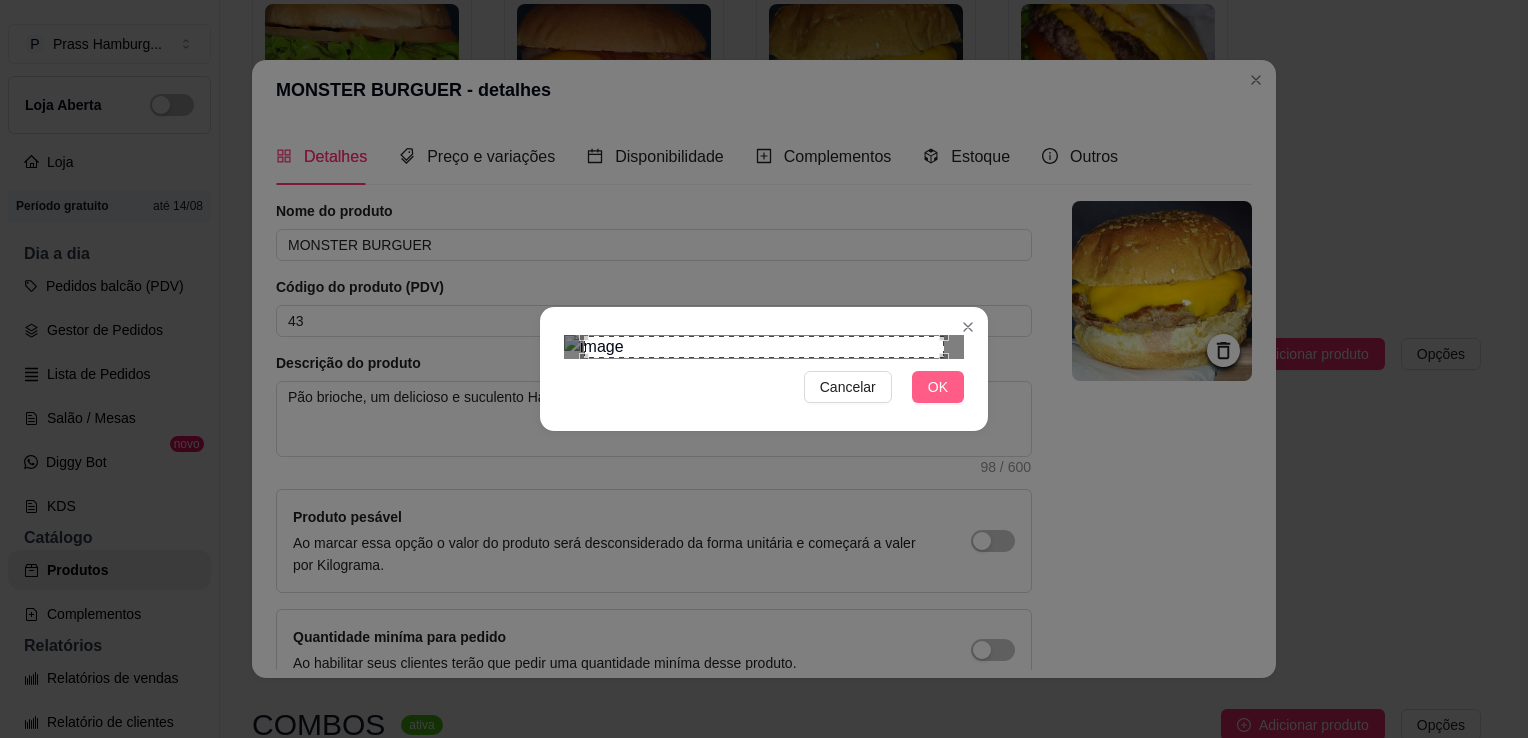 click on "OK" at bounding box center (938, 387) 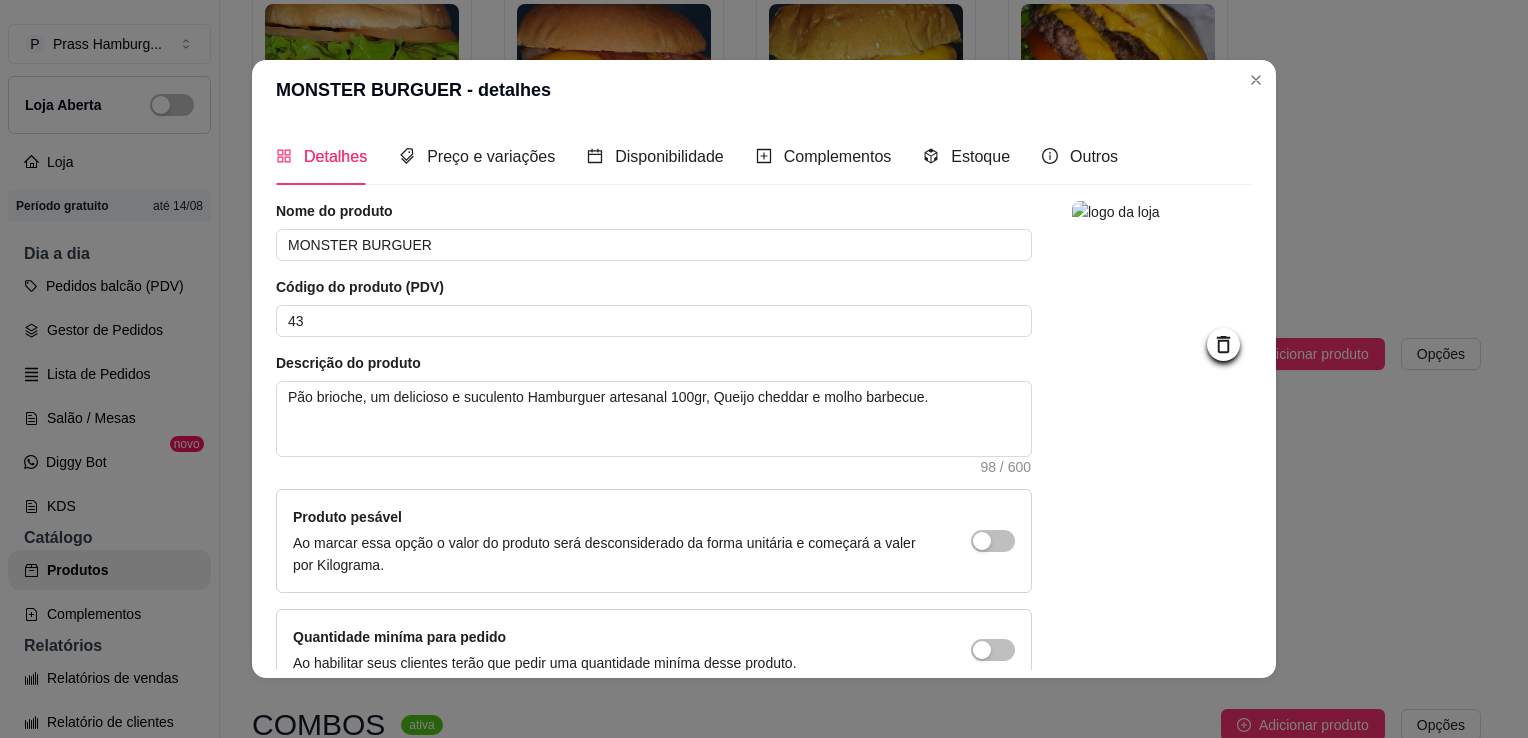 click on "Produto pesável Ao marcar essa opção o valor do produto será desconsiderado da forma unitária e começará a valer por Kilograma." at bounding box center [654, 541] 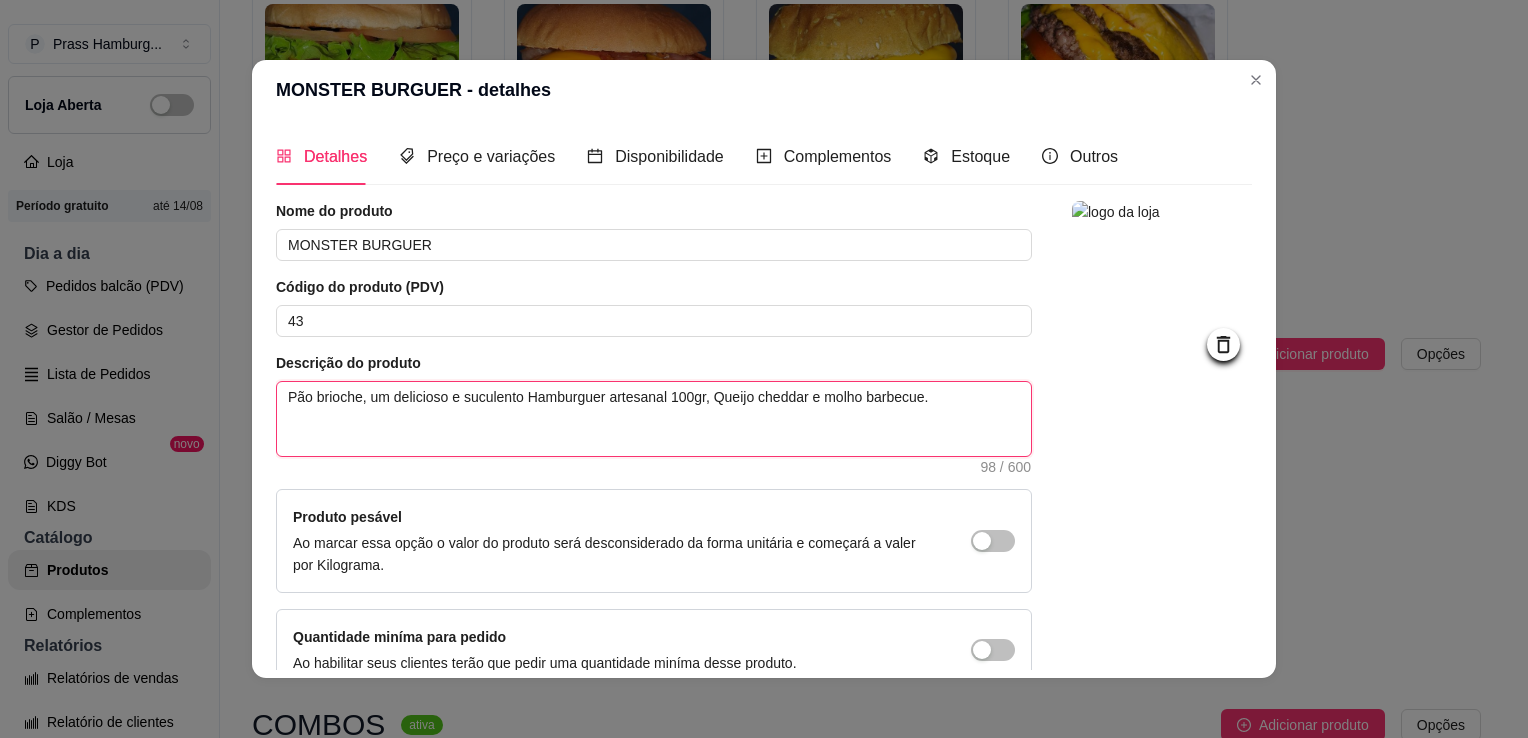 click on "Pão brioche, um delicioso e suculento Hamburguer artesanal 100gr, Queijo cheddar e molho barbecue." at bounding box center [654, 419] 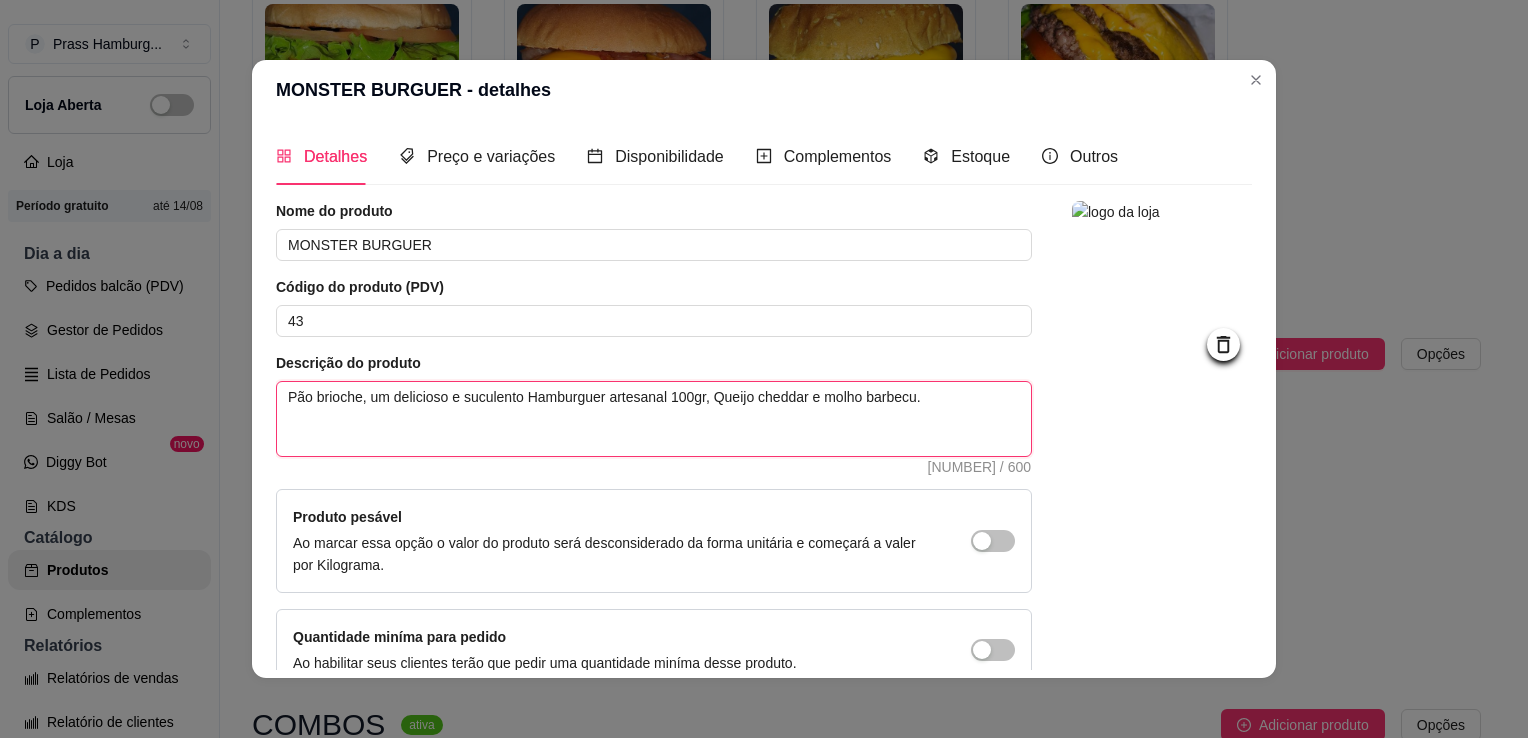 type 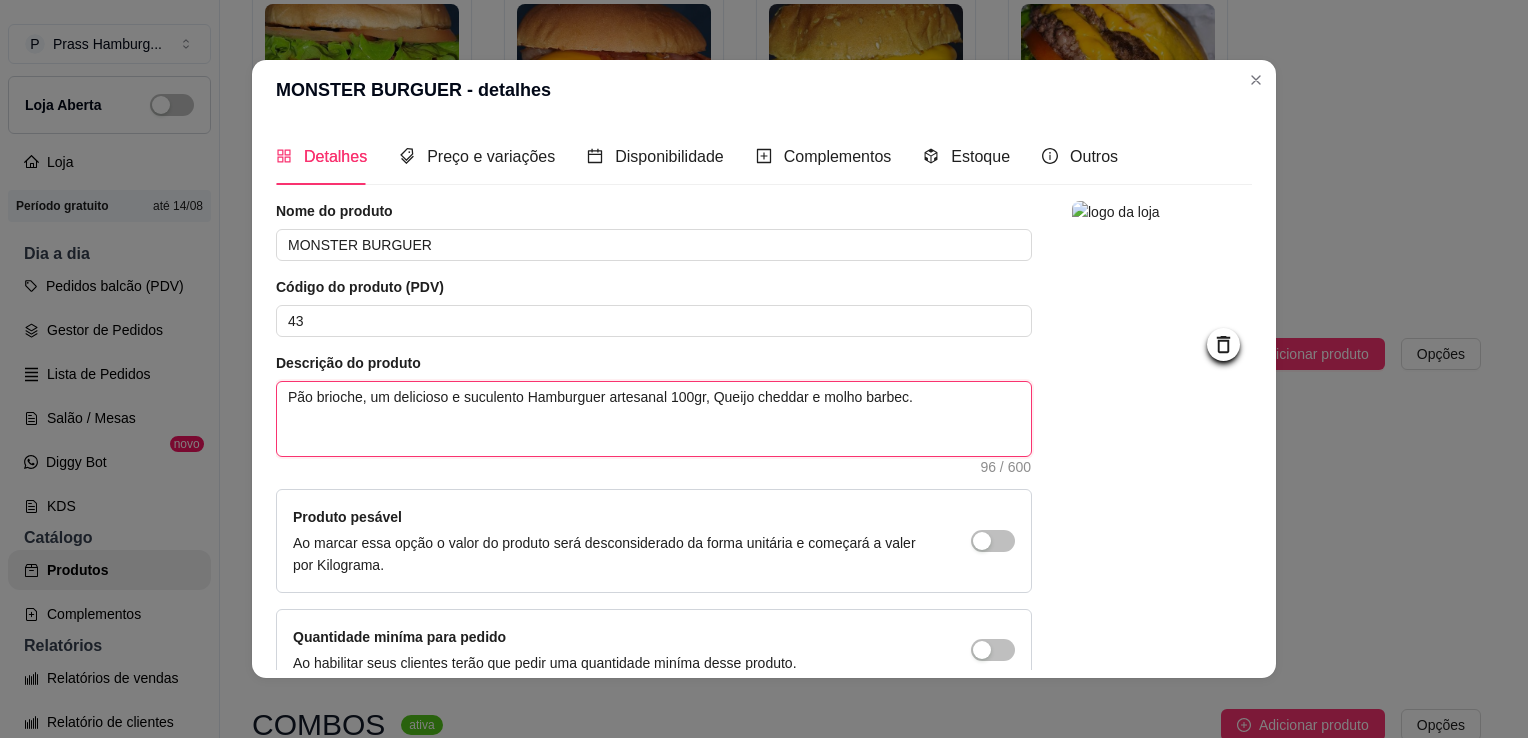 type 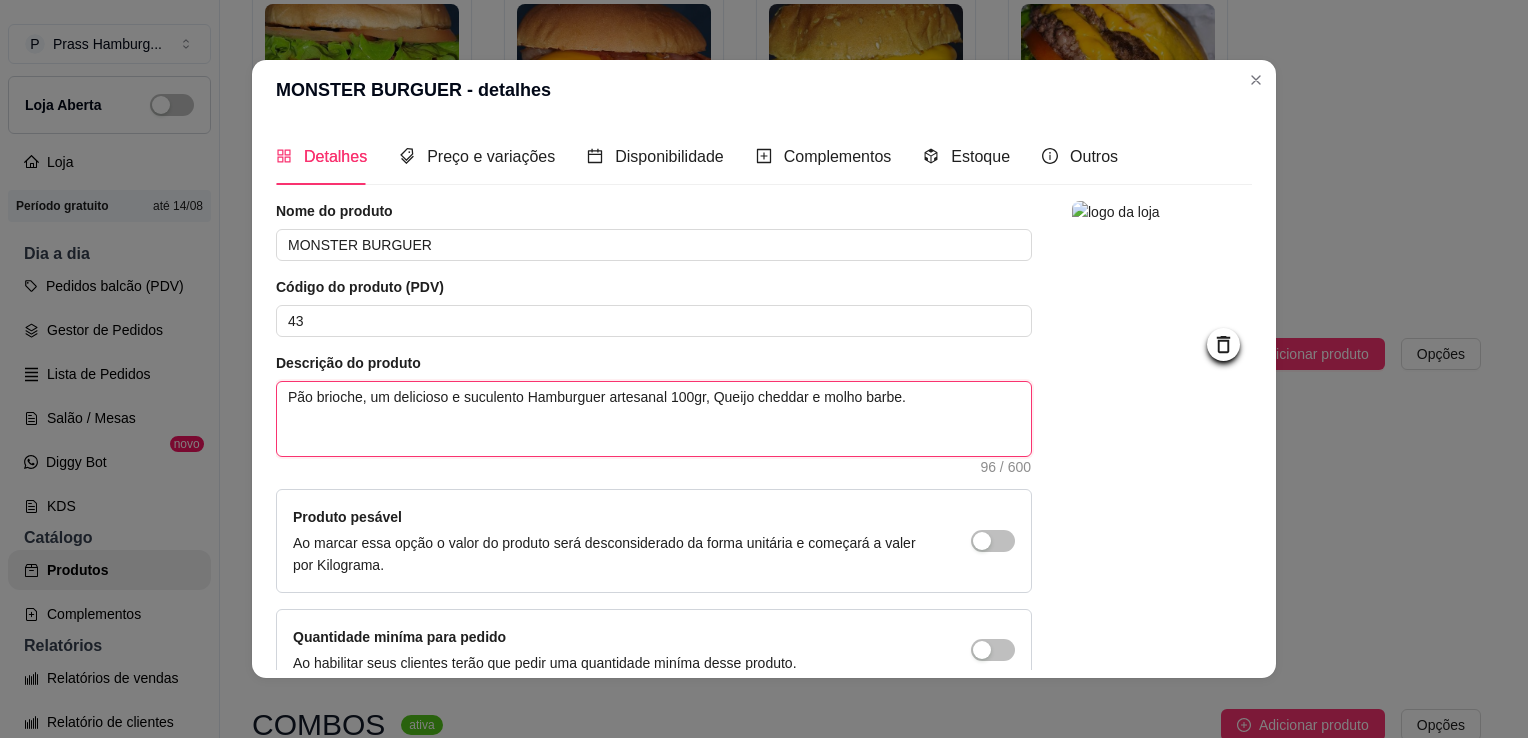 type 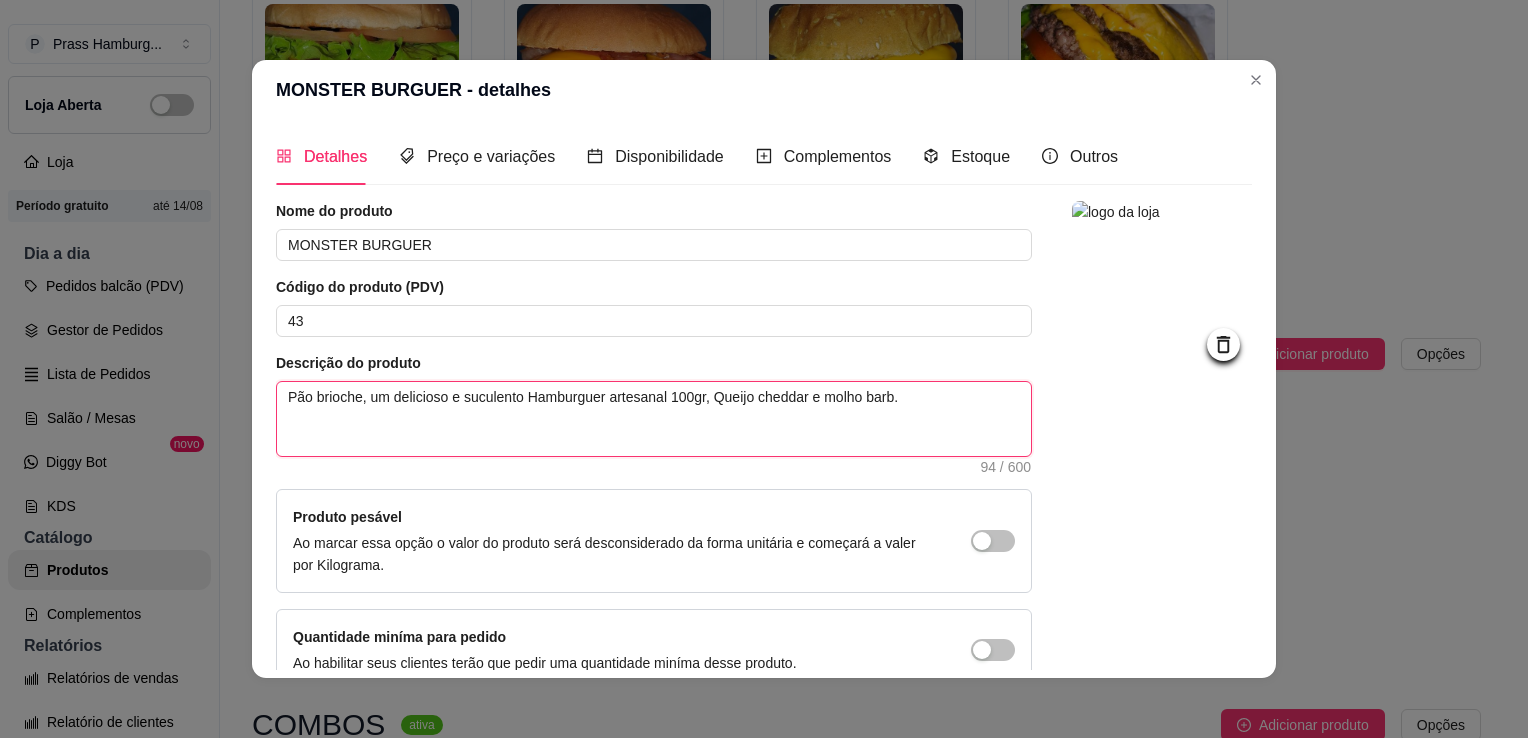 type 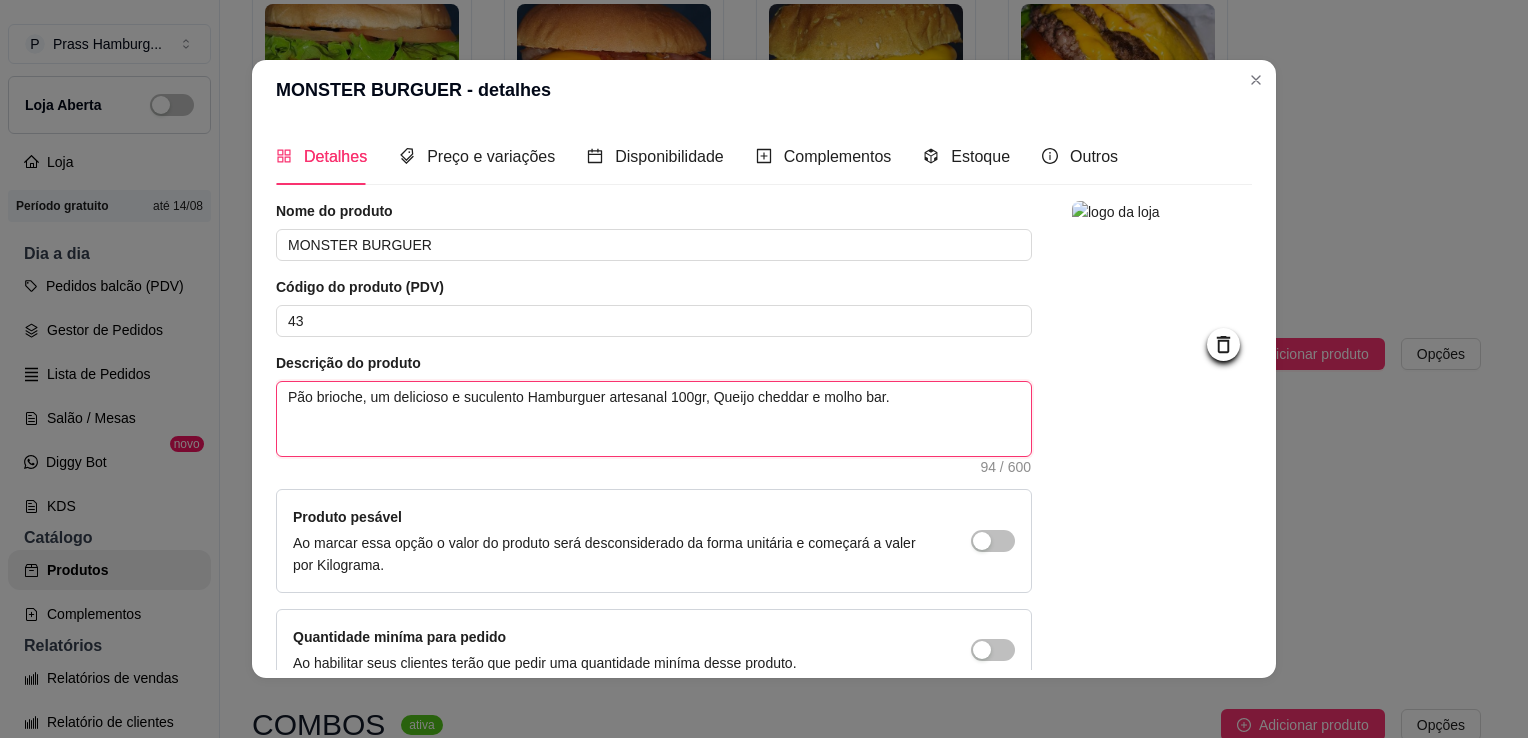 type 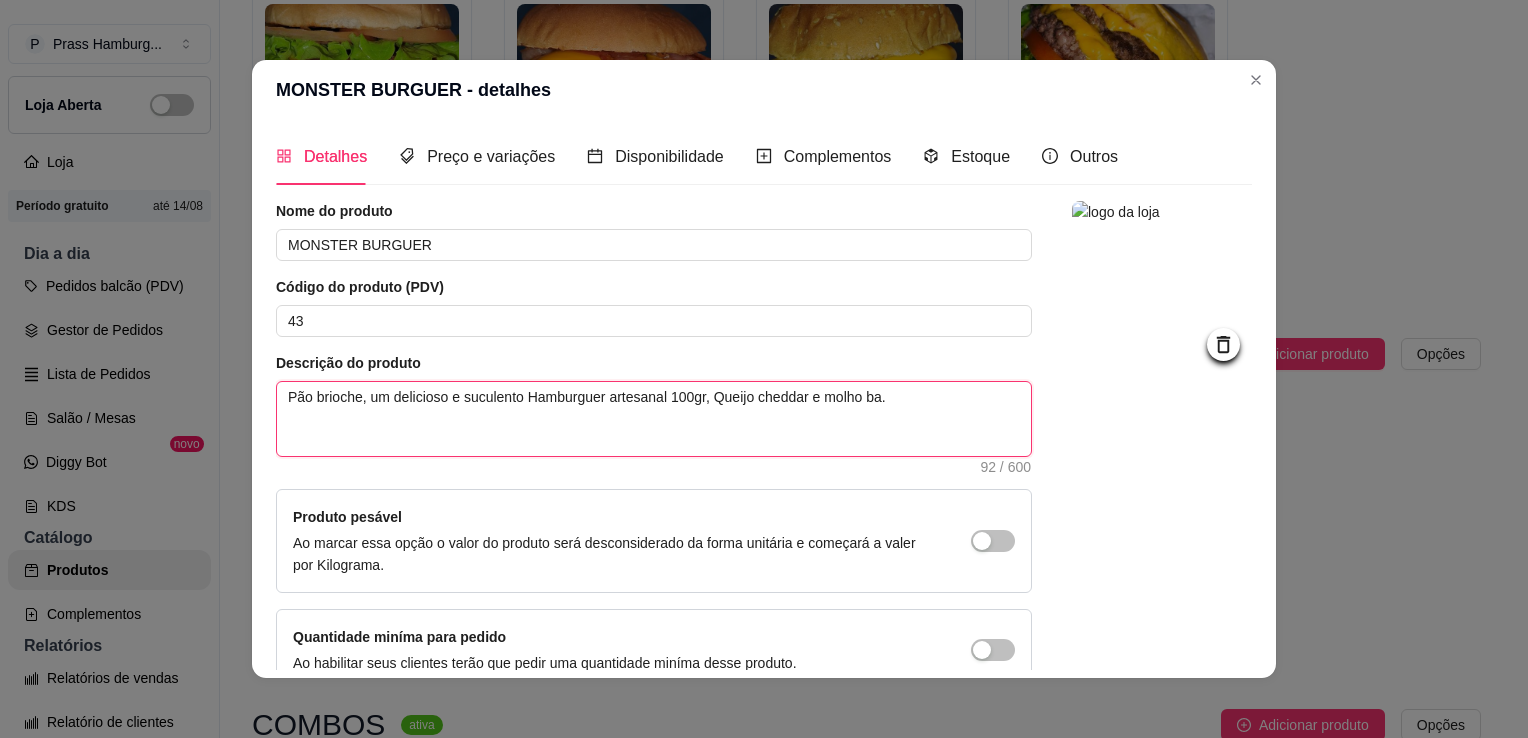 type 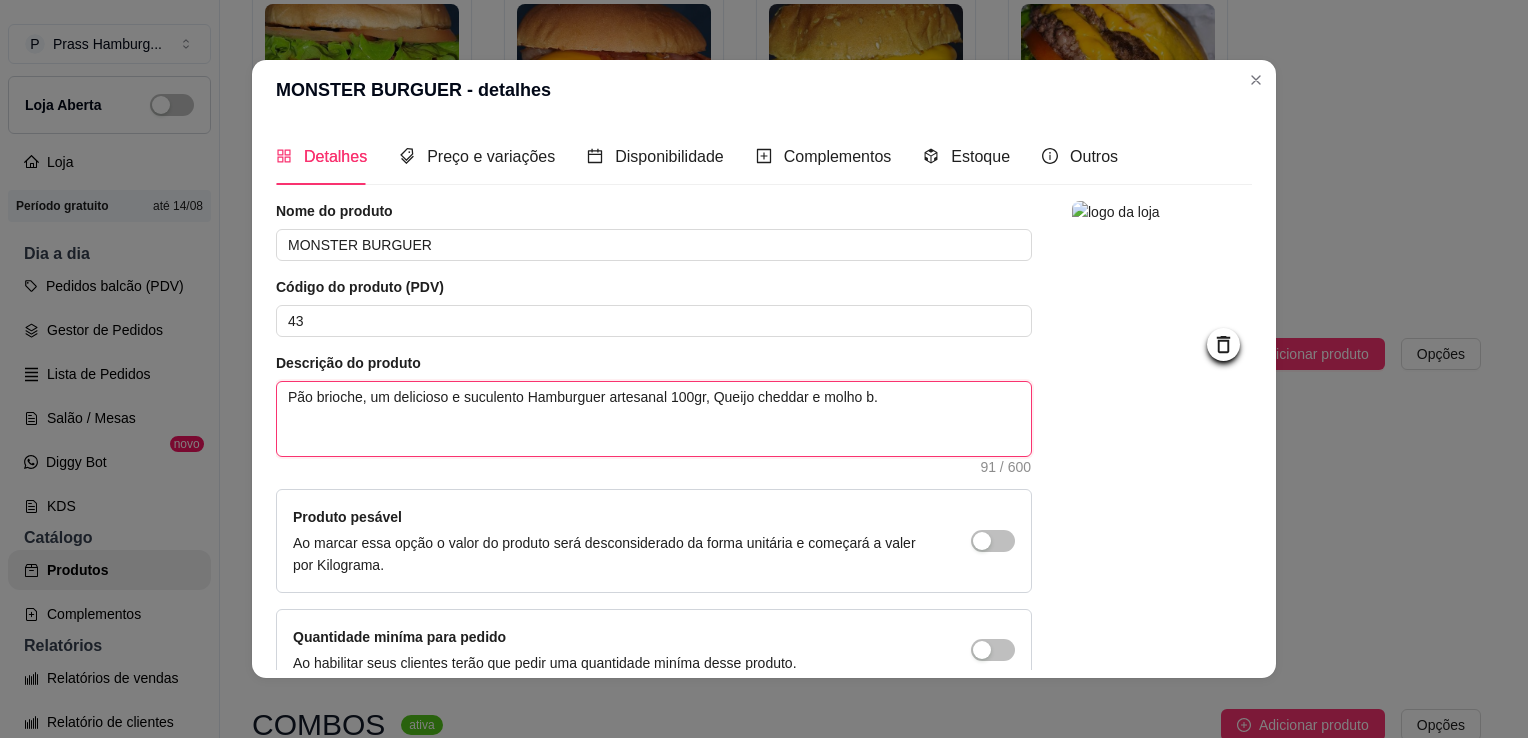 type 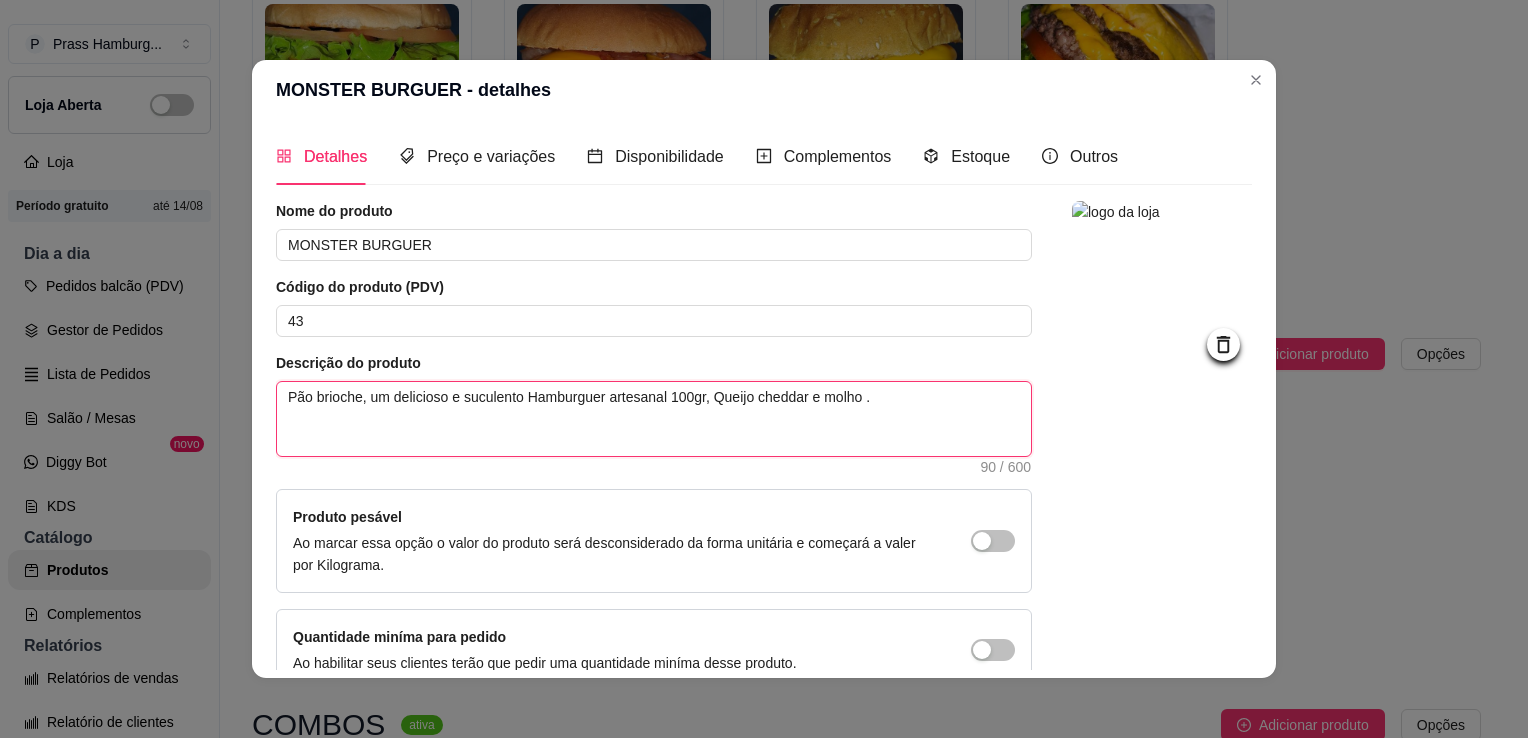 type 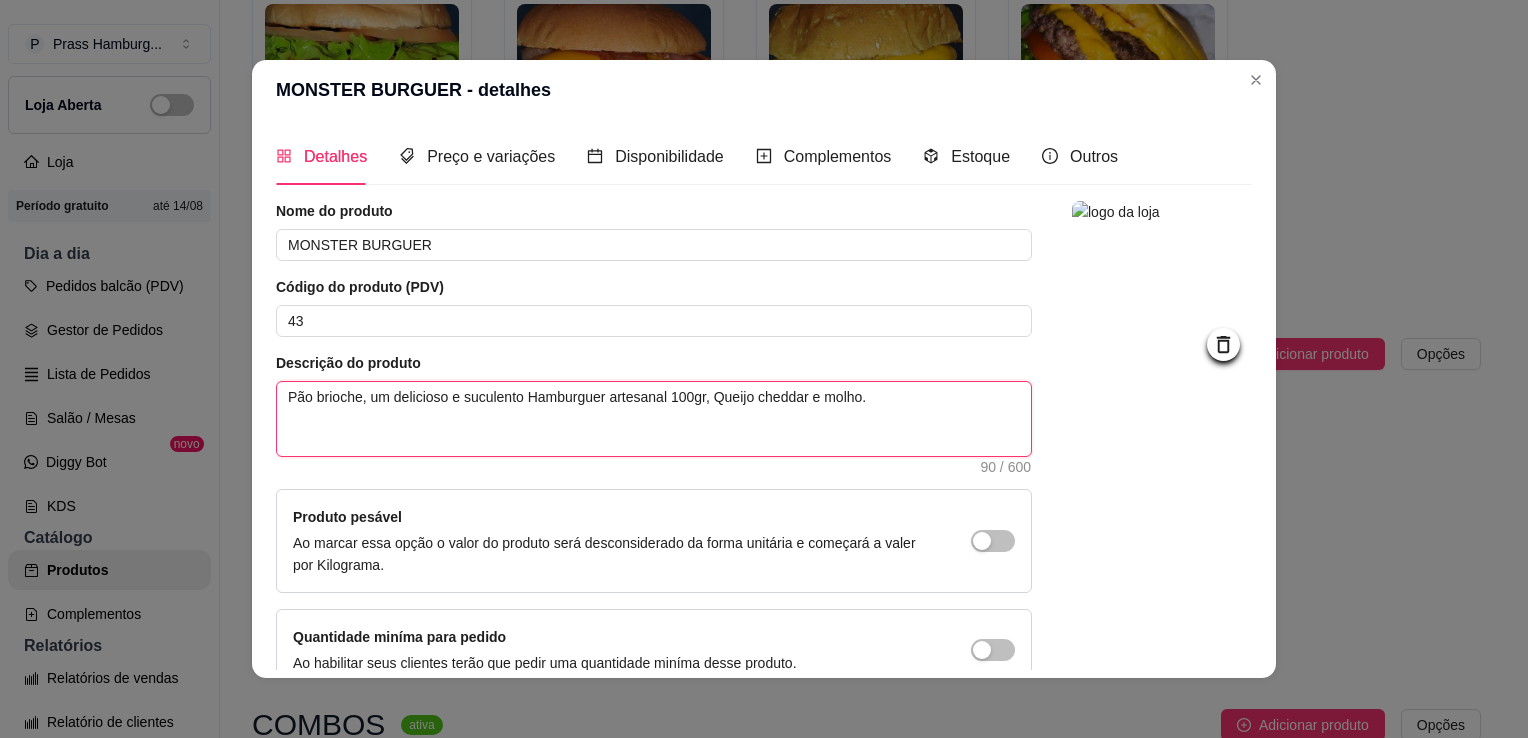 type 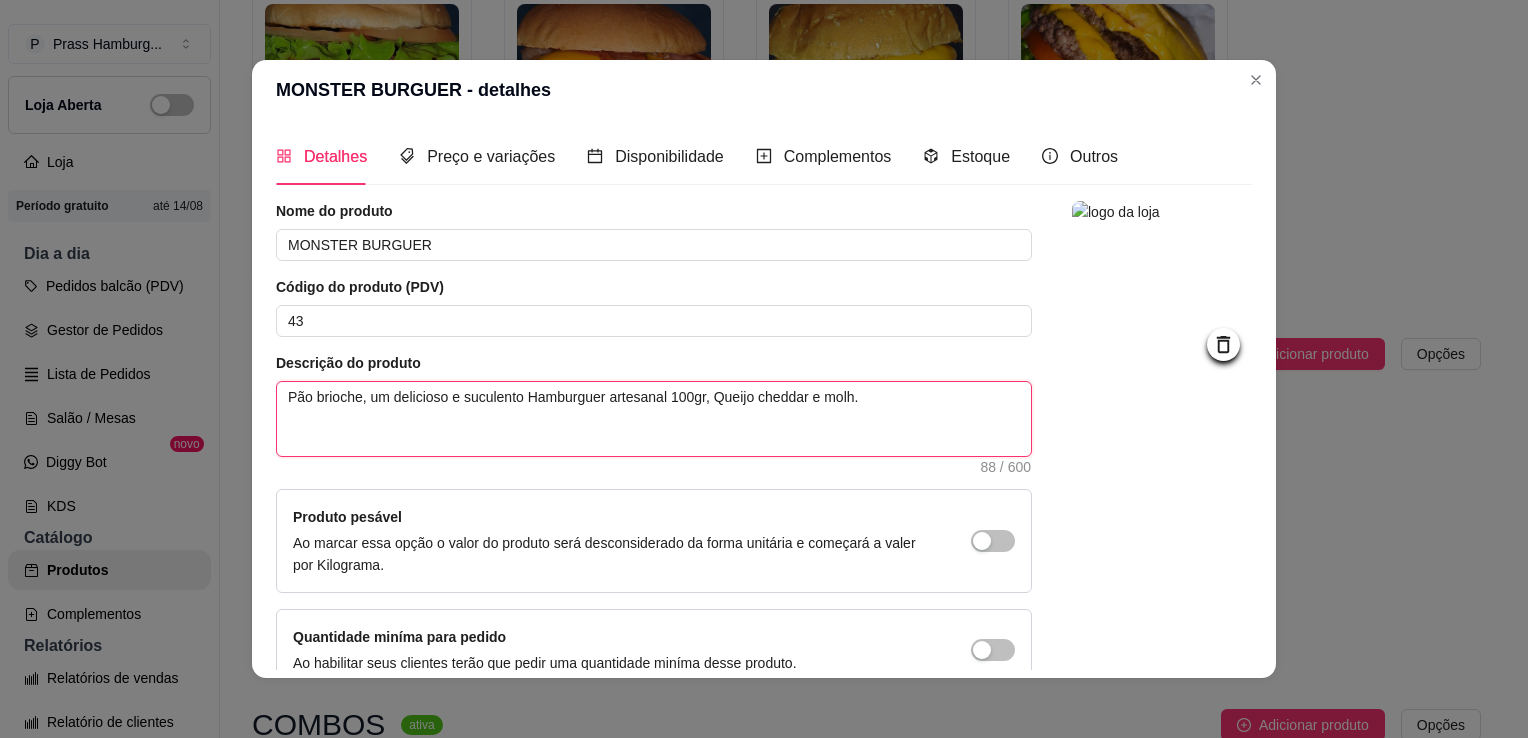 type 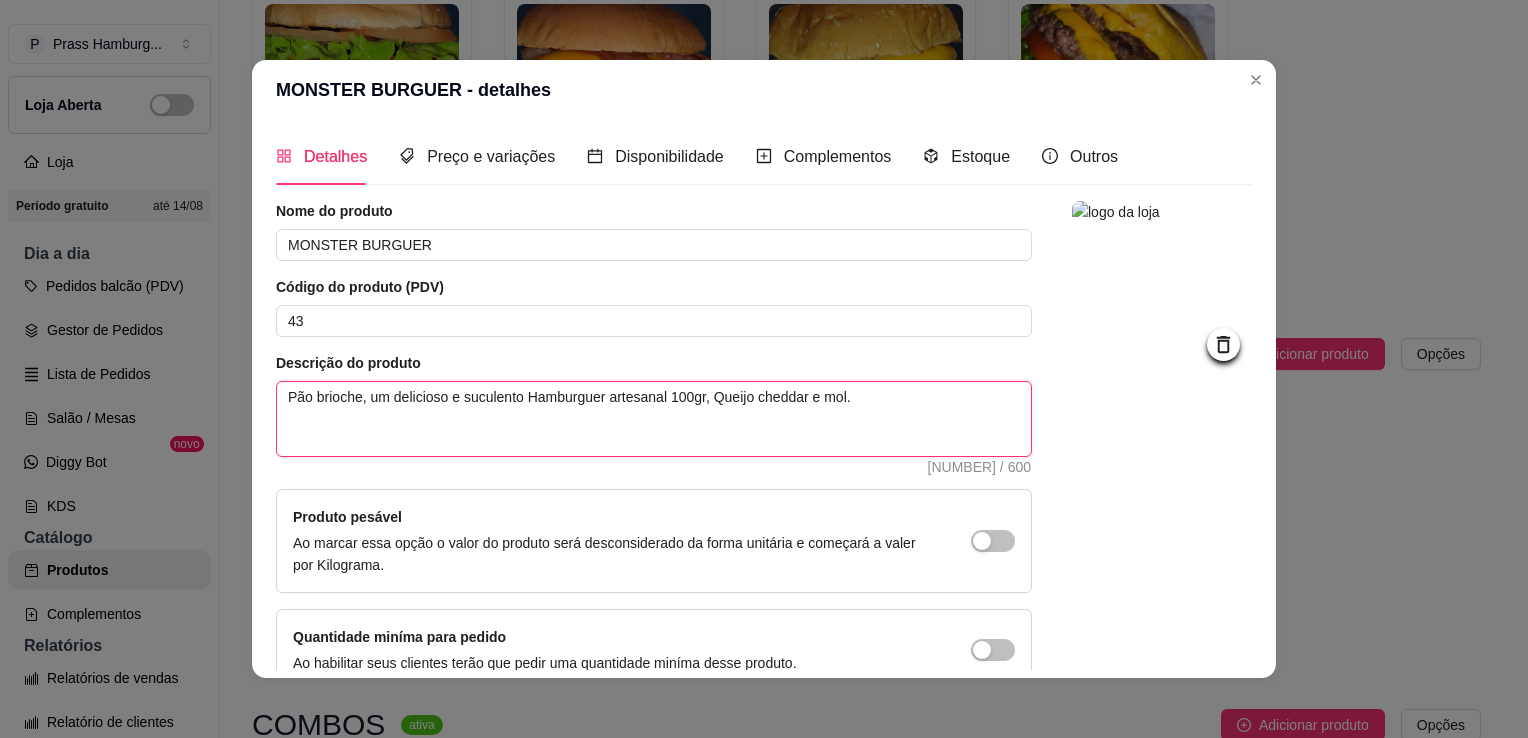 type 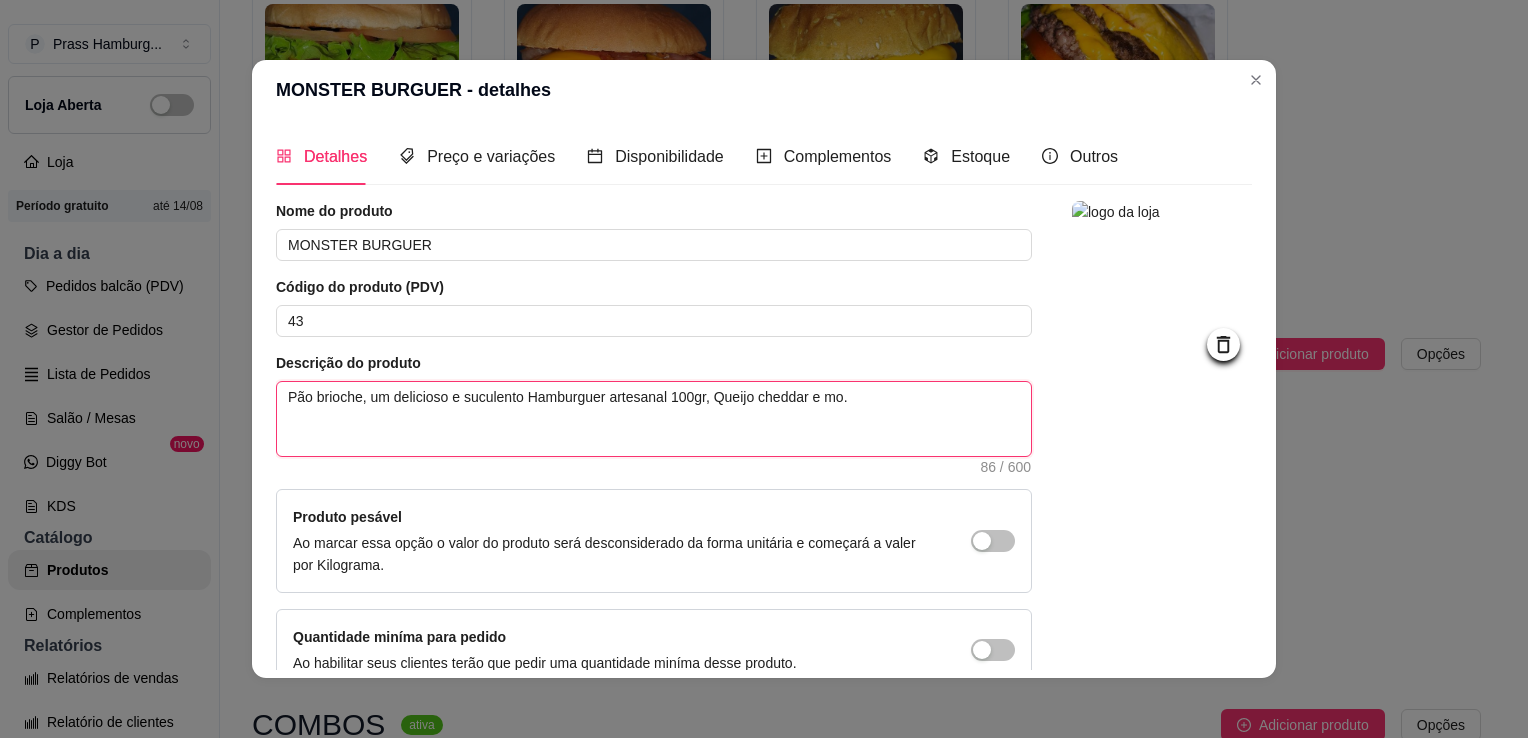 type 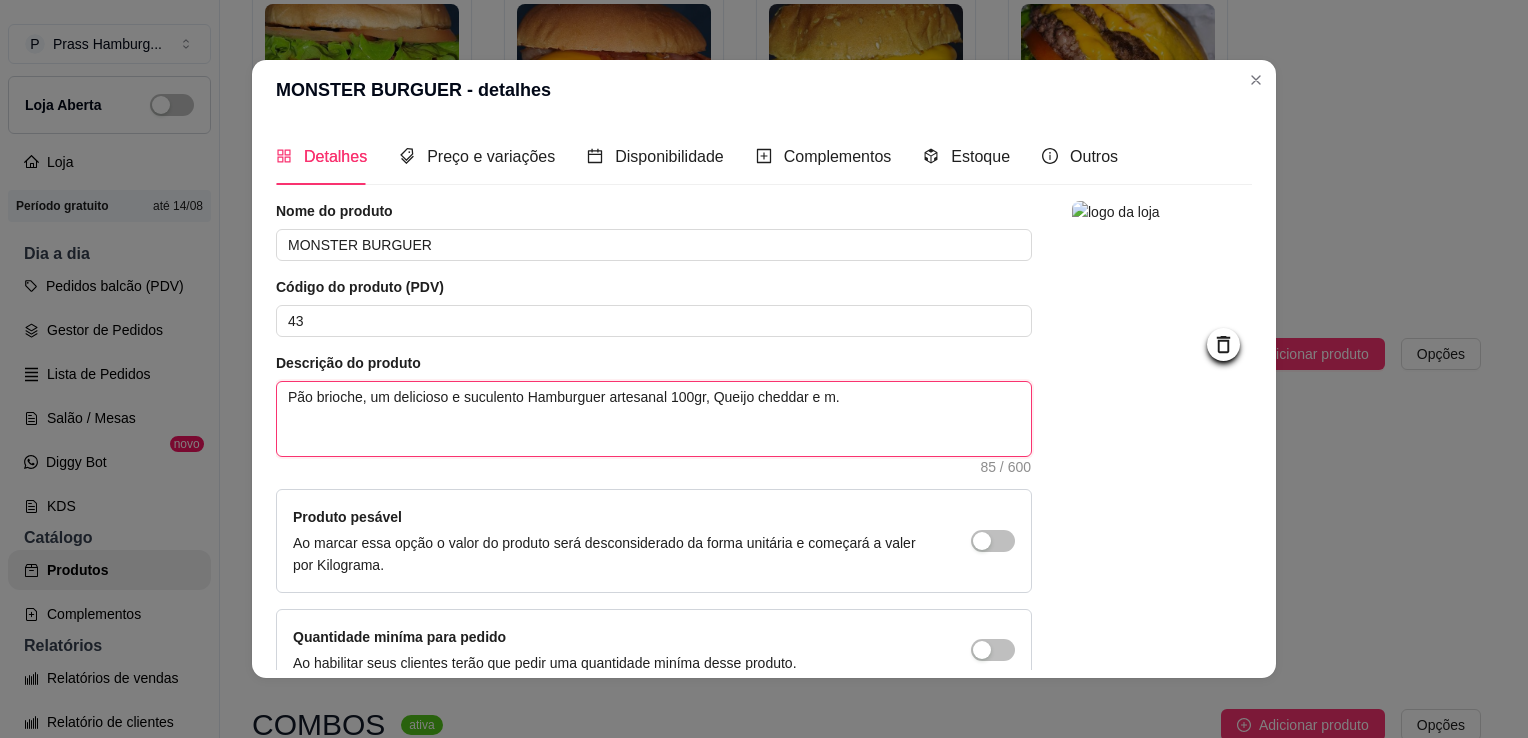 type 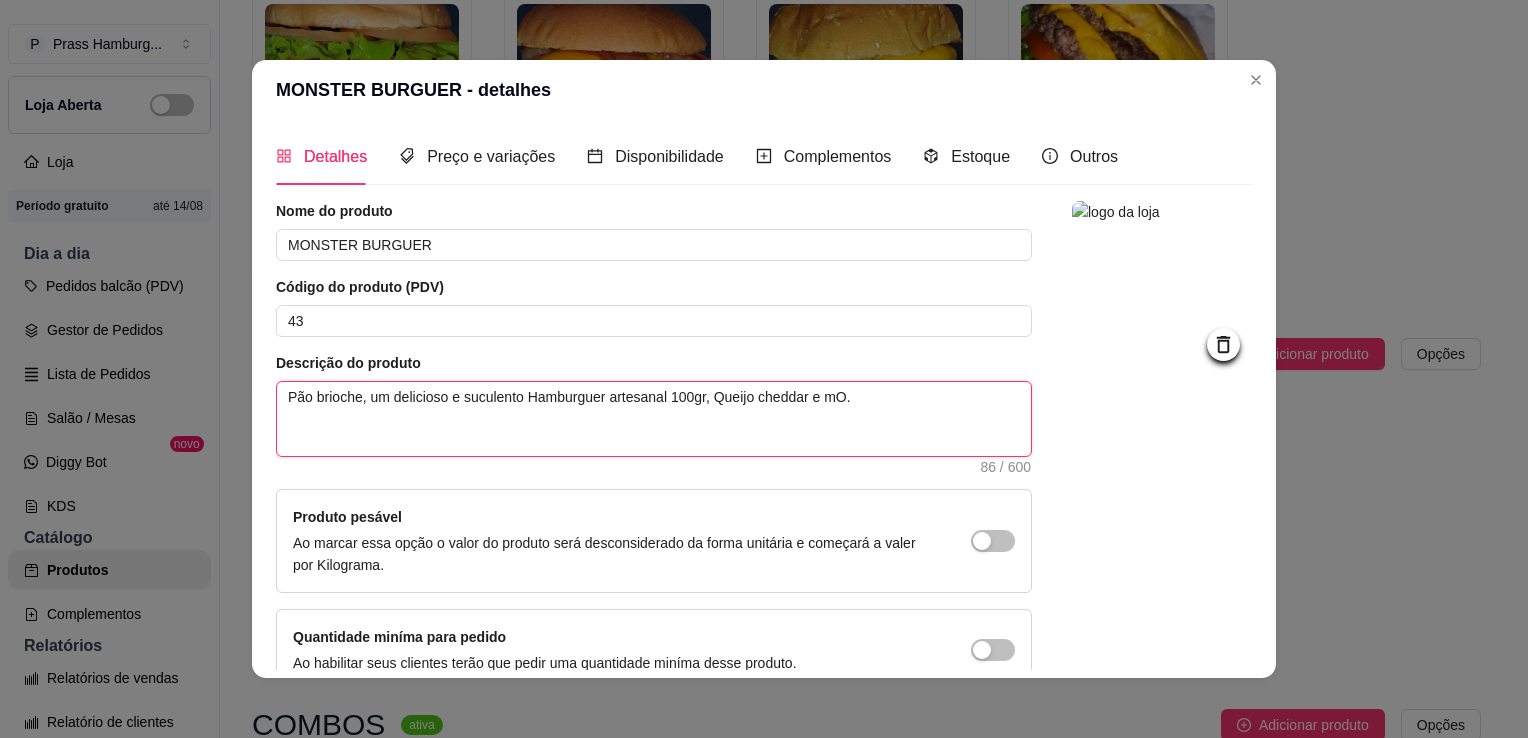 type 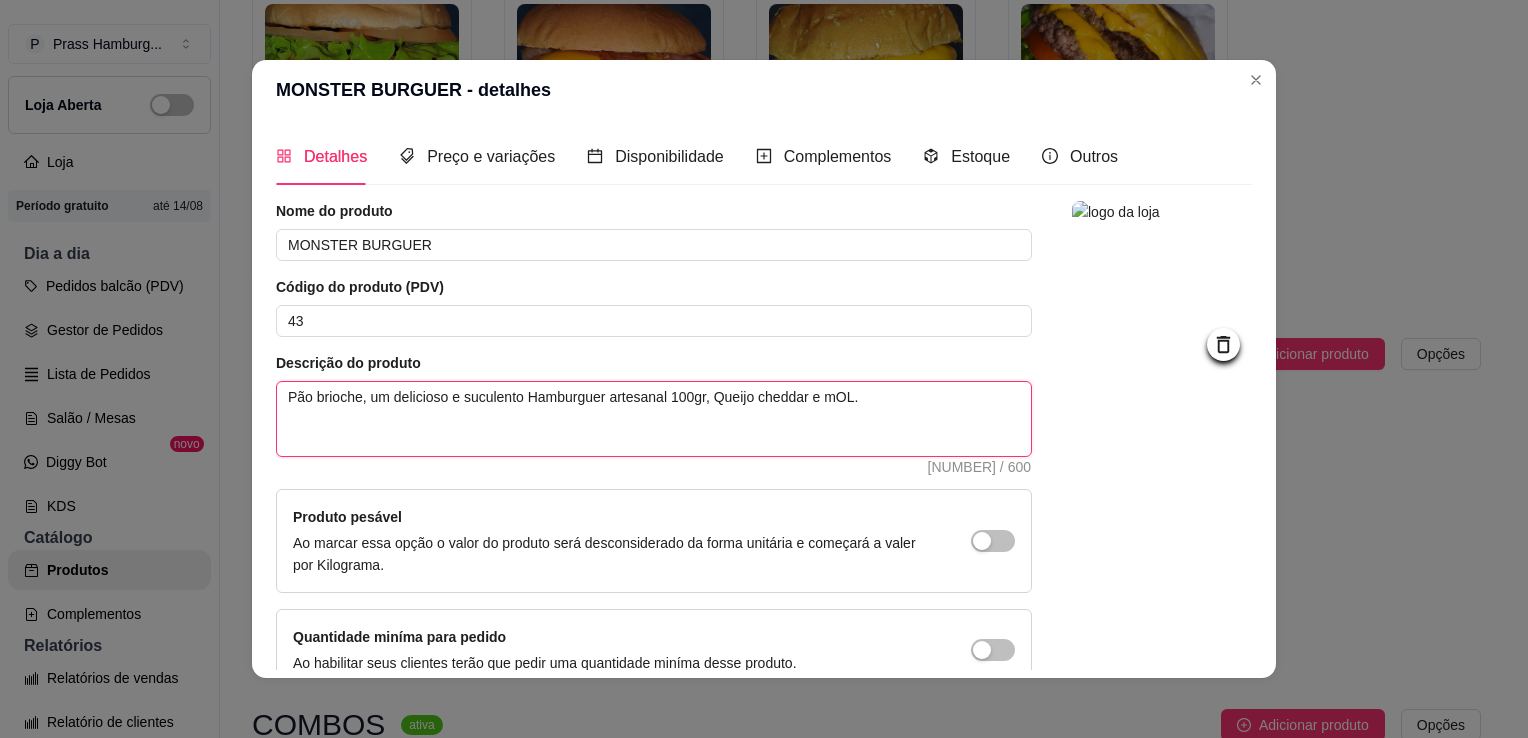 type 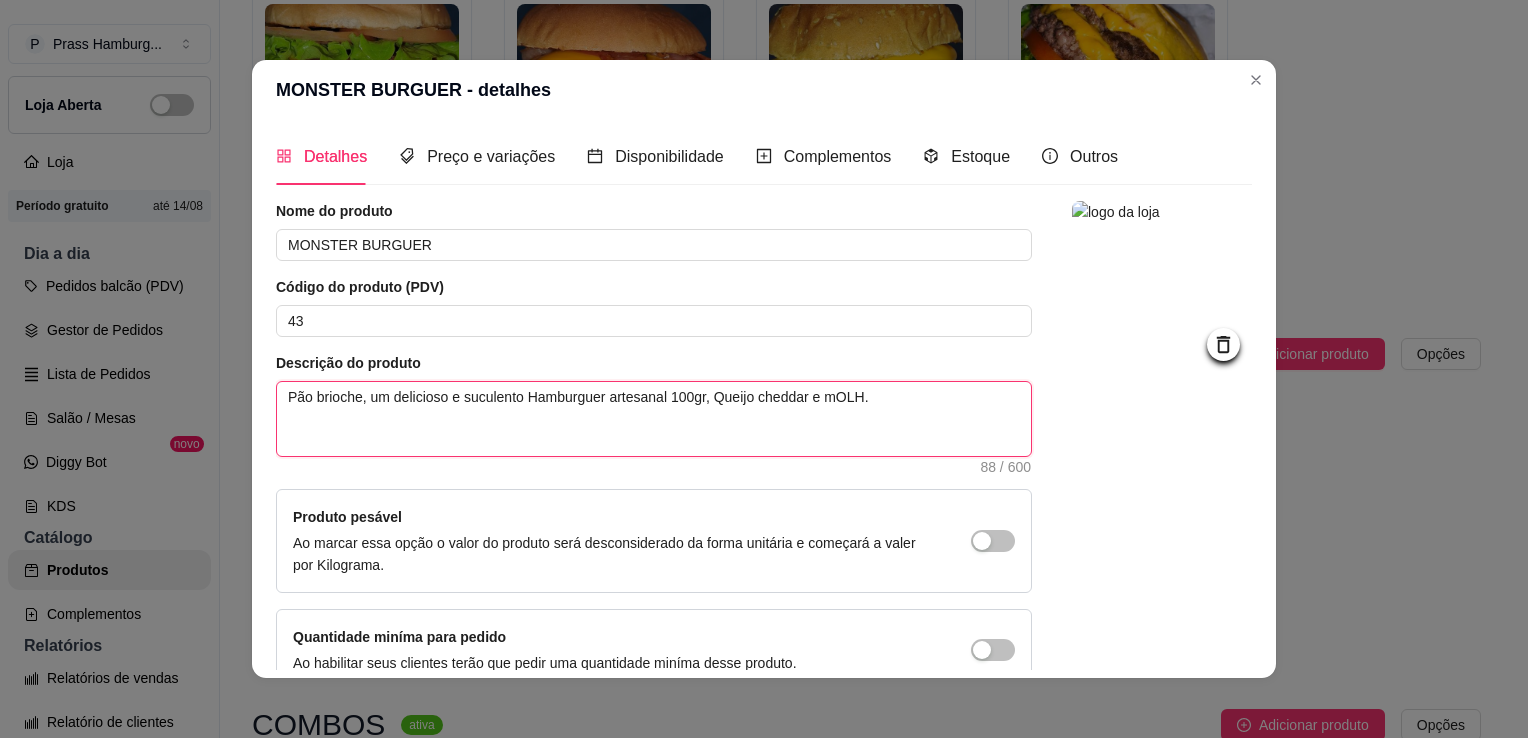 type 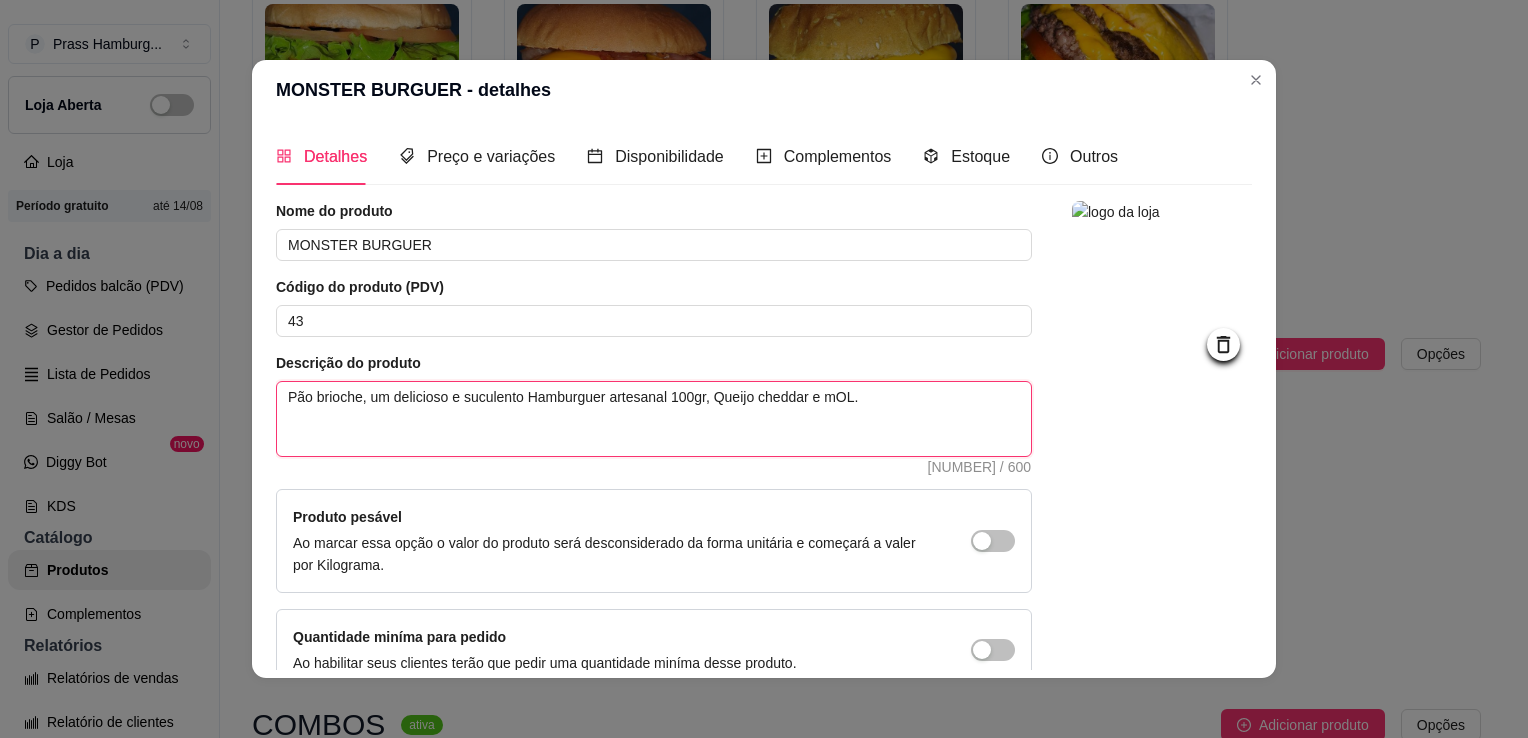 type 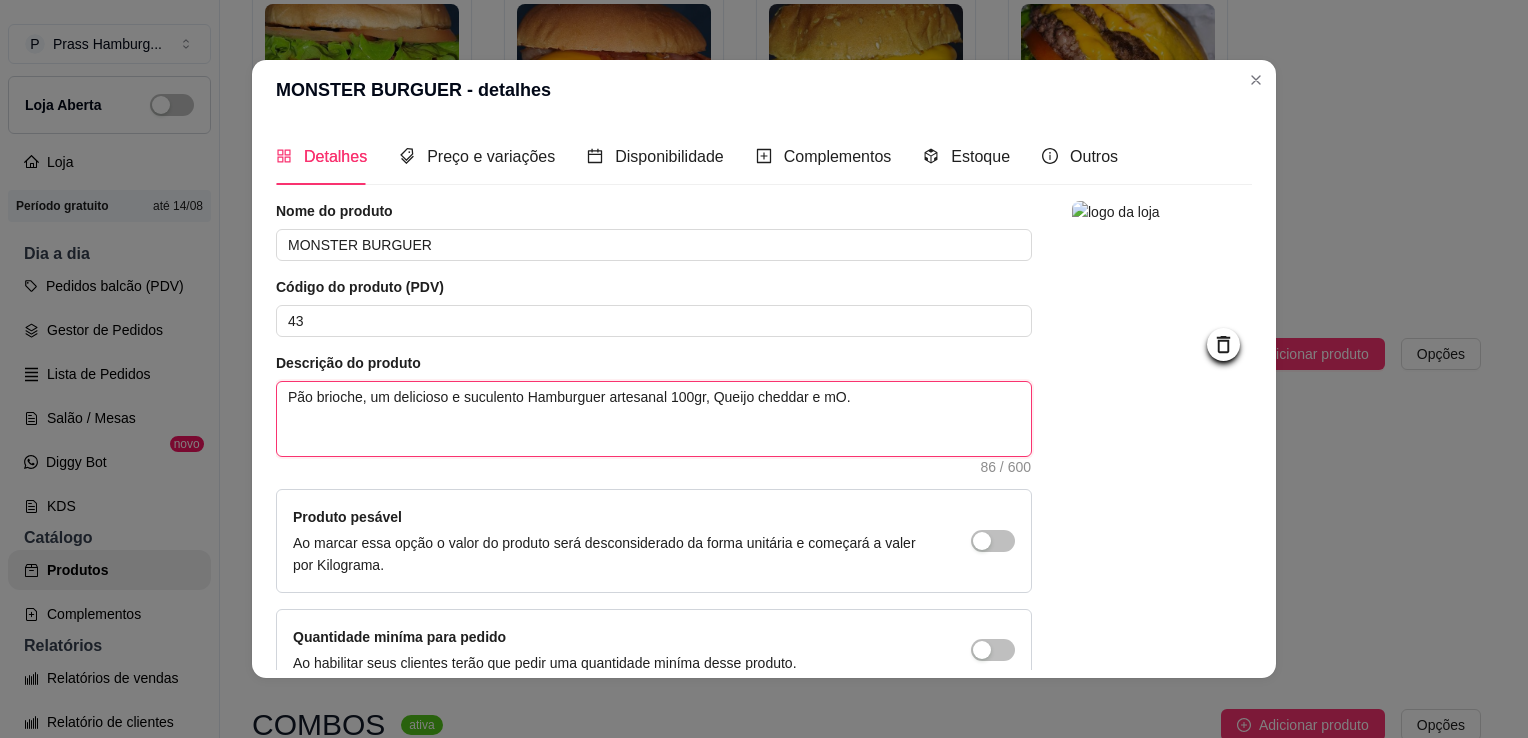 type 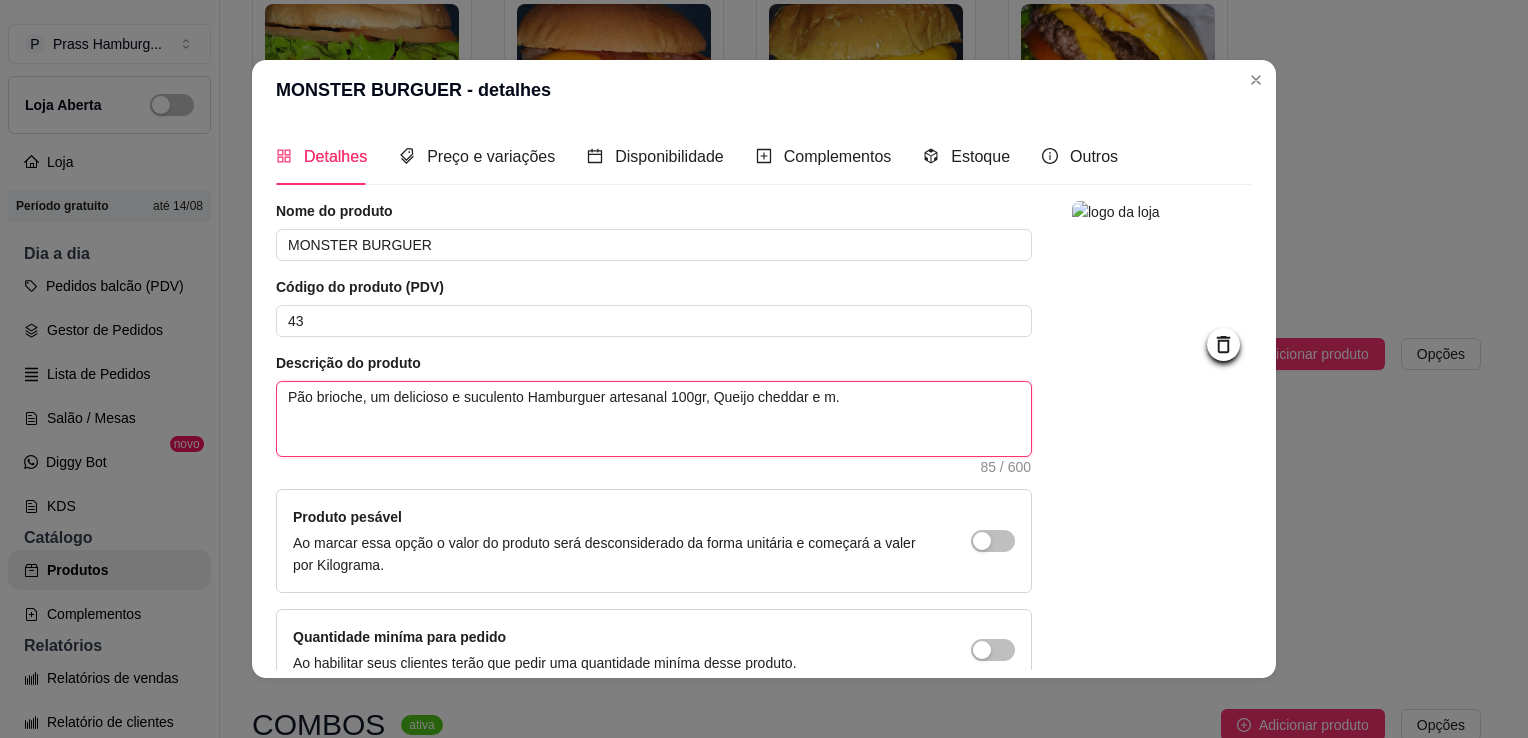 type 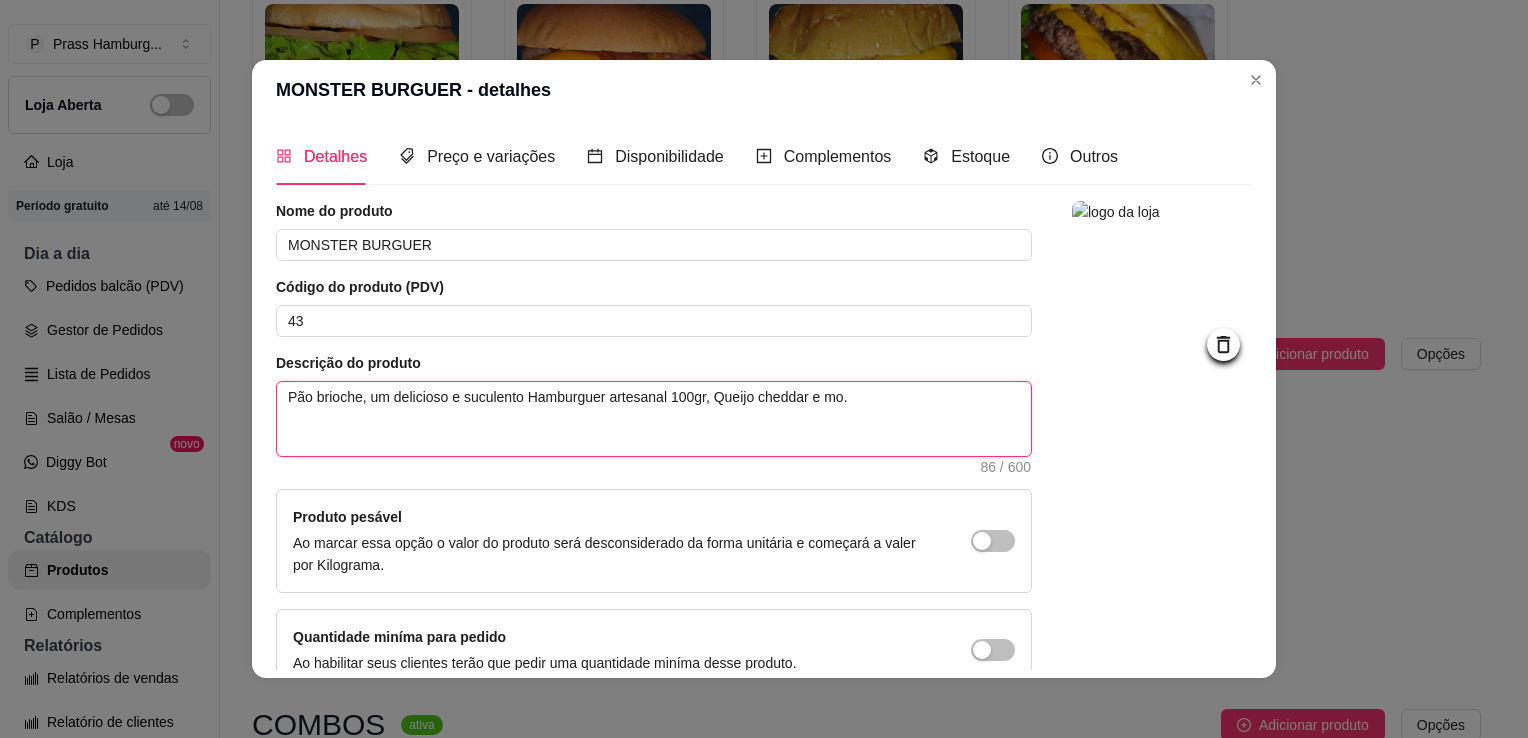 type 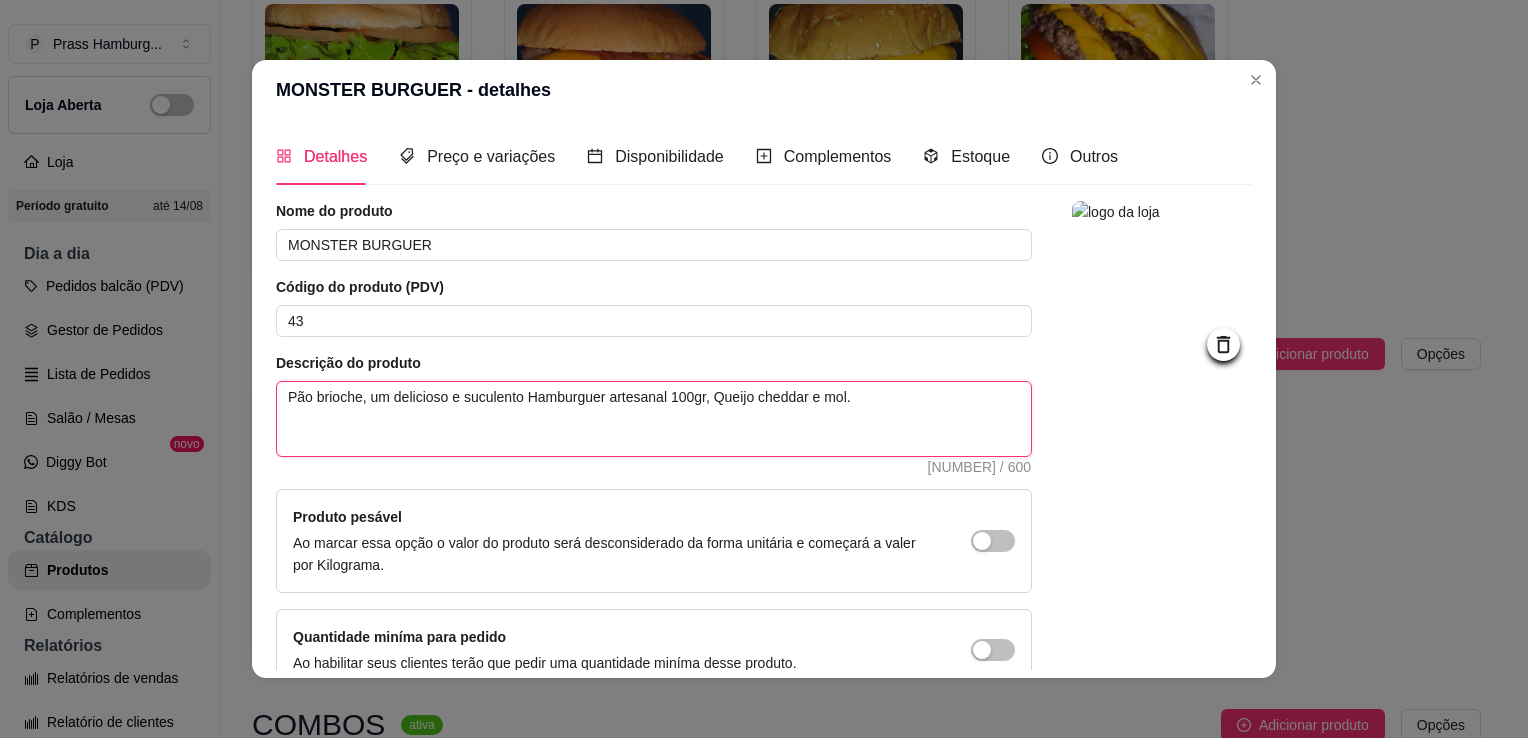 type 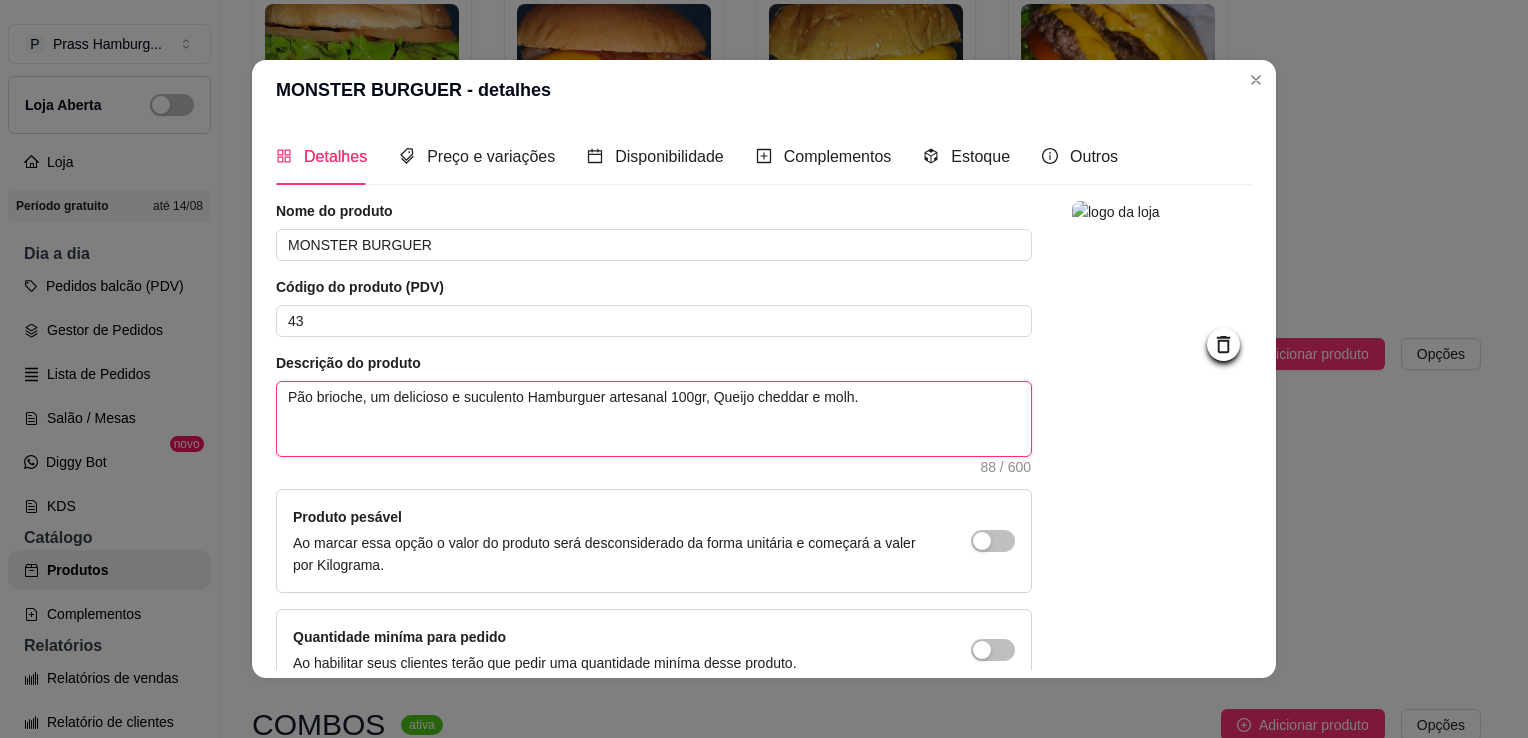 type 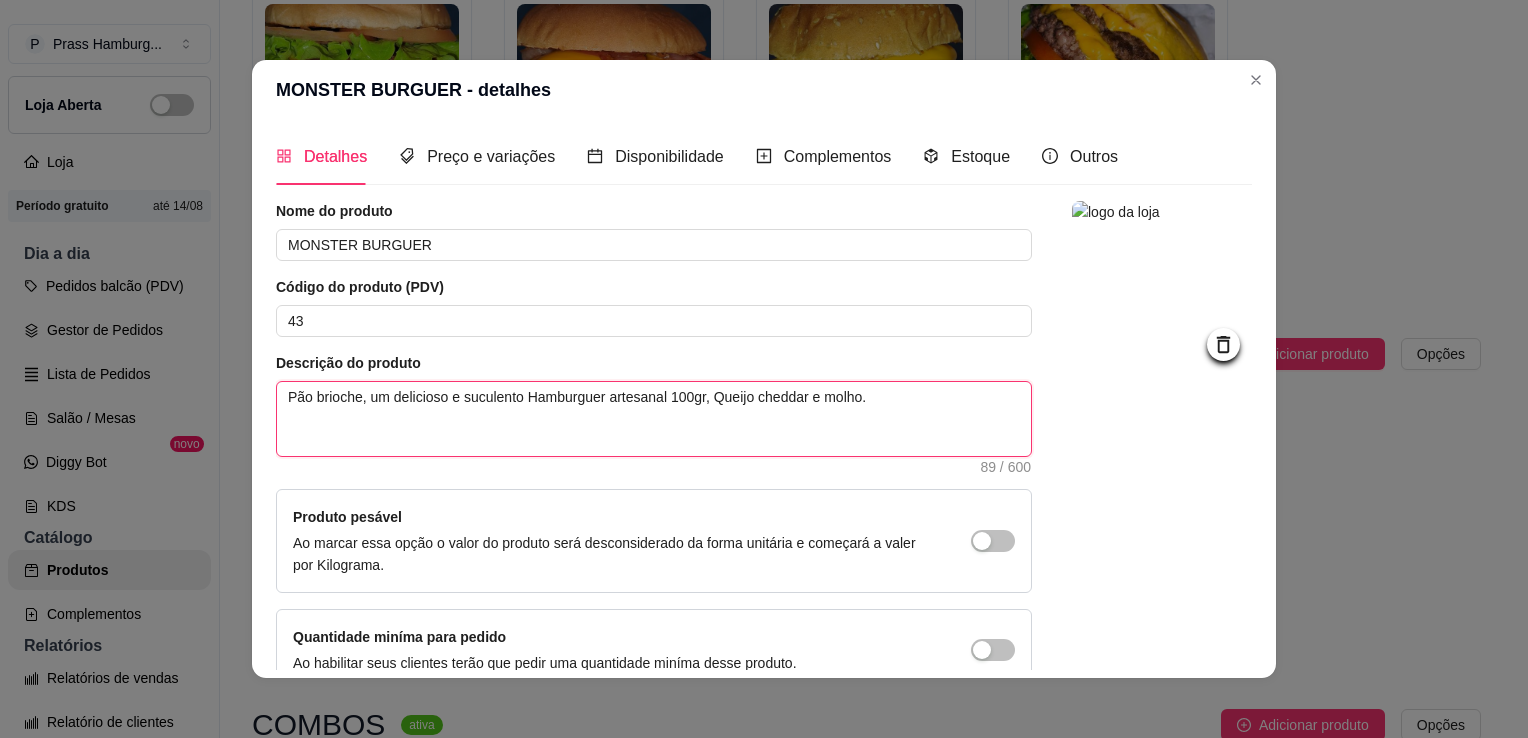 type 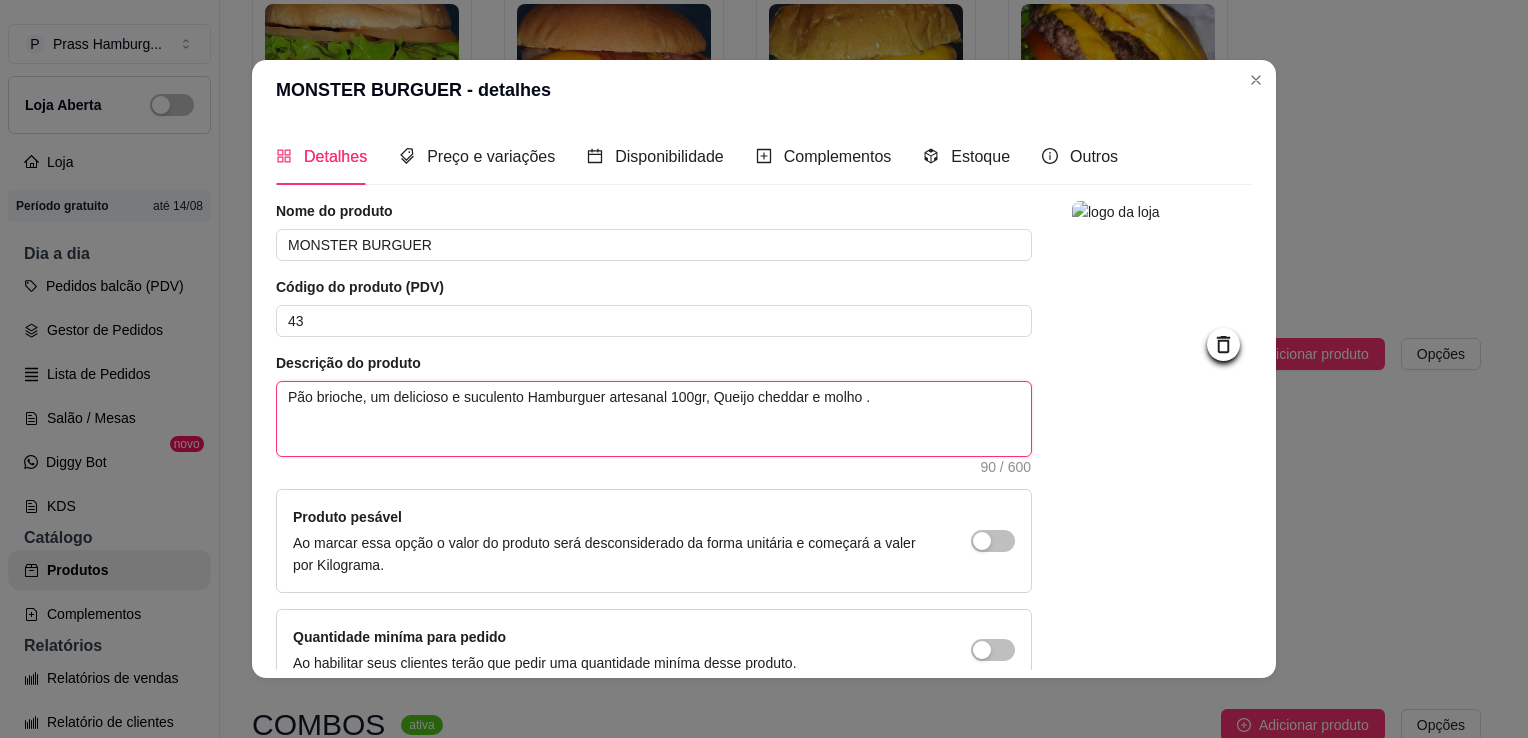 type 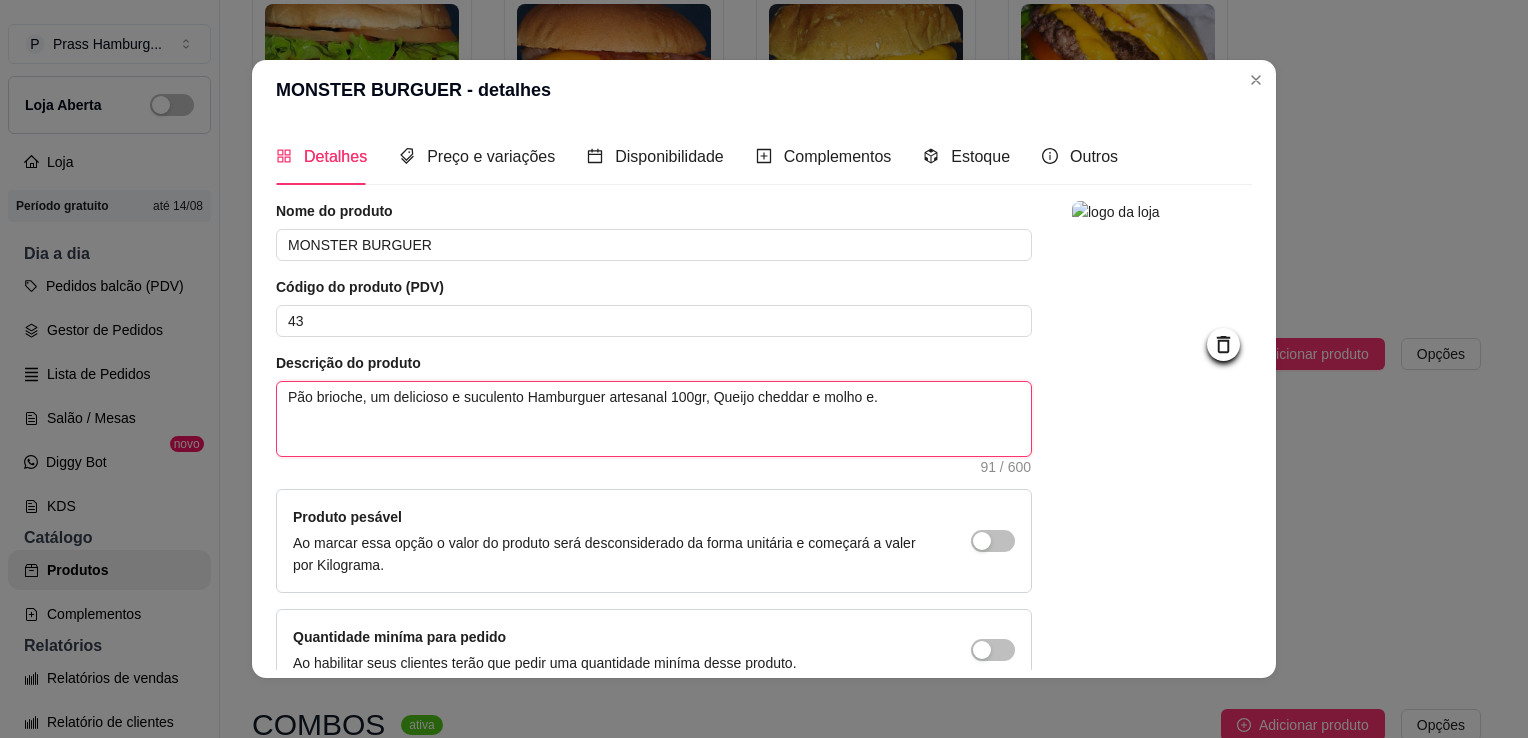 type 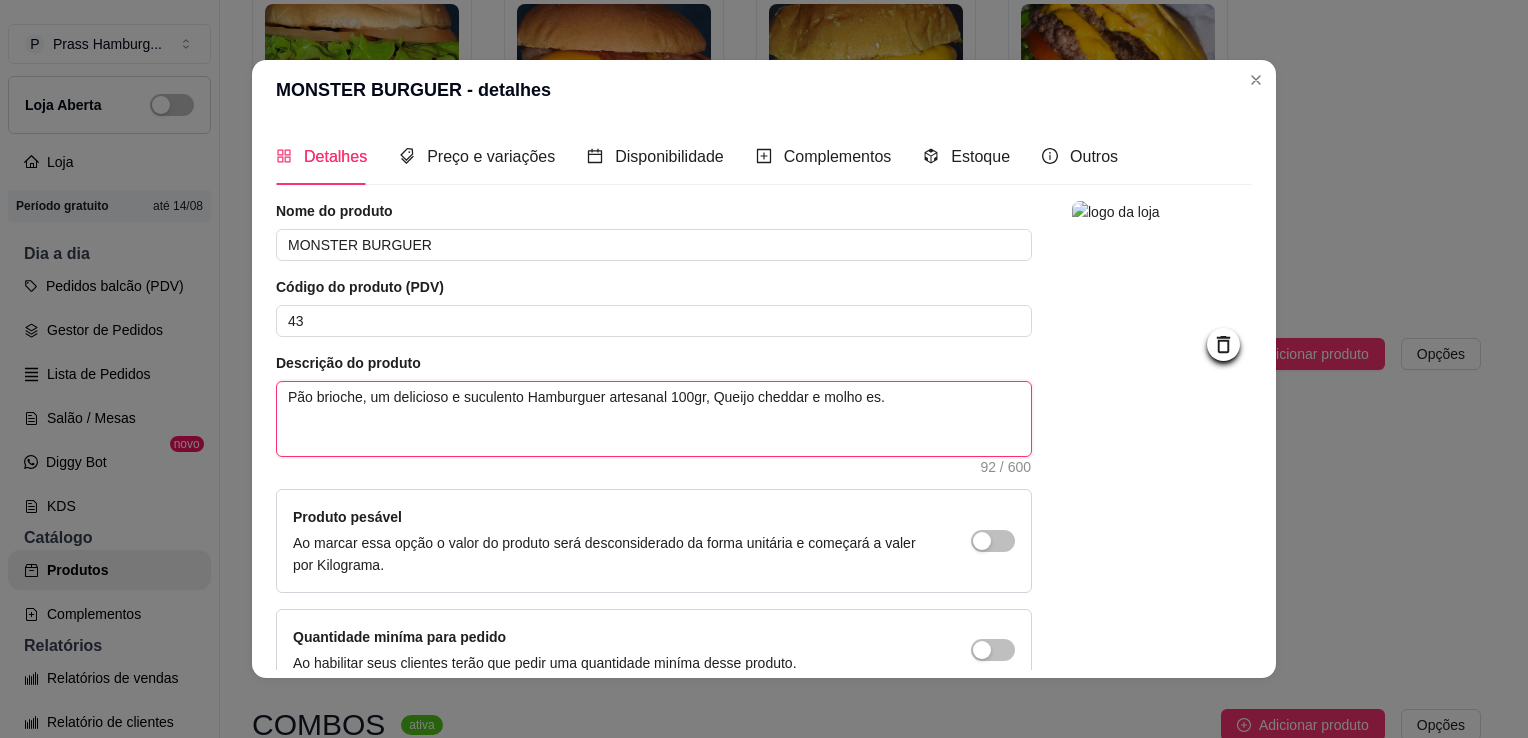 type 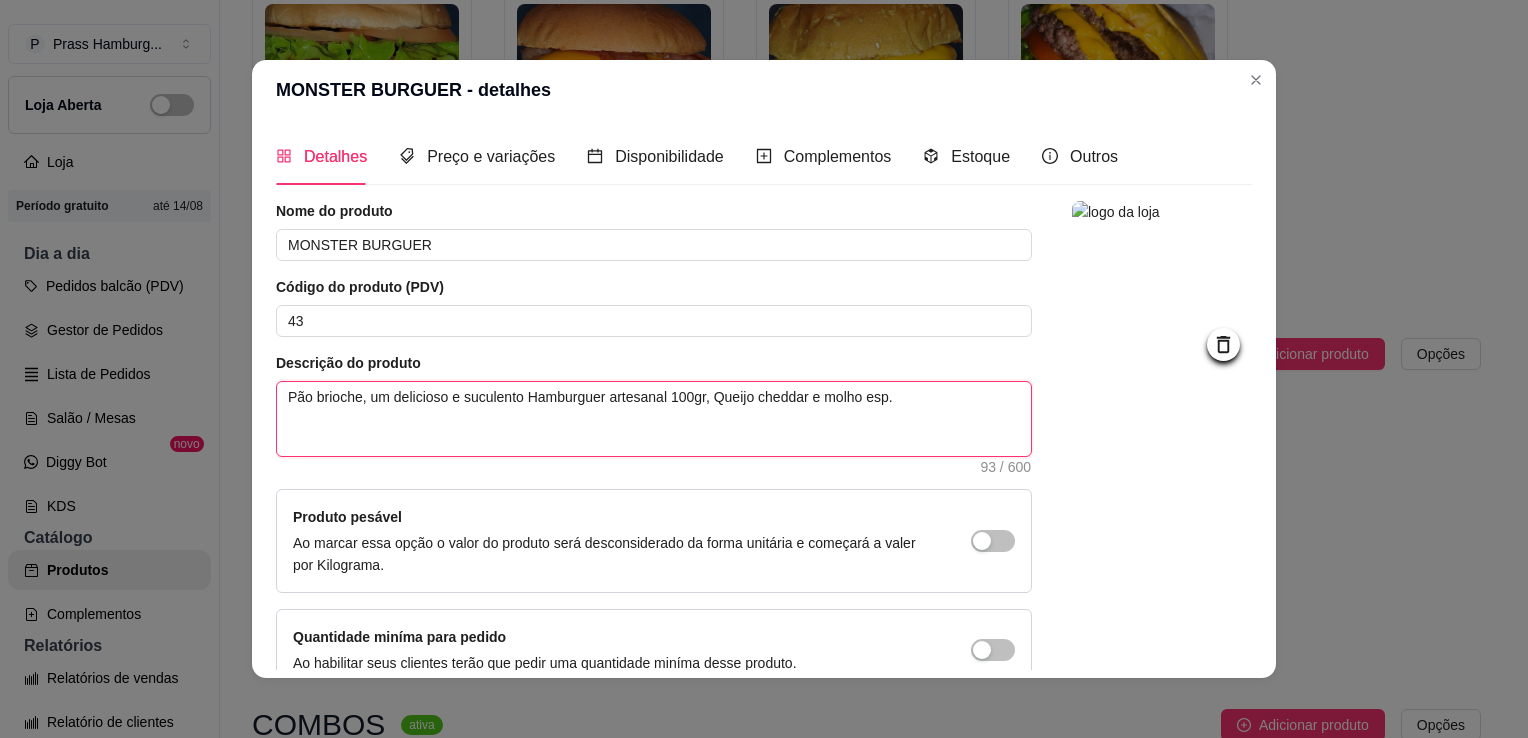 type 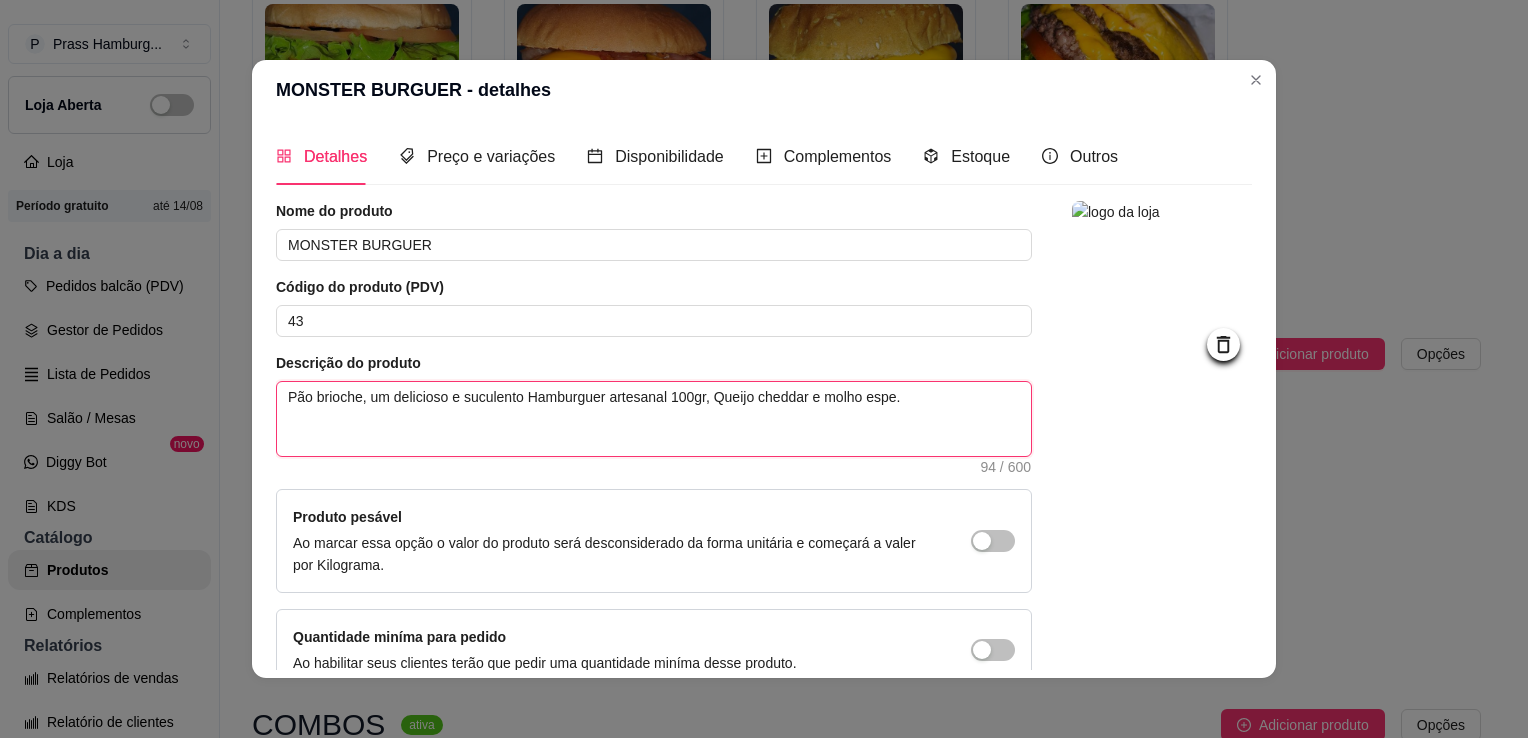 type 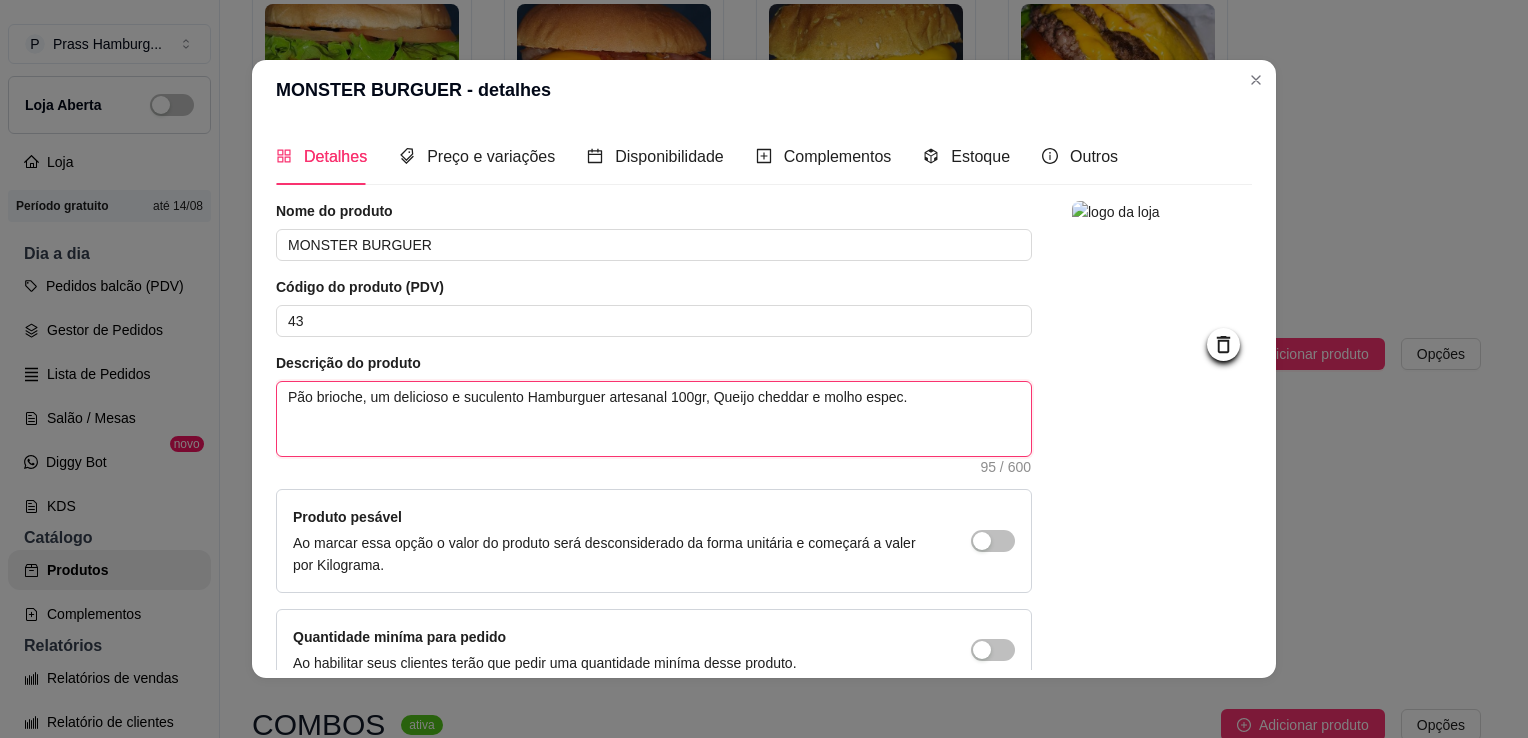 type 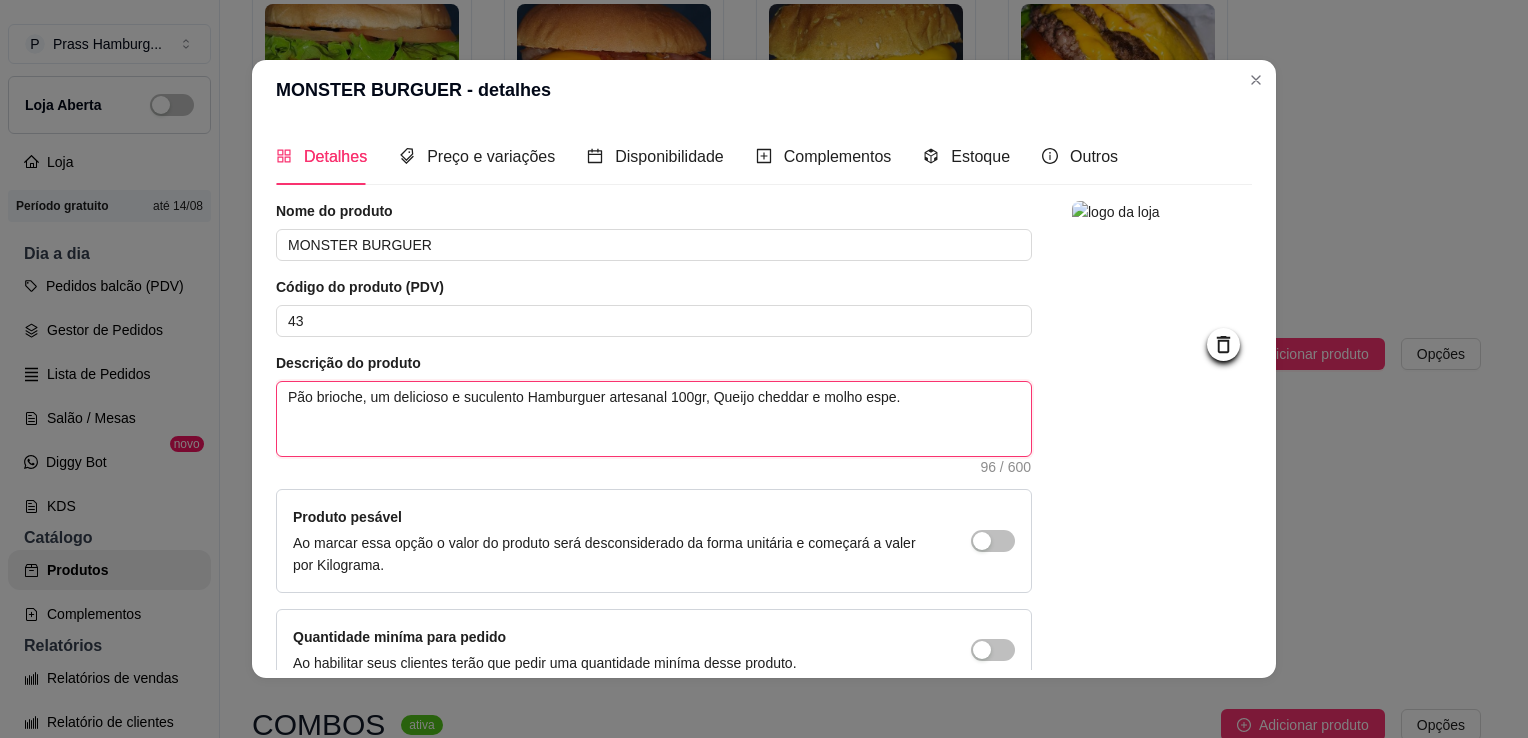 type 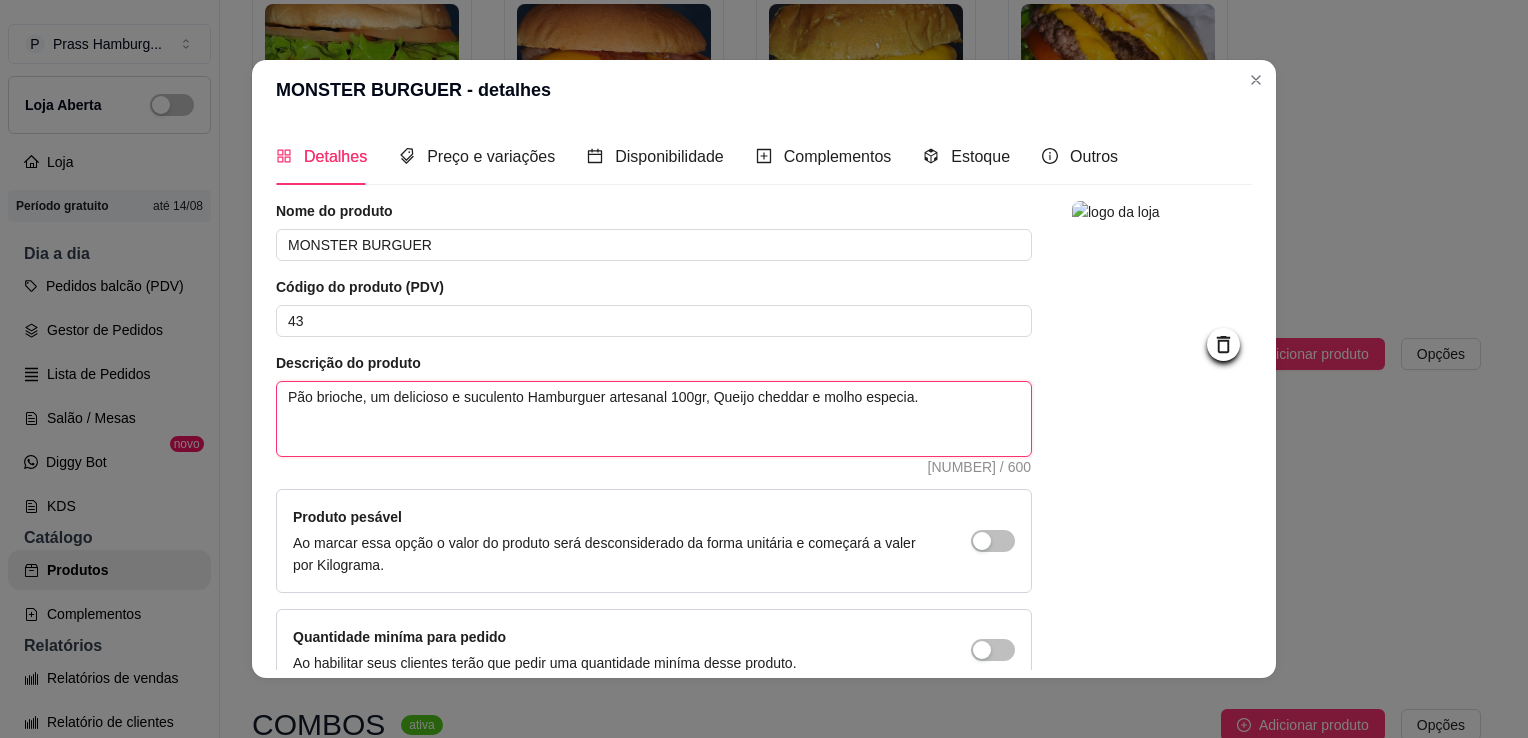 type 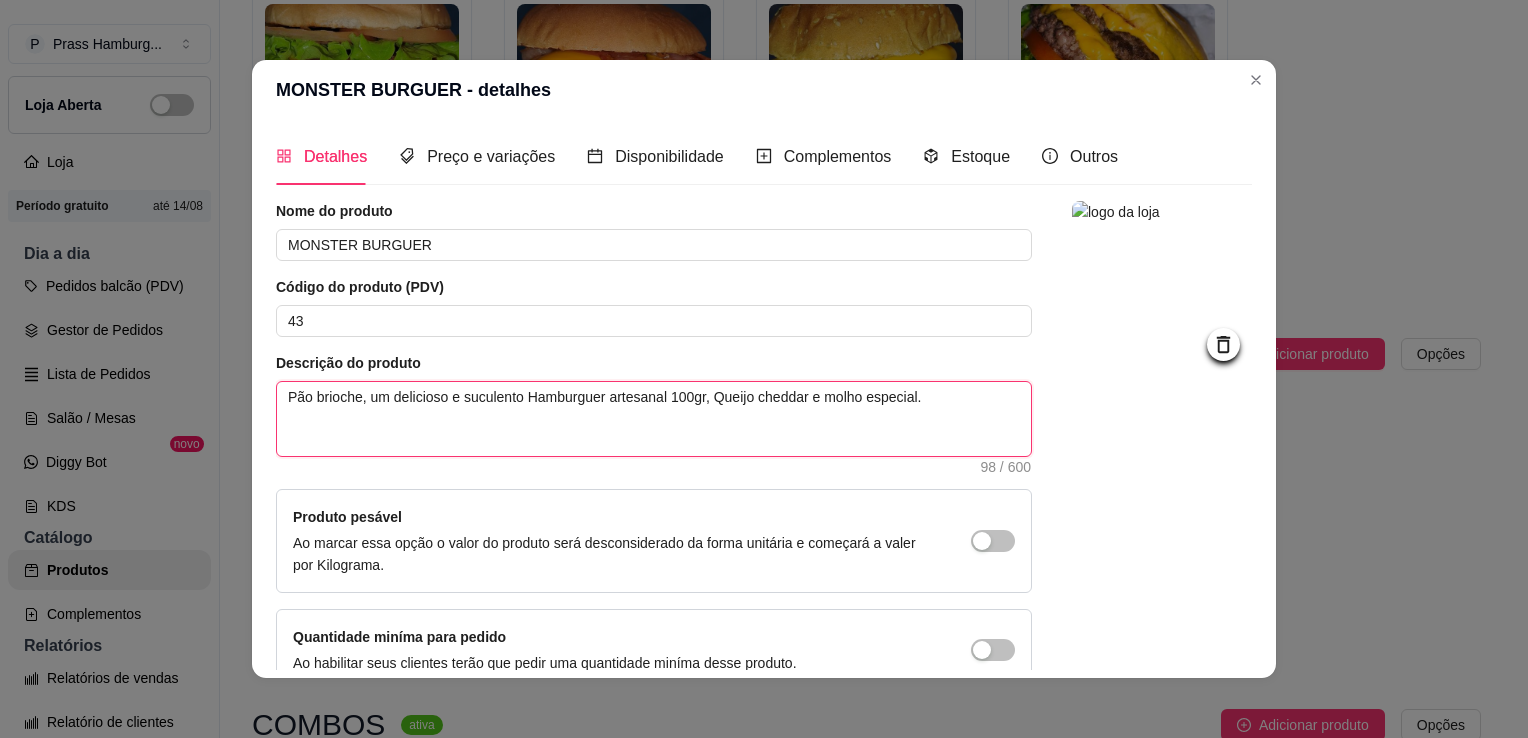 type 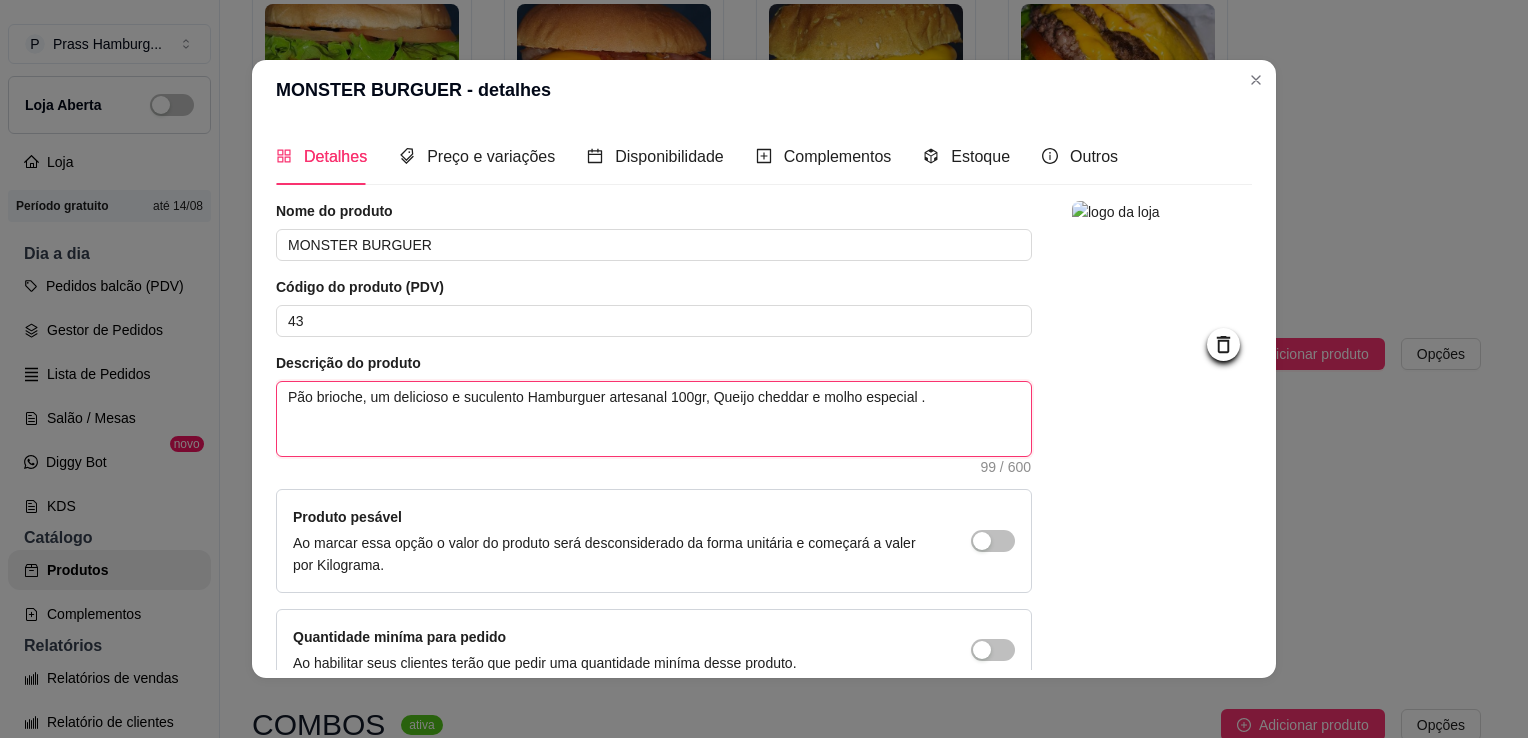 type 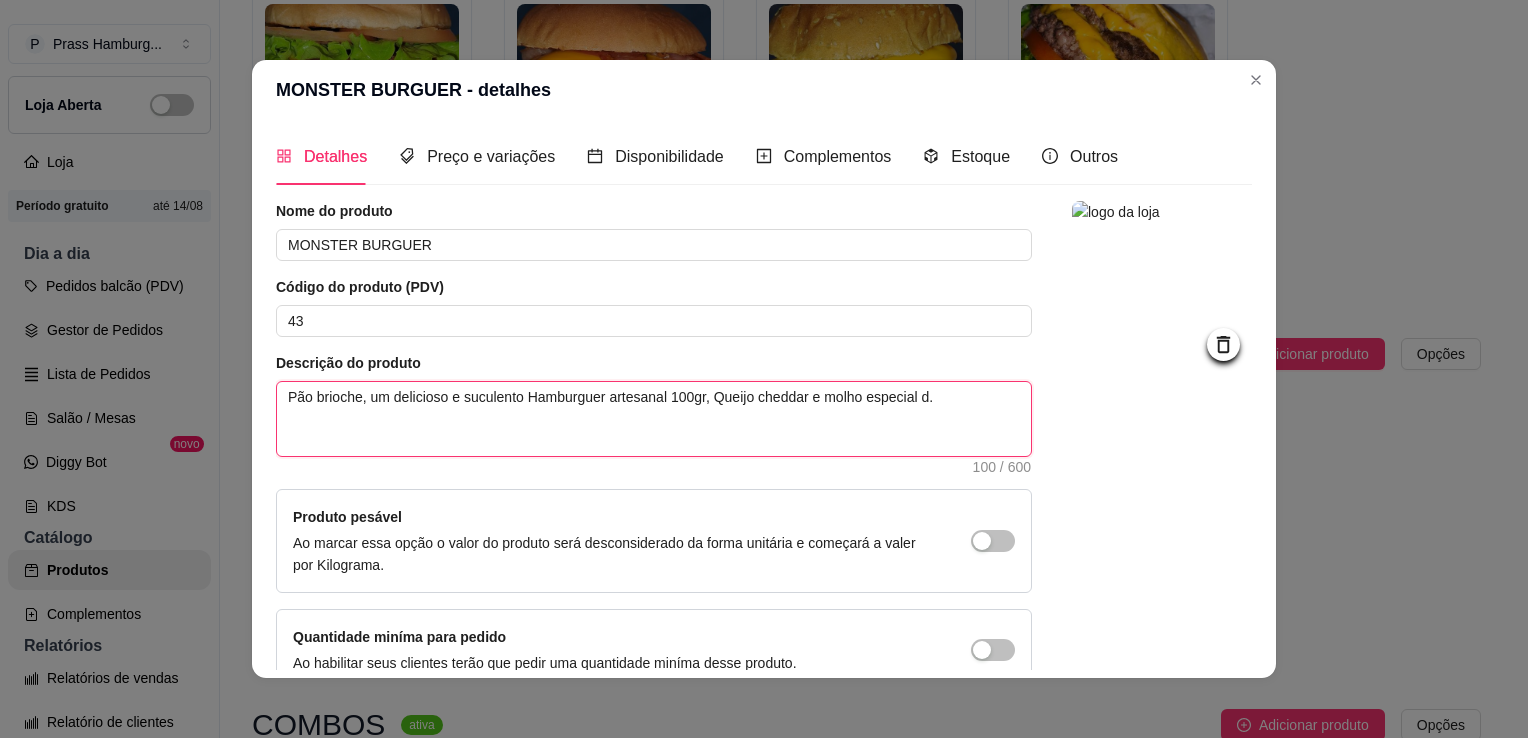 type 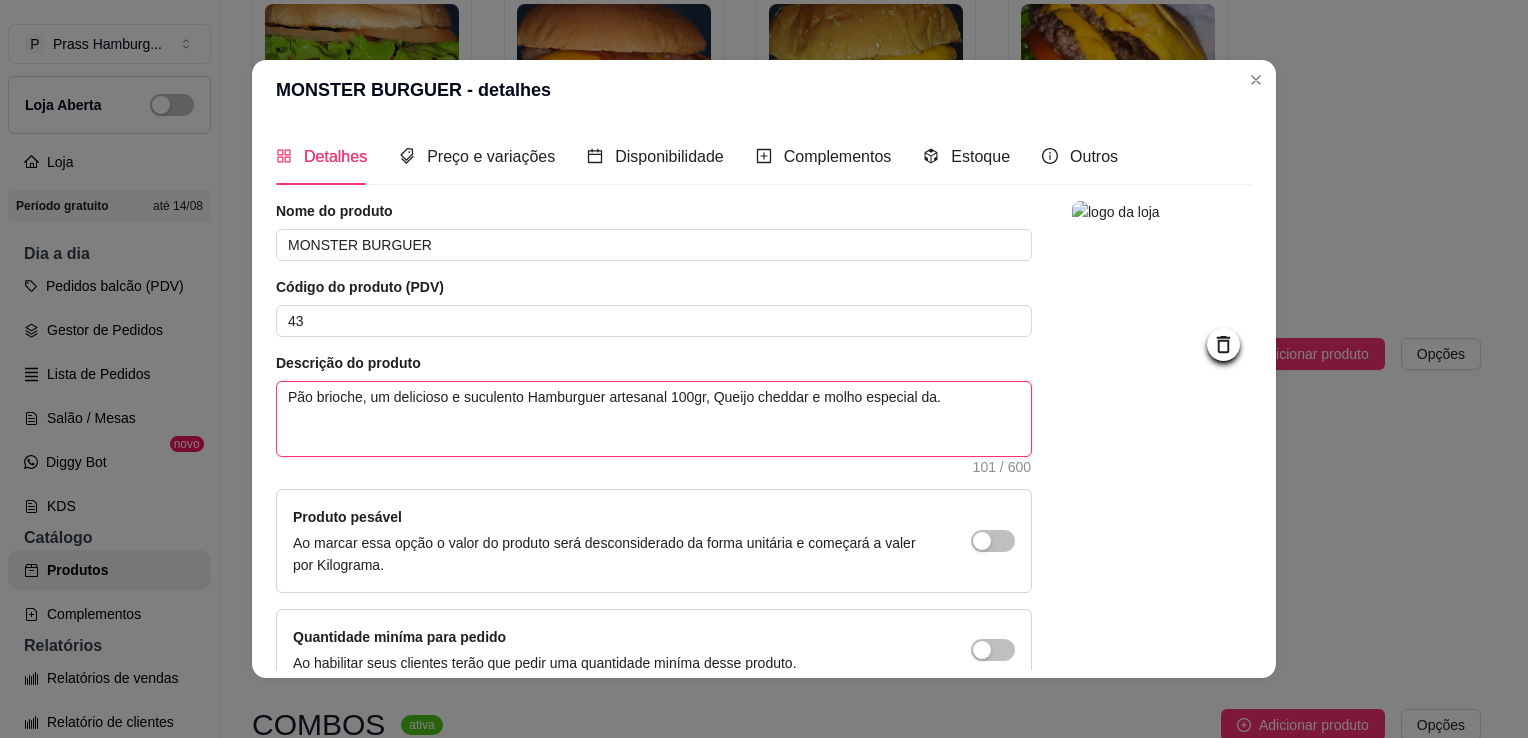 type 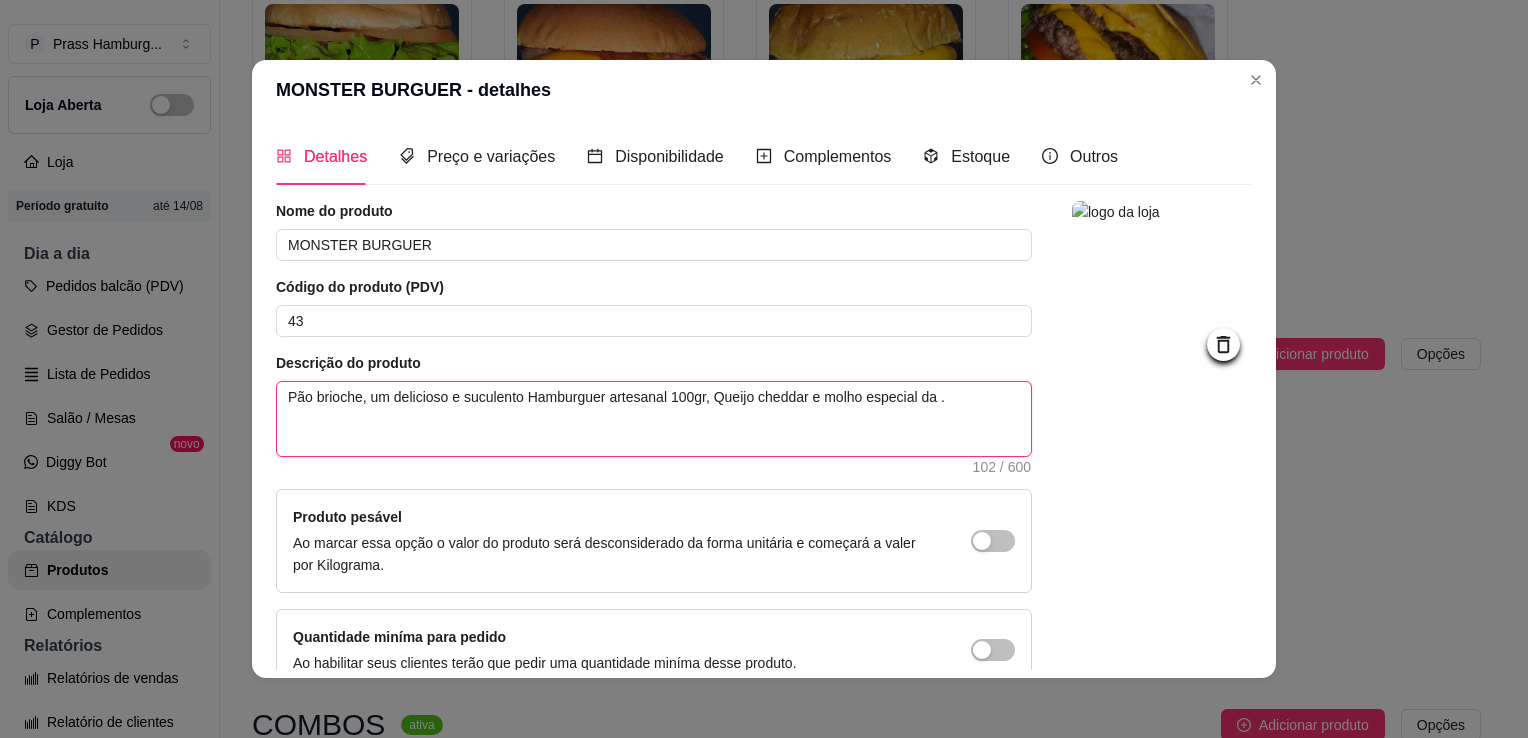 type 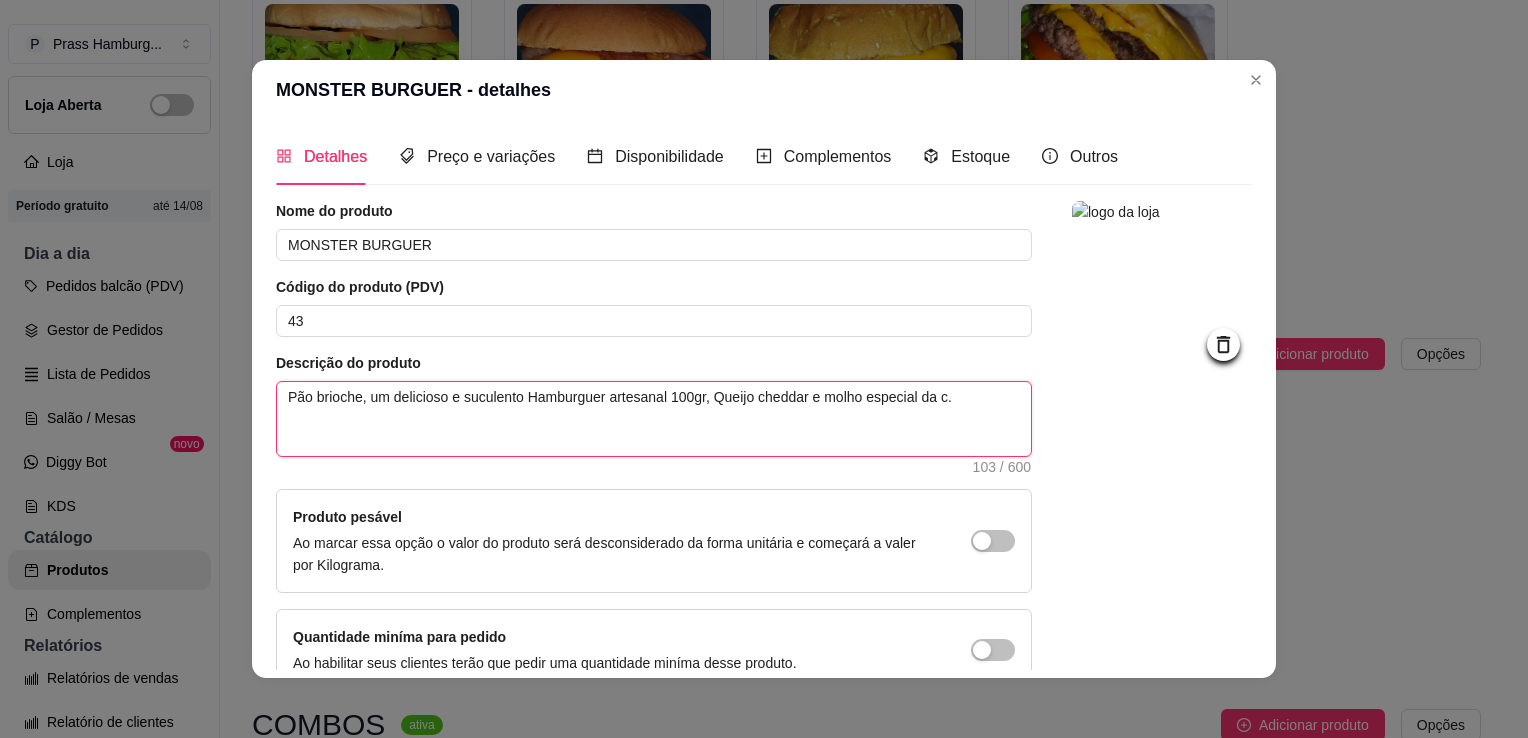 type 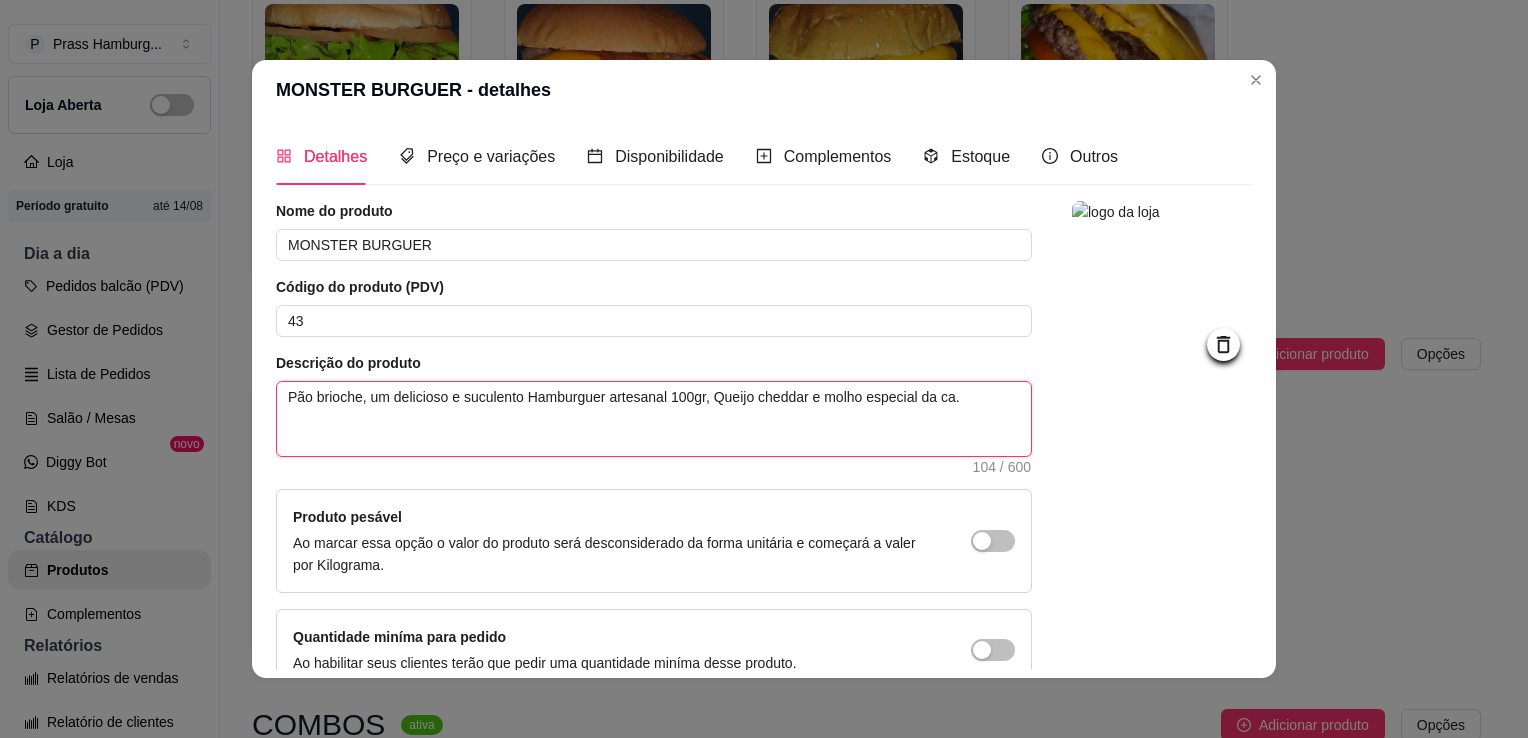 type 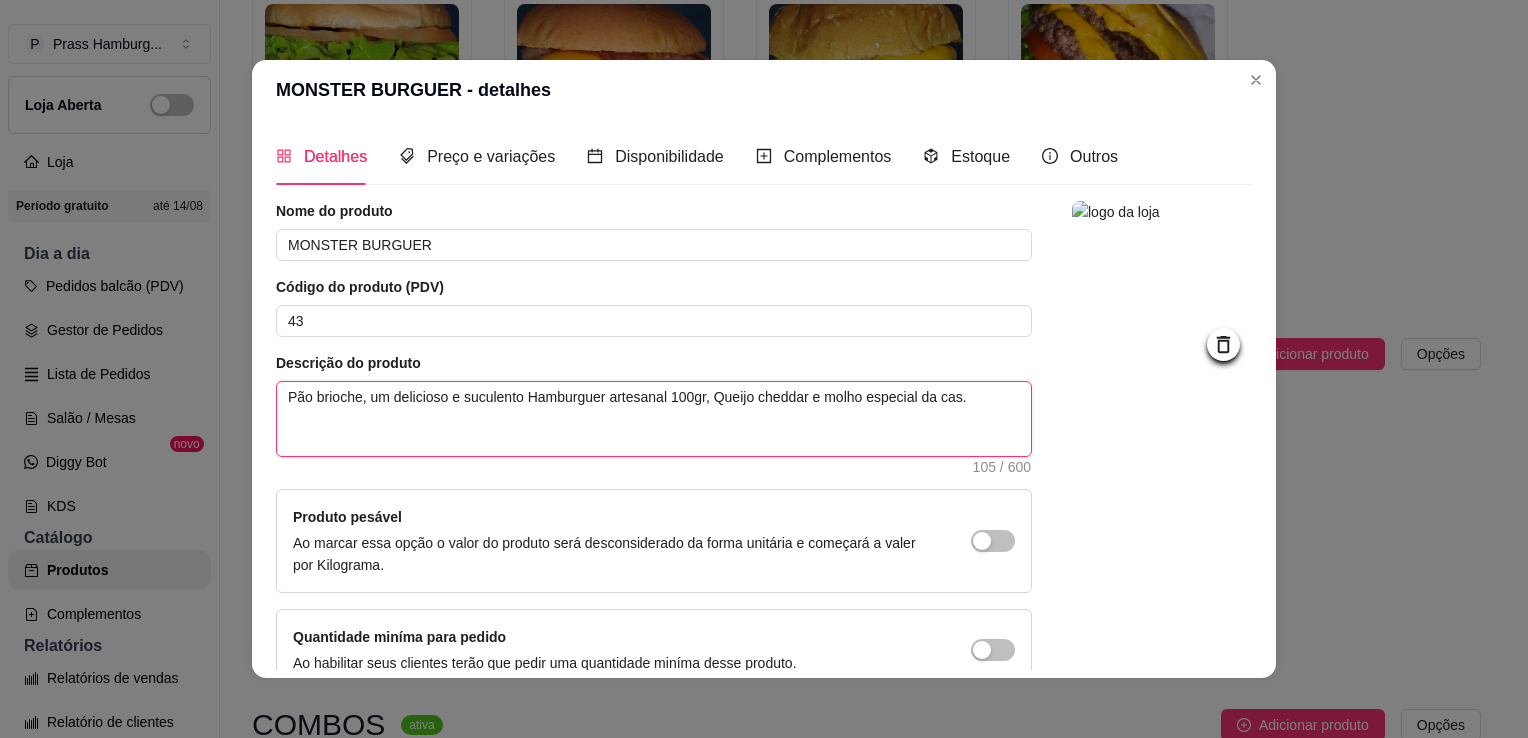 type 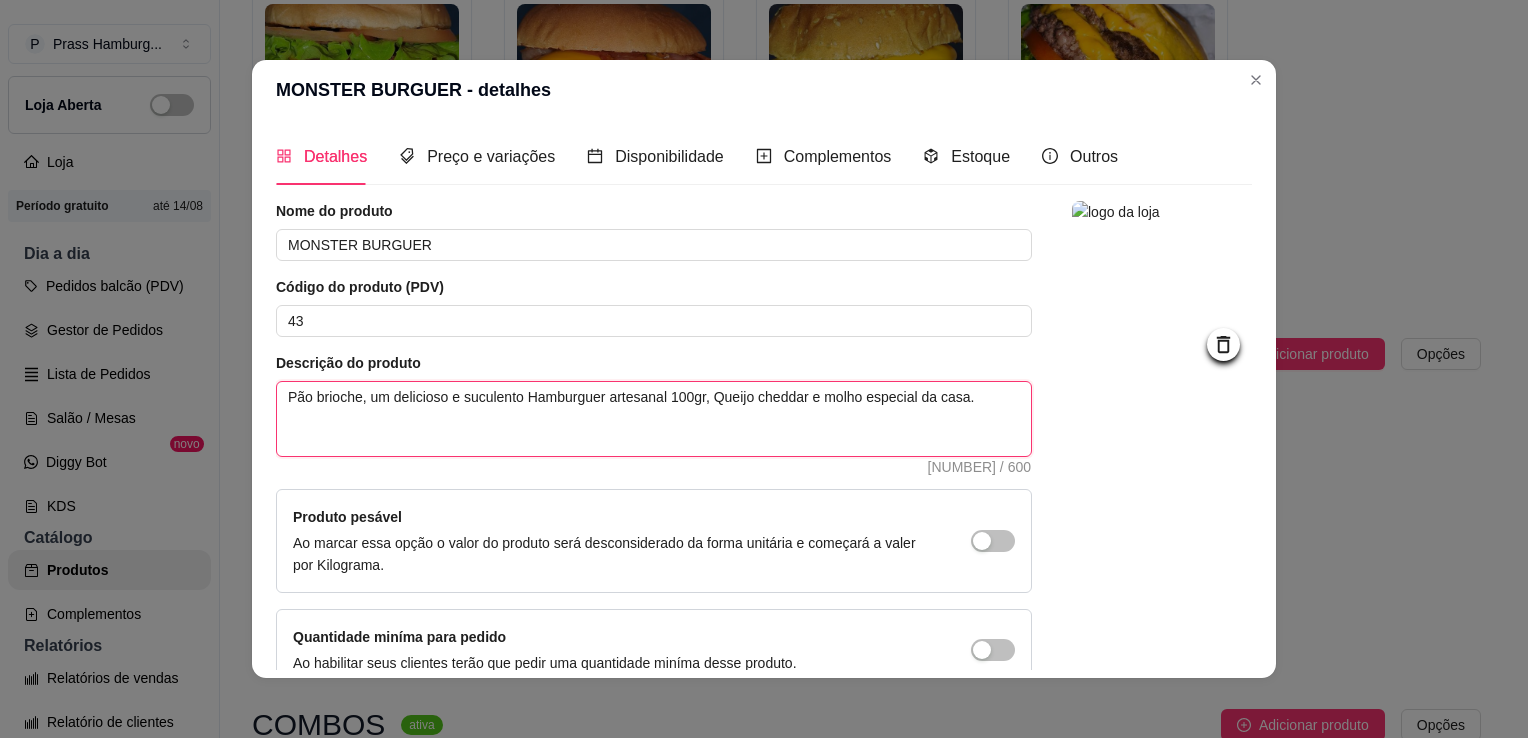 type on "Pão brioche, um delicioso e suculento Hamburguer artesanal 100gr, Queijo cheddar e molho especial da casa." 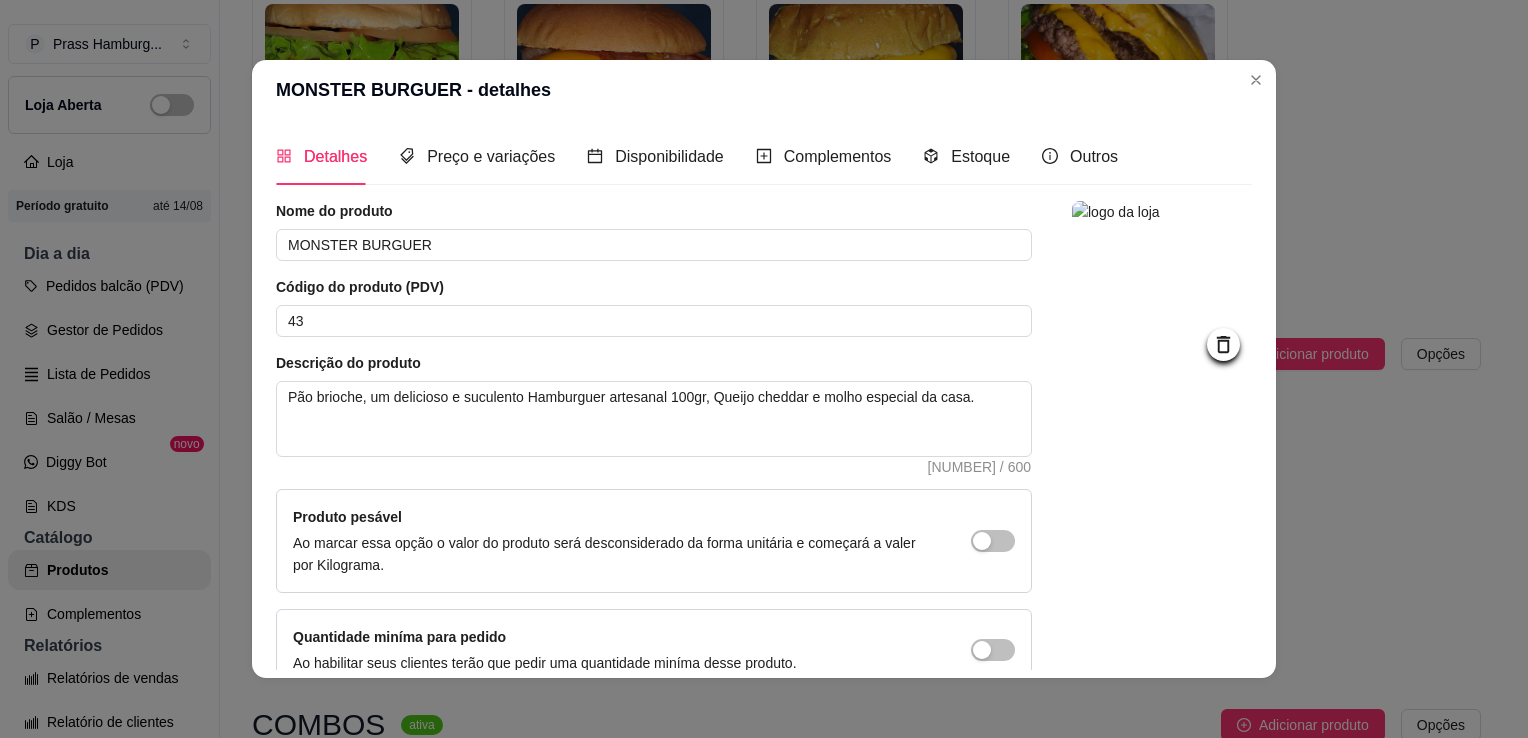 drag, startPoint x: 1245, startPoint y: 581, endPoint x: 1206, endPoint y: 640, distance: 70.724815 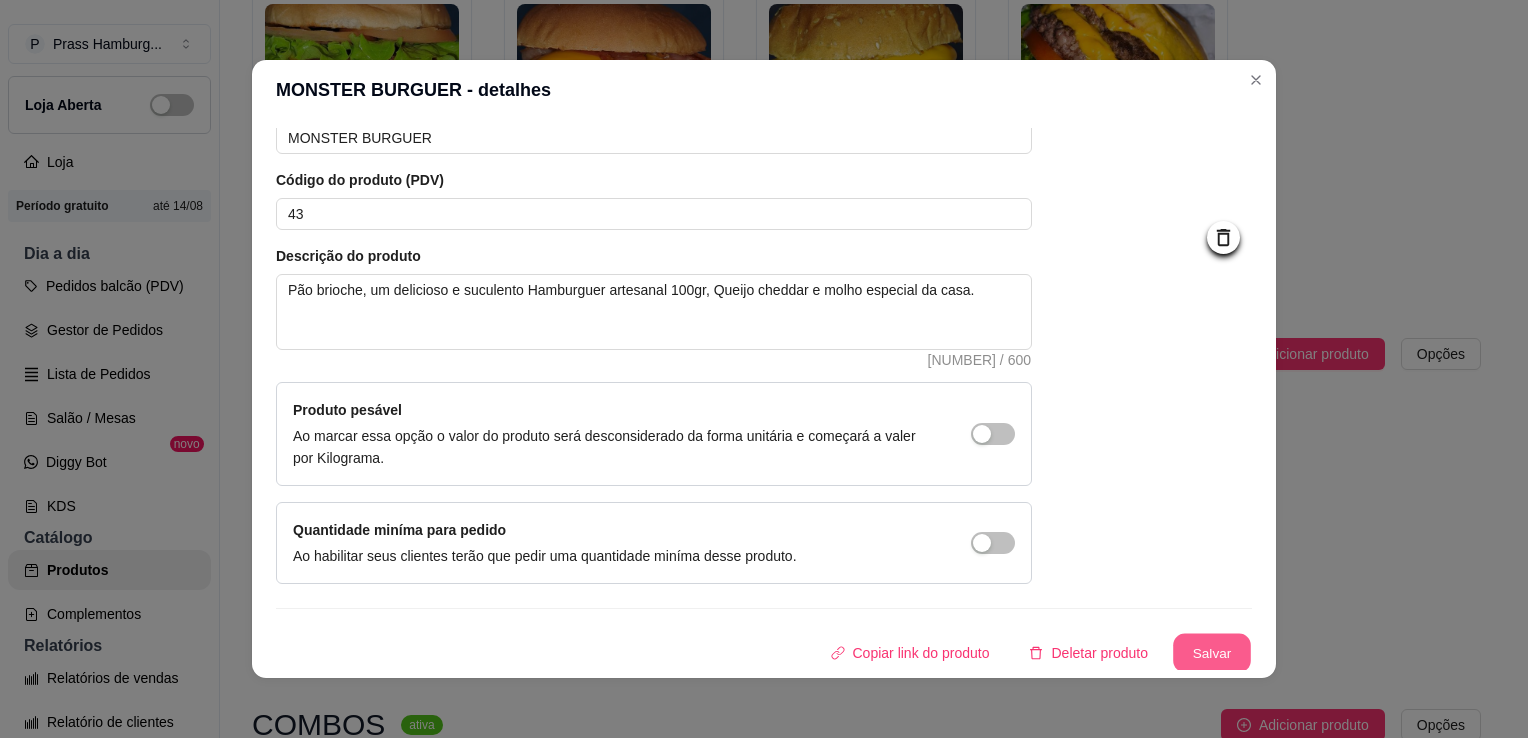 click on "Salvar" at bounding box center [1212, 653] 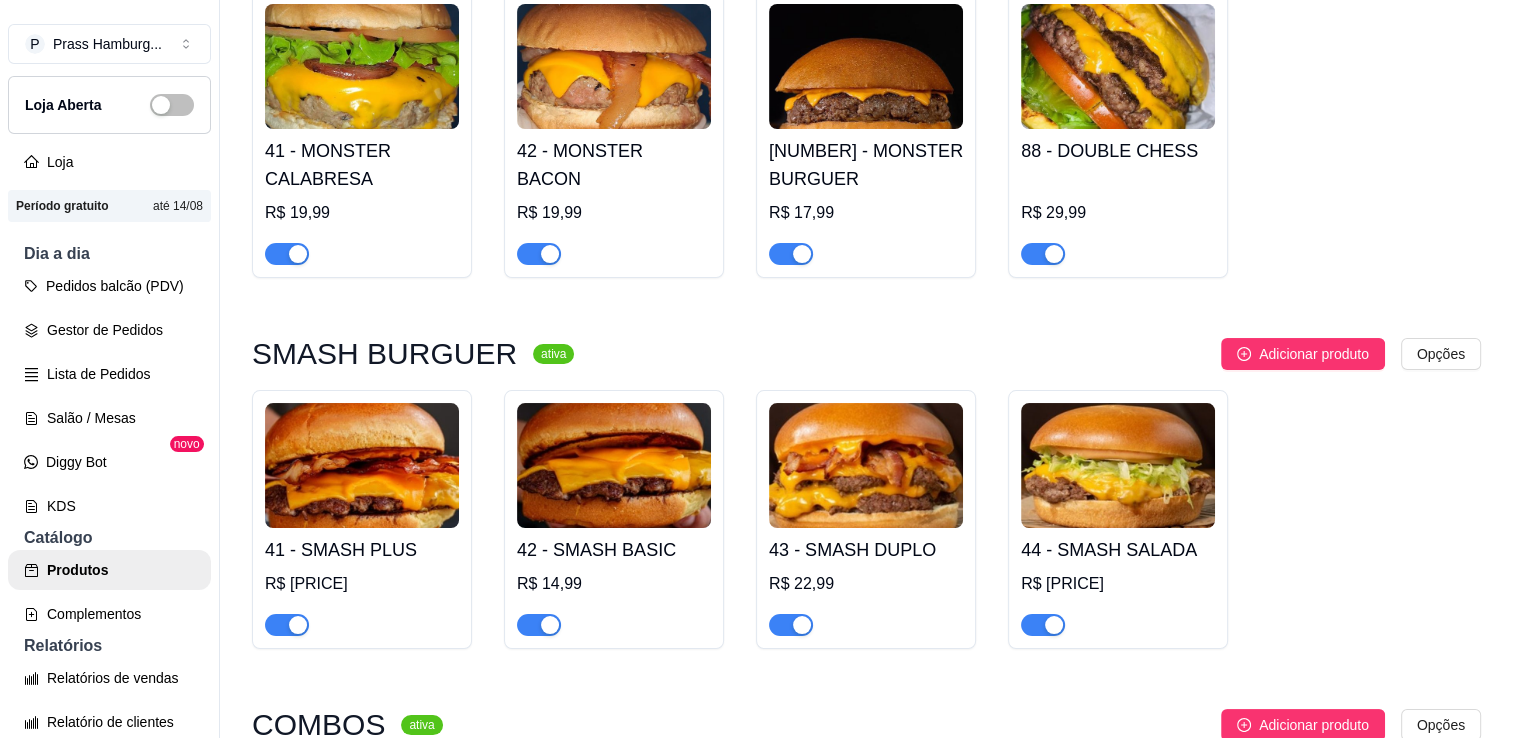 click at bounding box center (866, 66) 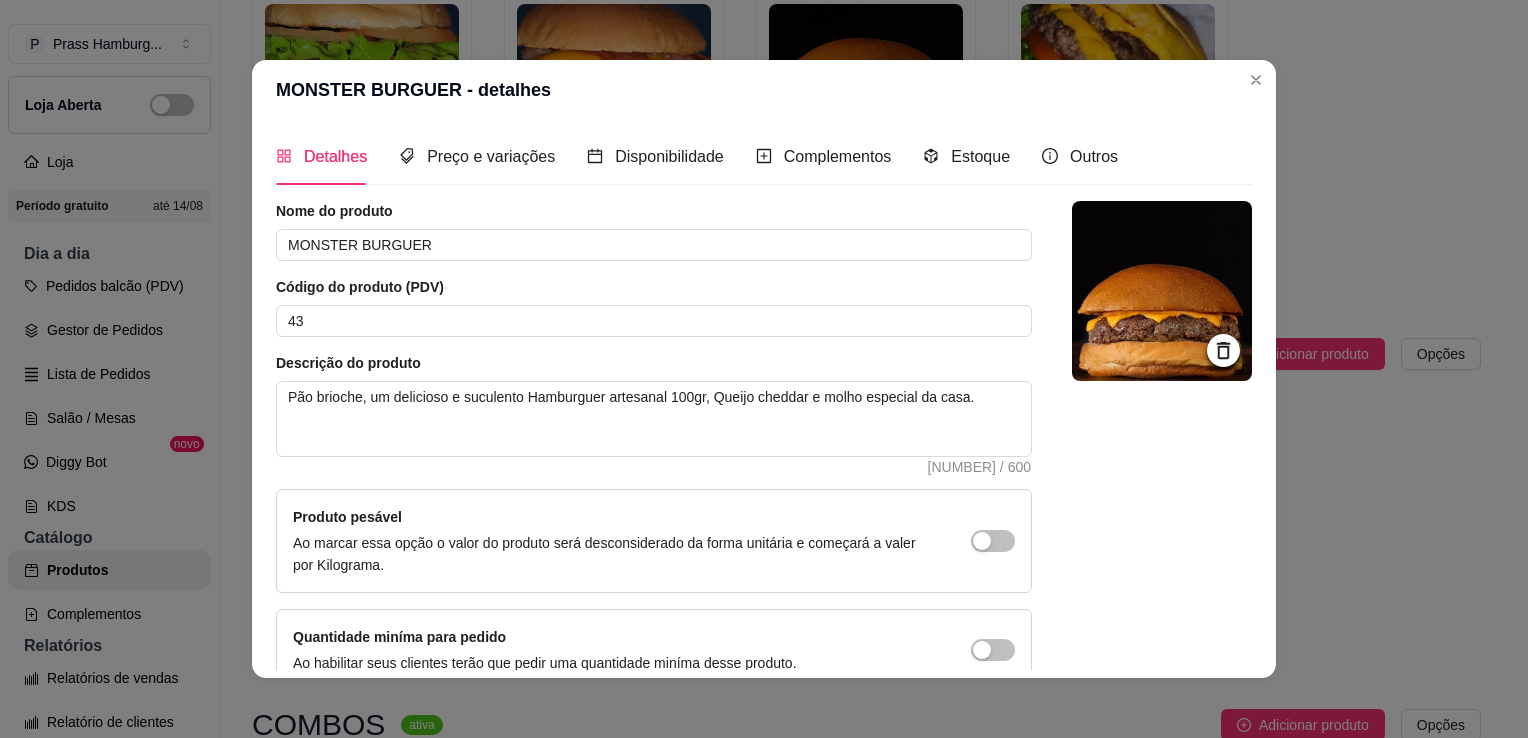 click at bounding box center (1162, 291) 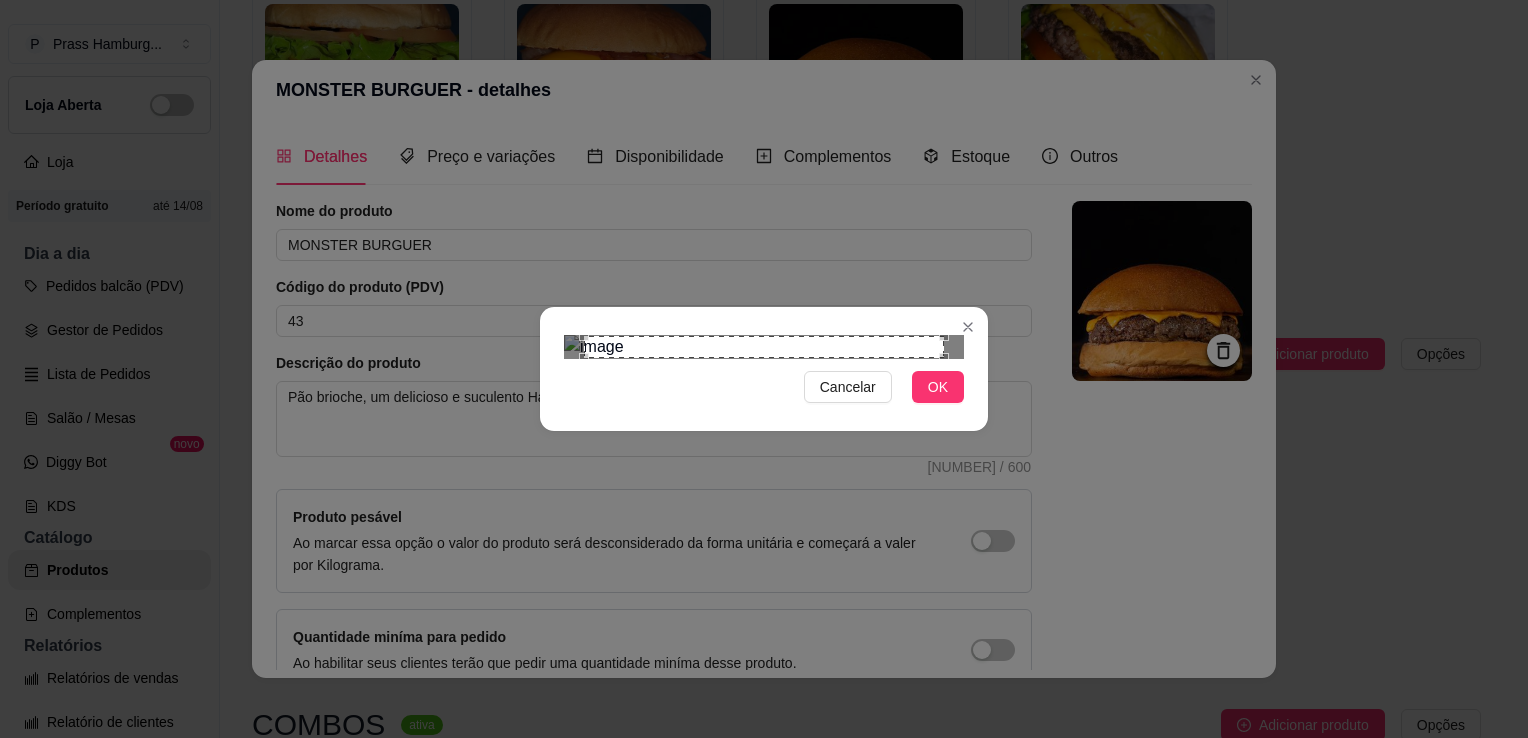 click at bounding box center (764, 347) 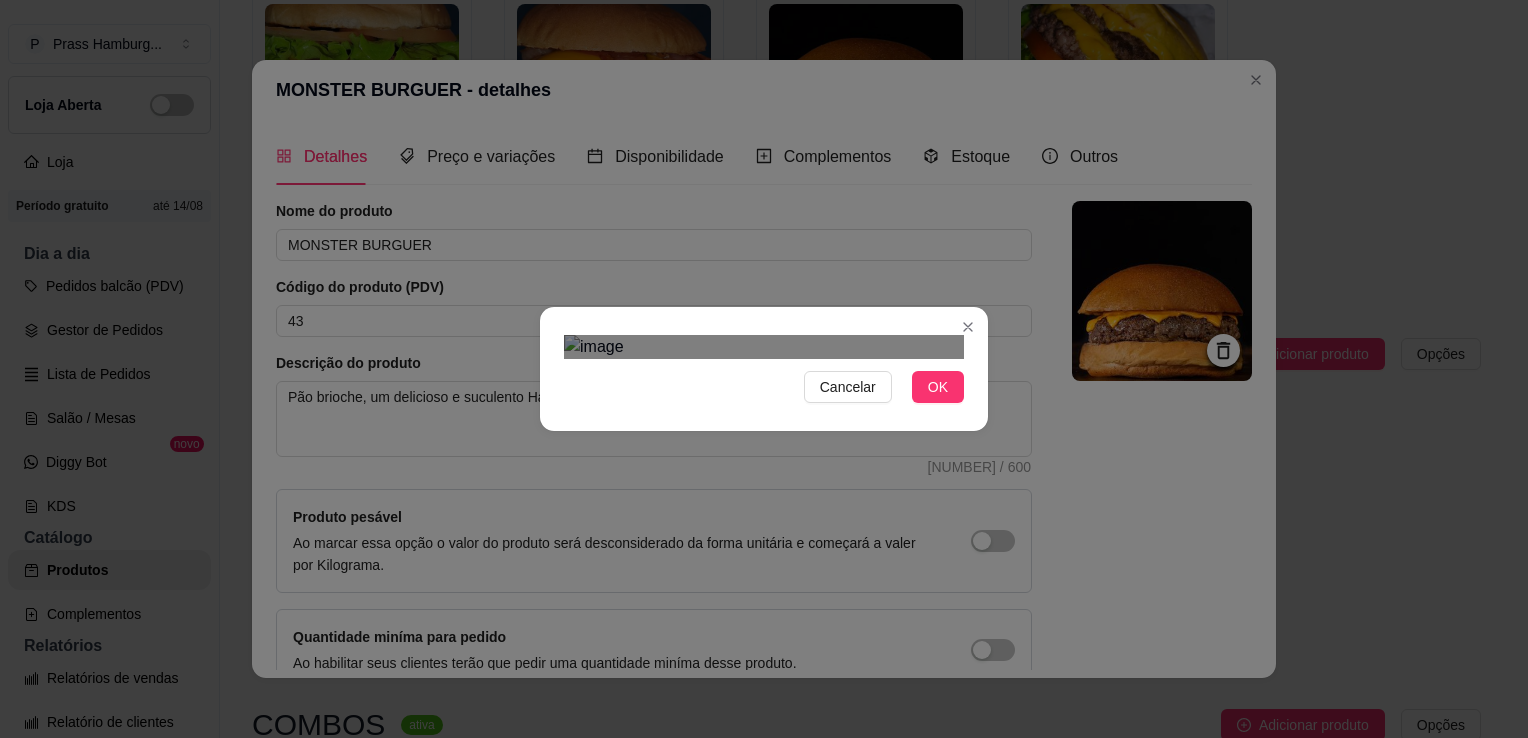 click at bounding box center [775, 555] 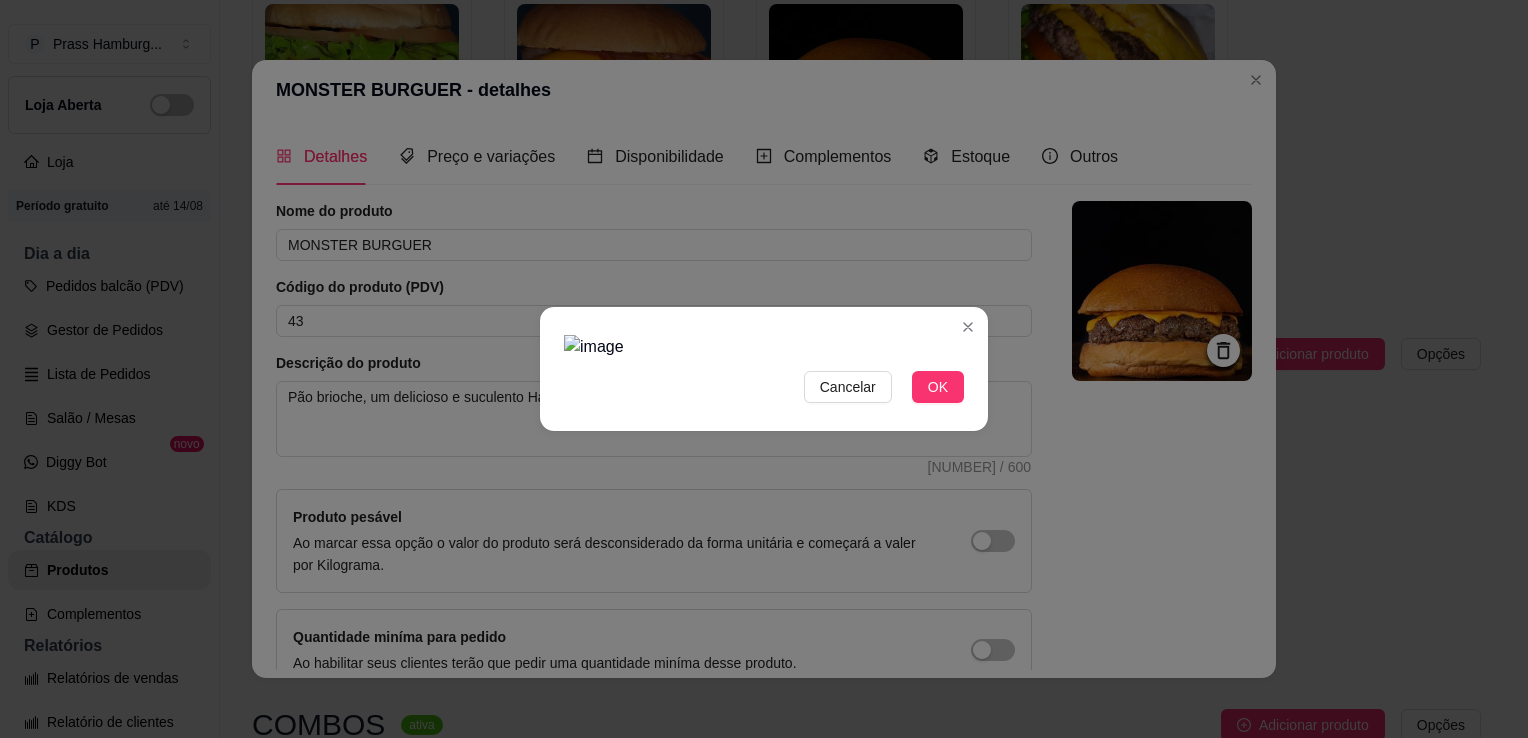 click at bounding box center [764, 347] 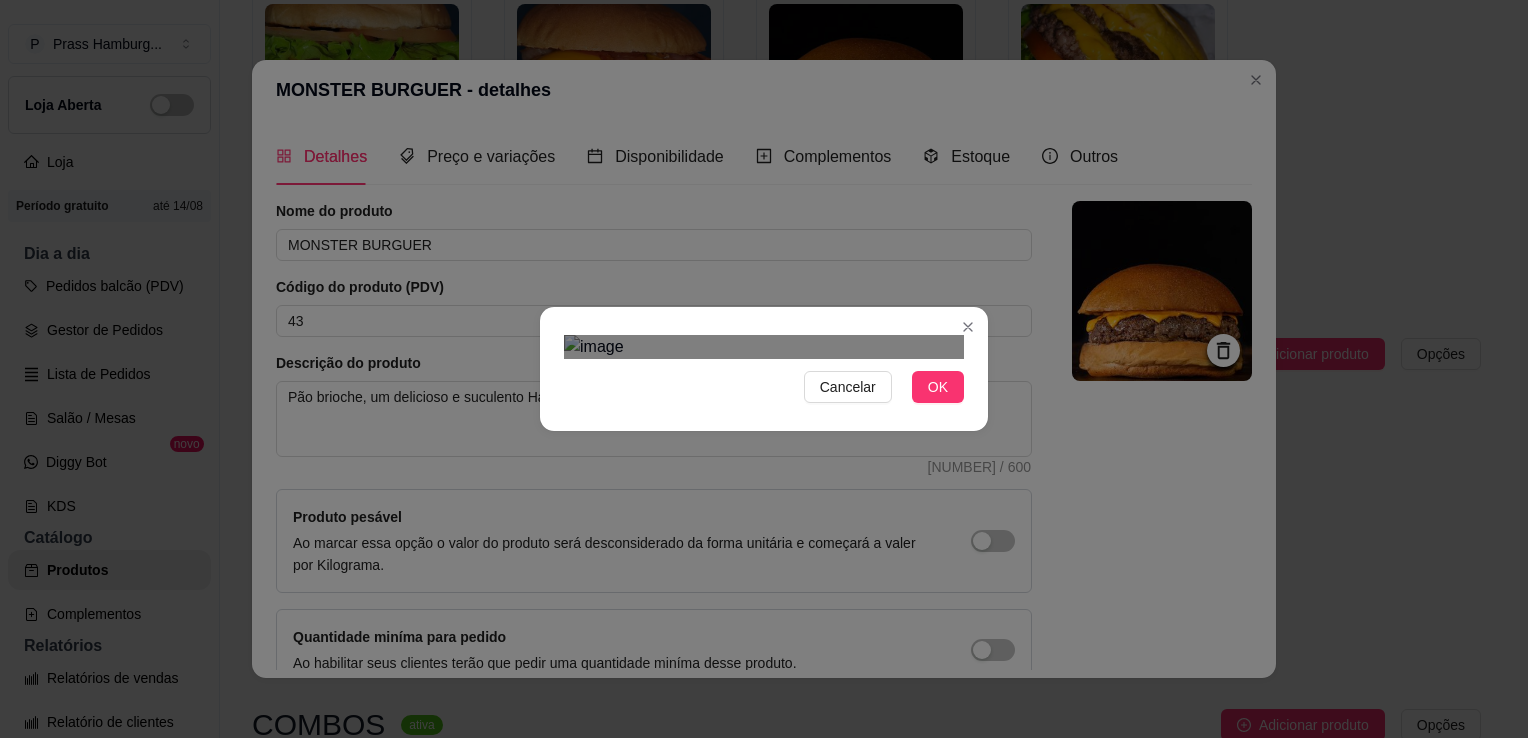 click at bounding box center [764, 347] 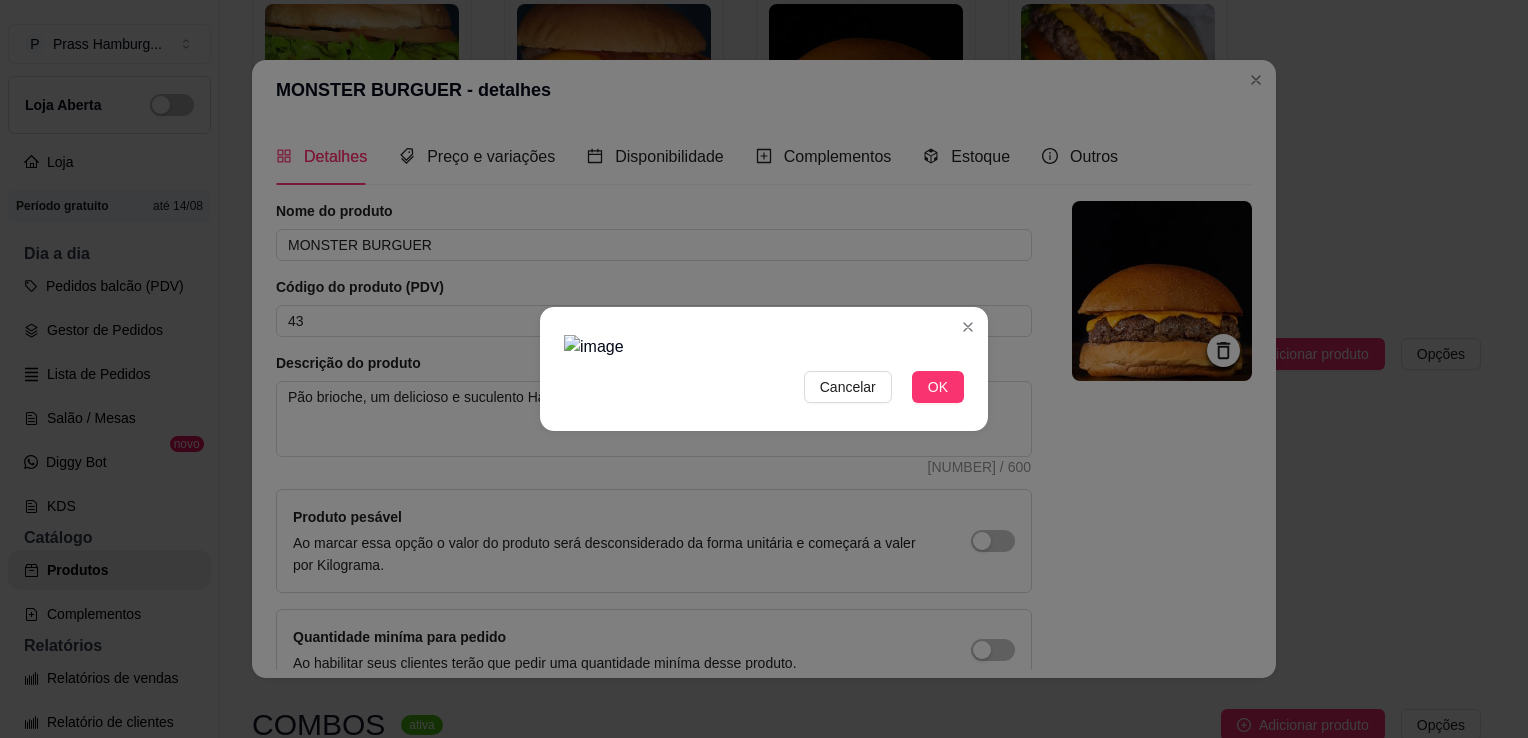 click at bounding box center (764, 347) 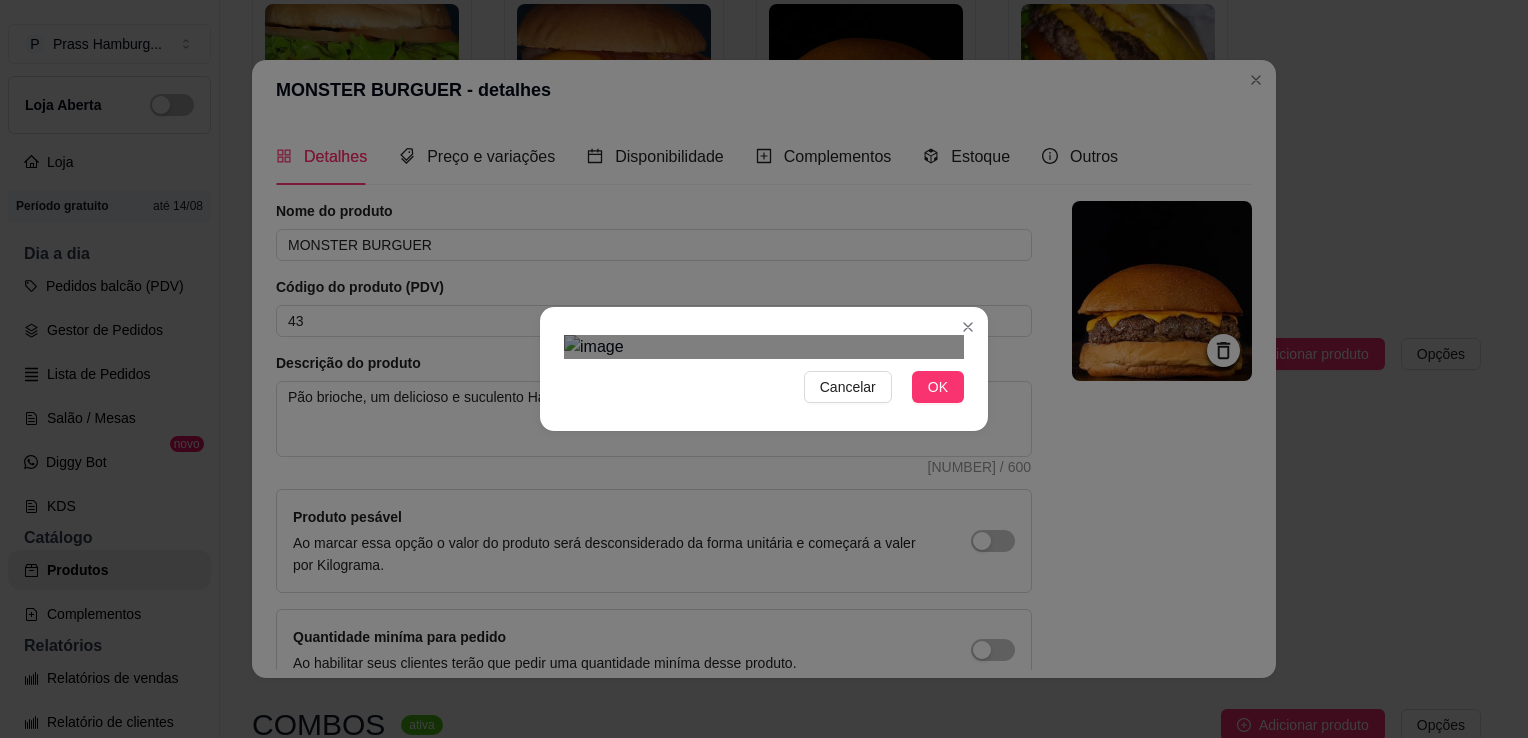 click at bounding box center (764, 347) 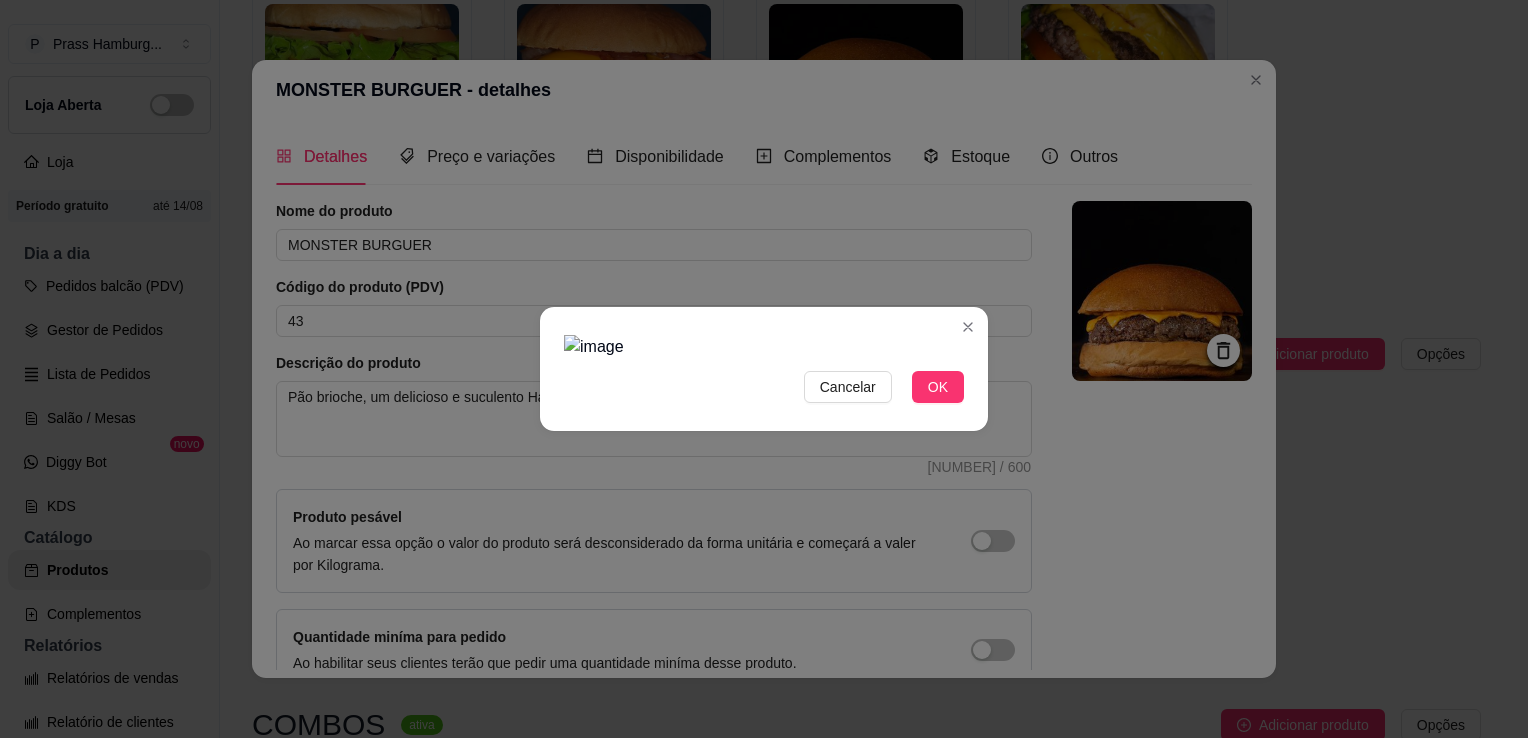 click at bounding box center (764, 347) 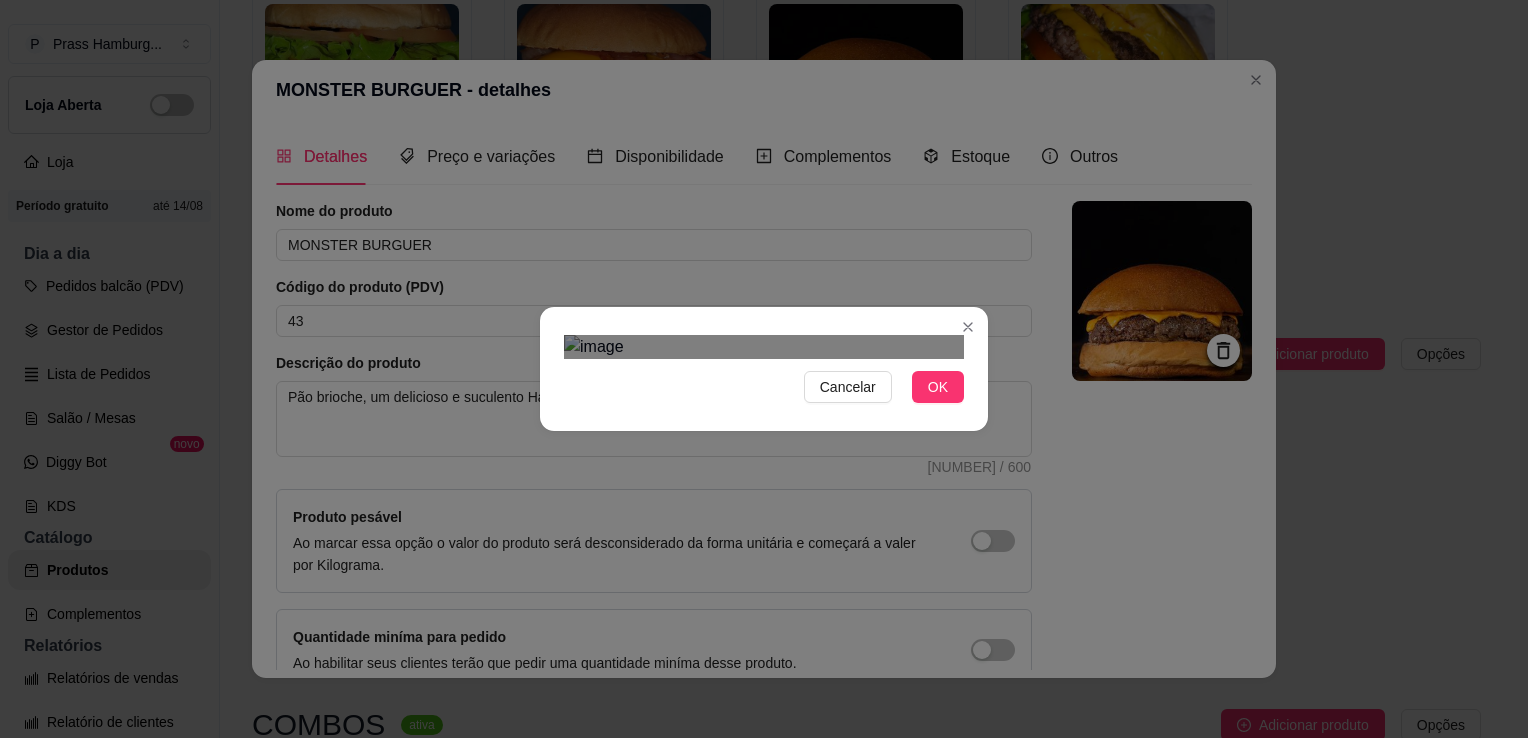 click at bounding box center (783, 516) 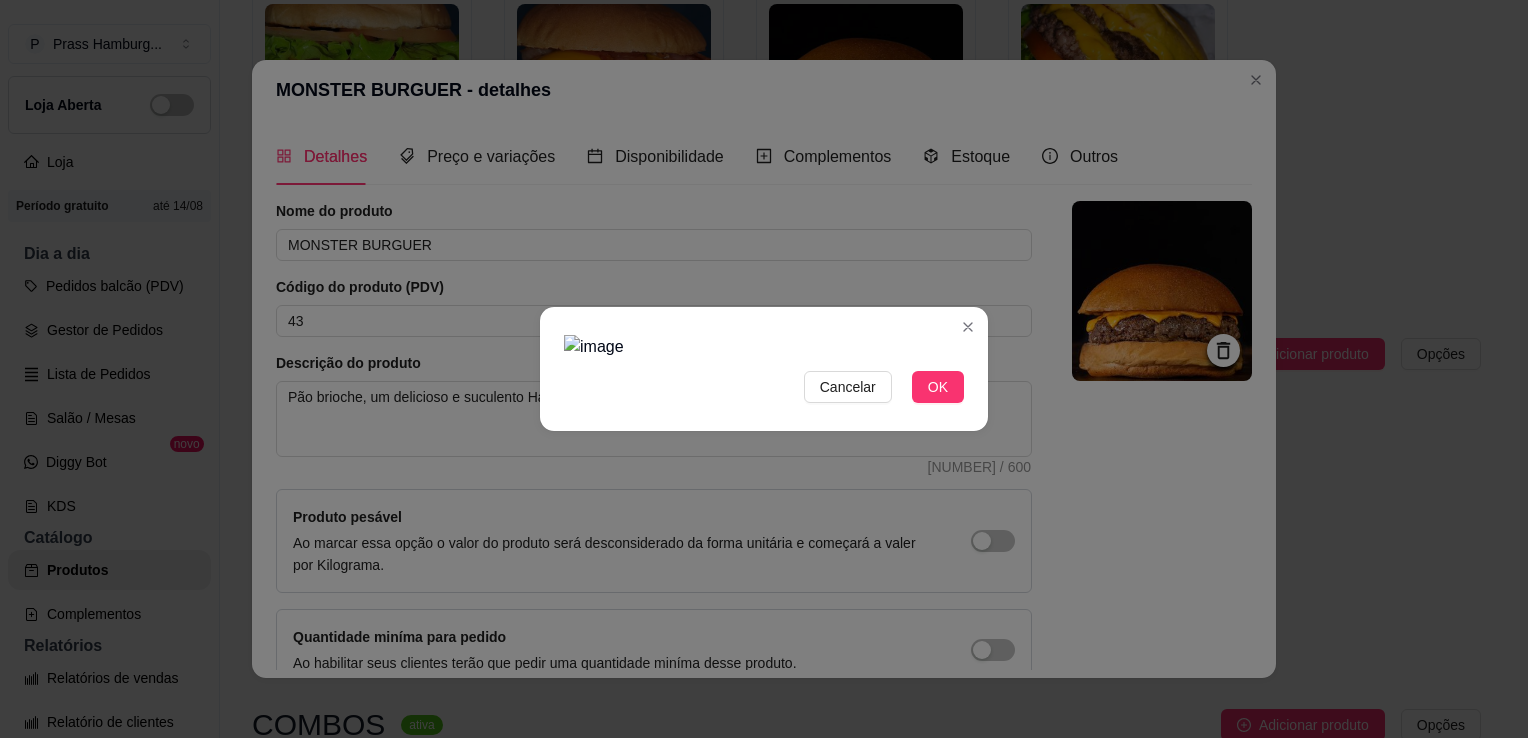 click at bounding box center [764, 347] 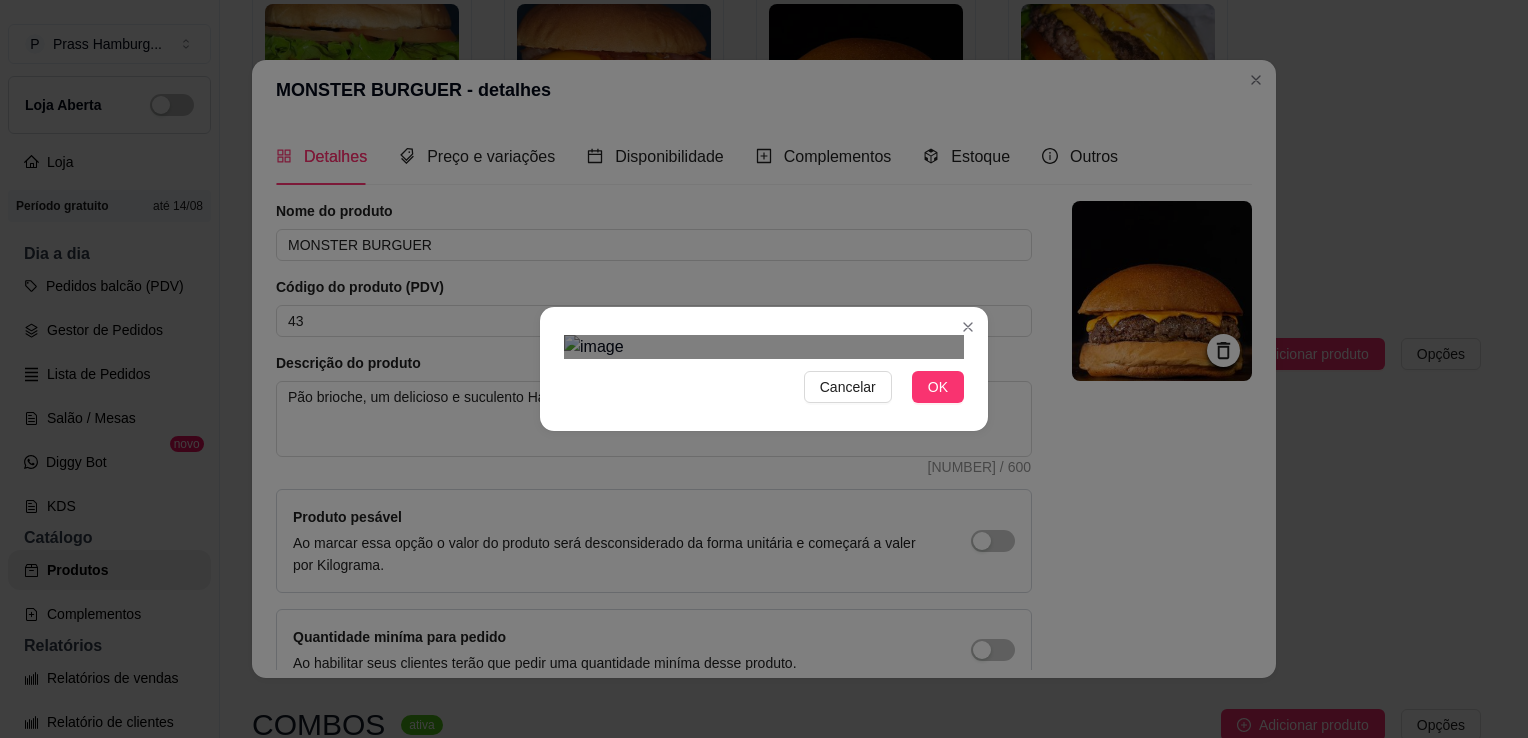 click at bounding box center [764, 347] 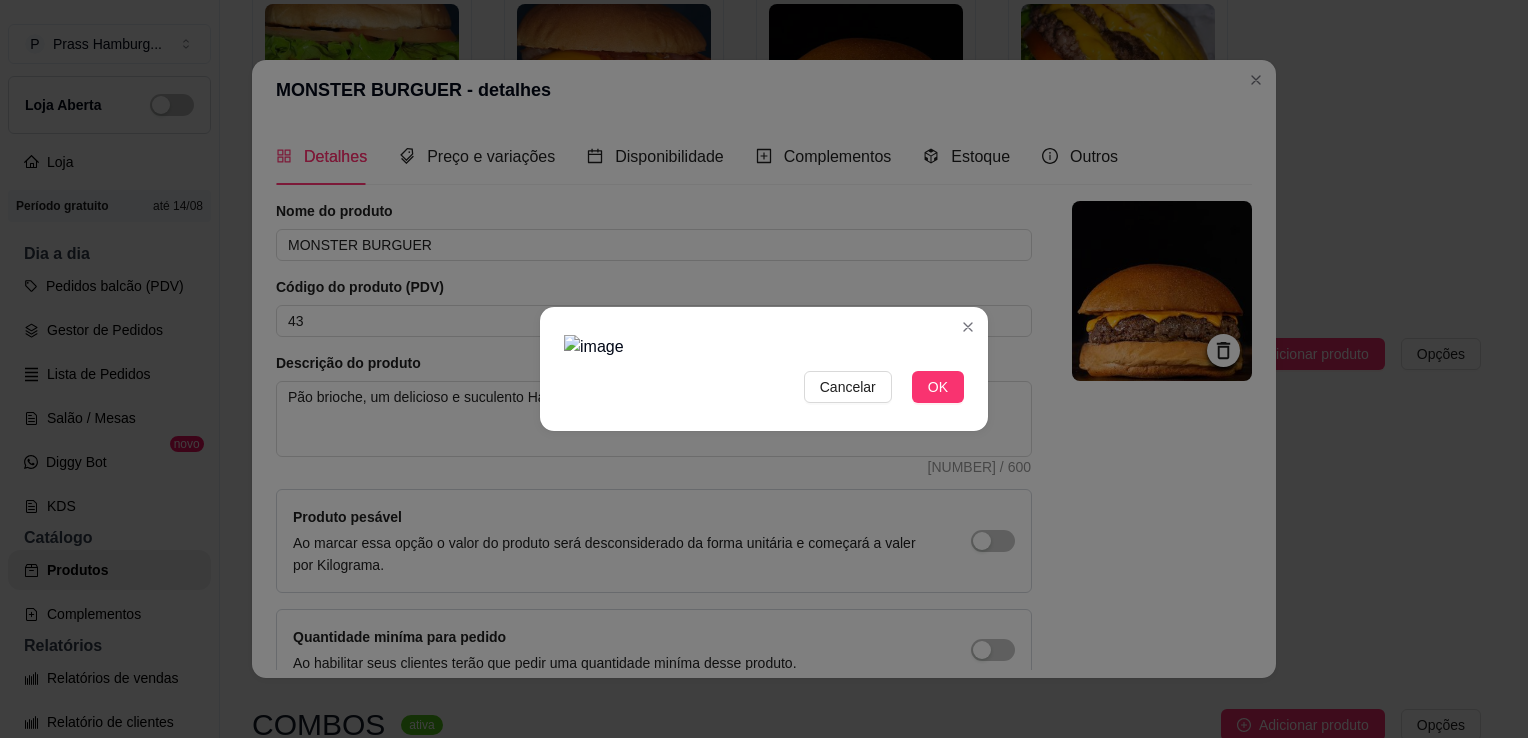 click at bounding box center (764, 347) 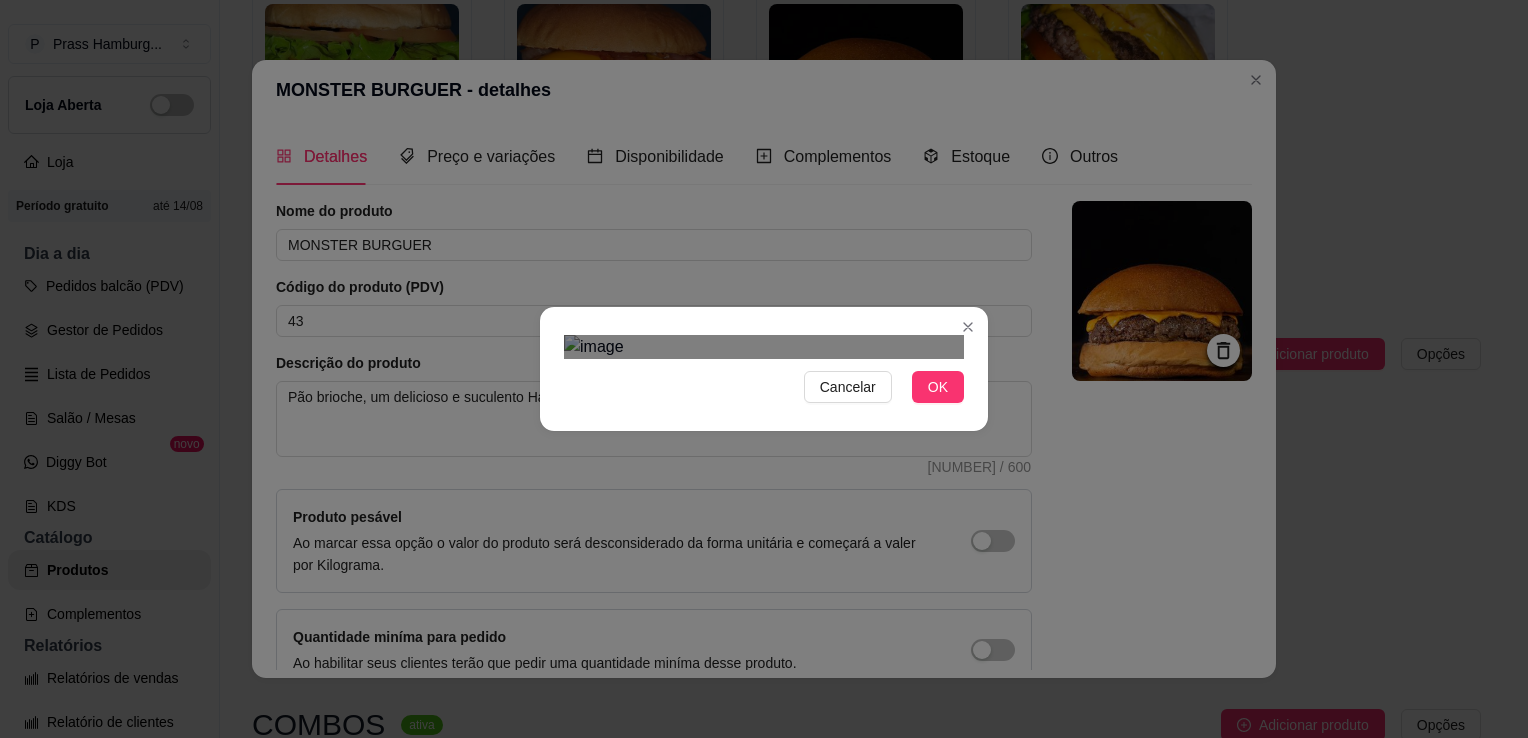 click on "Cancelar OK" at bounding box center [764, 369] 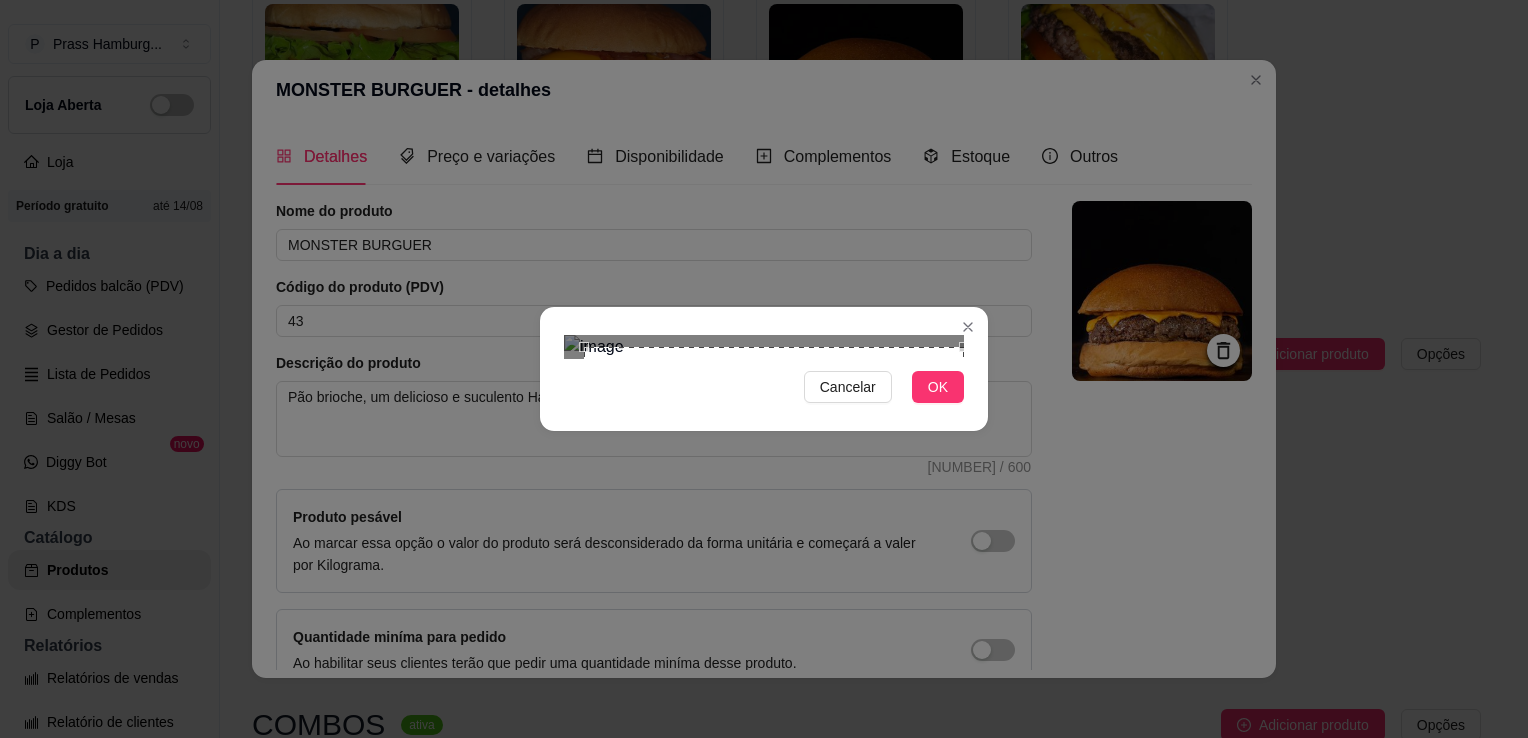 click at bounding box center (764, 347) 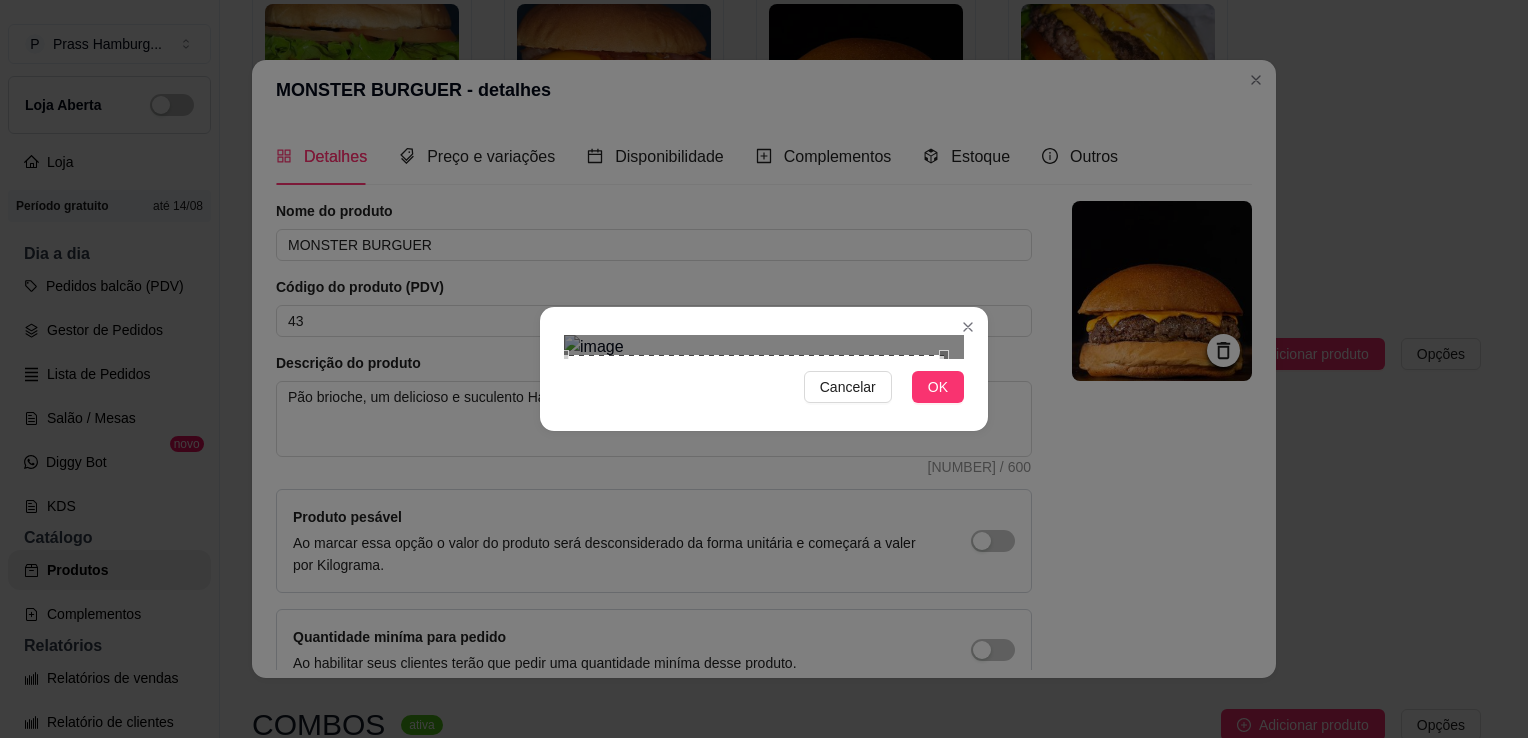 click at bounding box center [754, 545] 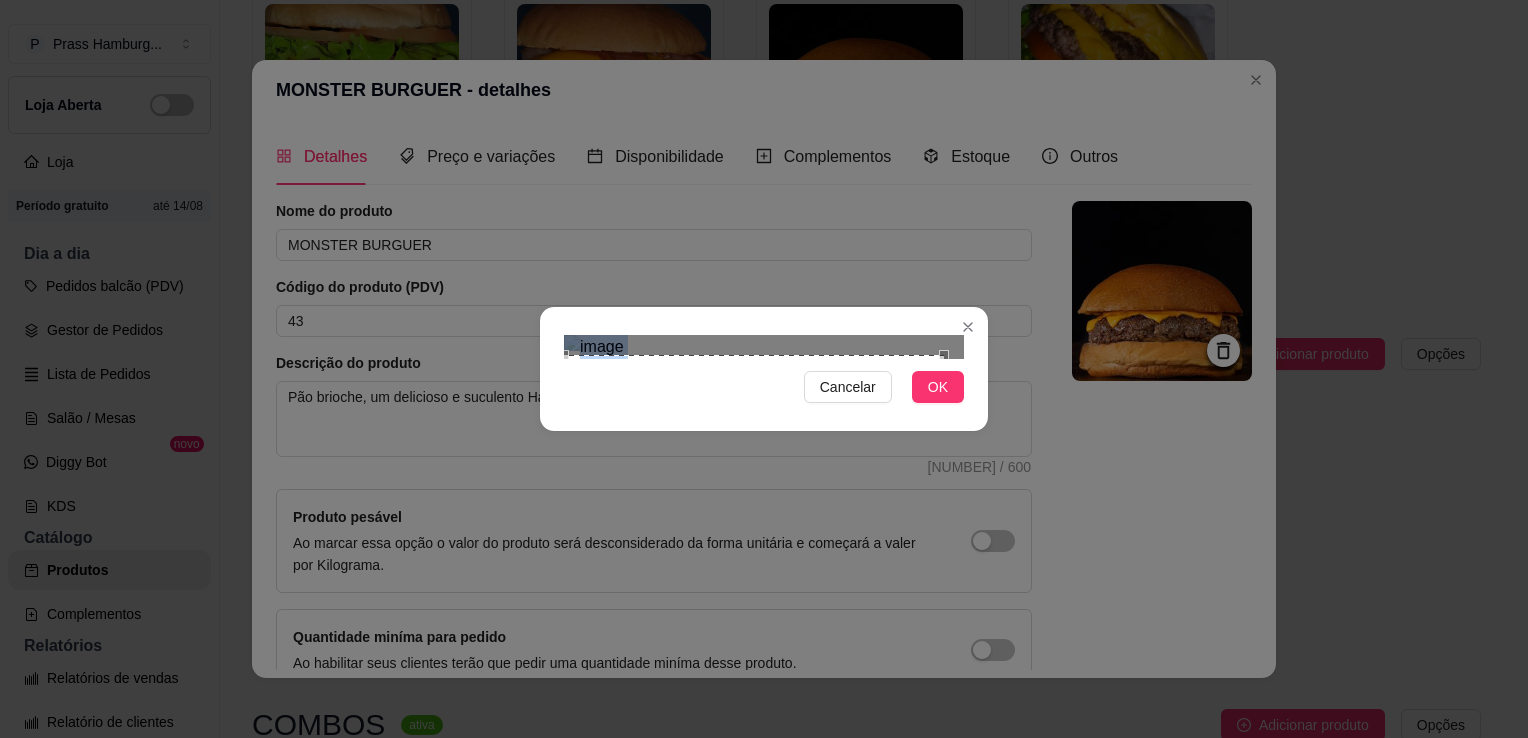 drag, startPoint x: 560, startPoint y: 166, endPoint x: 619, endPoint y: 265, distance: 115.24756 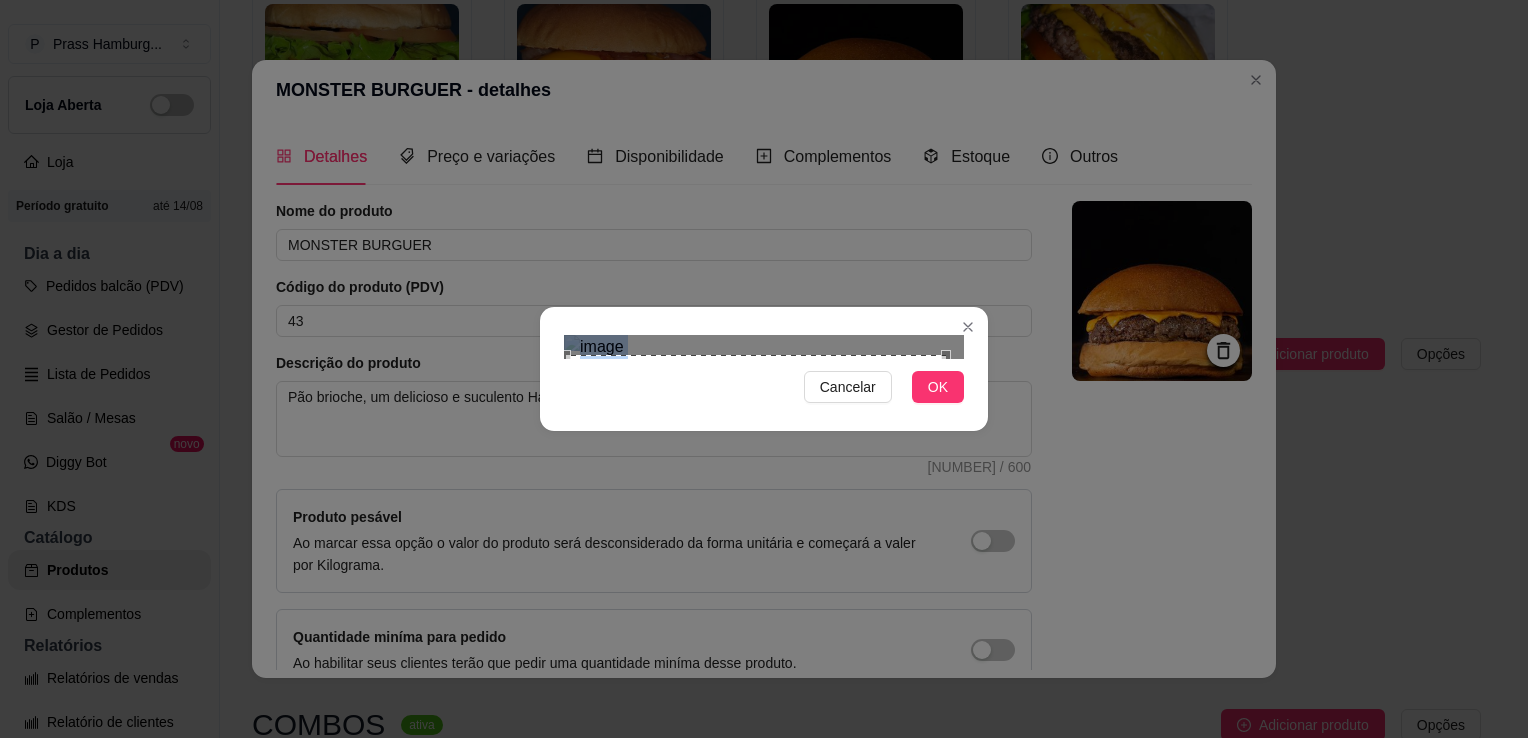 click at bounding box center (756, 545) 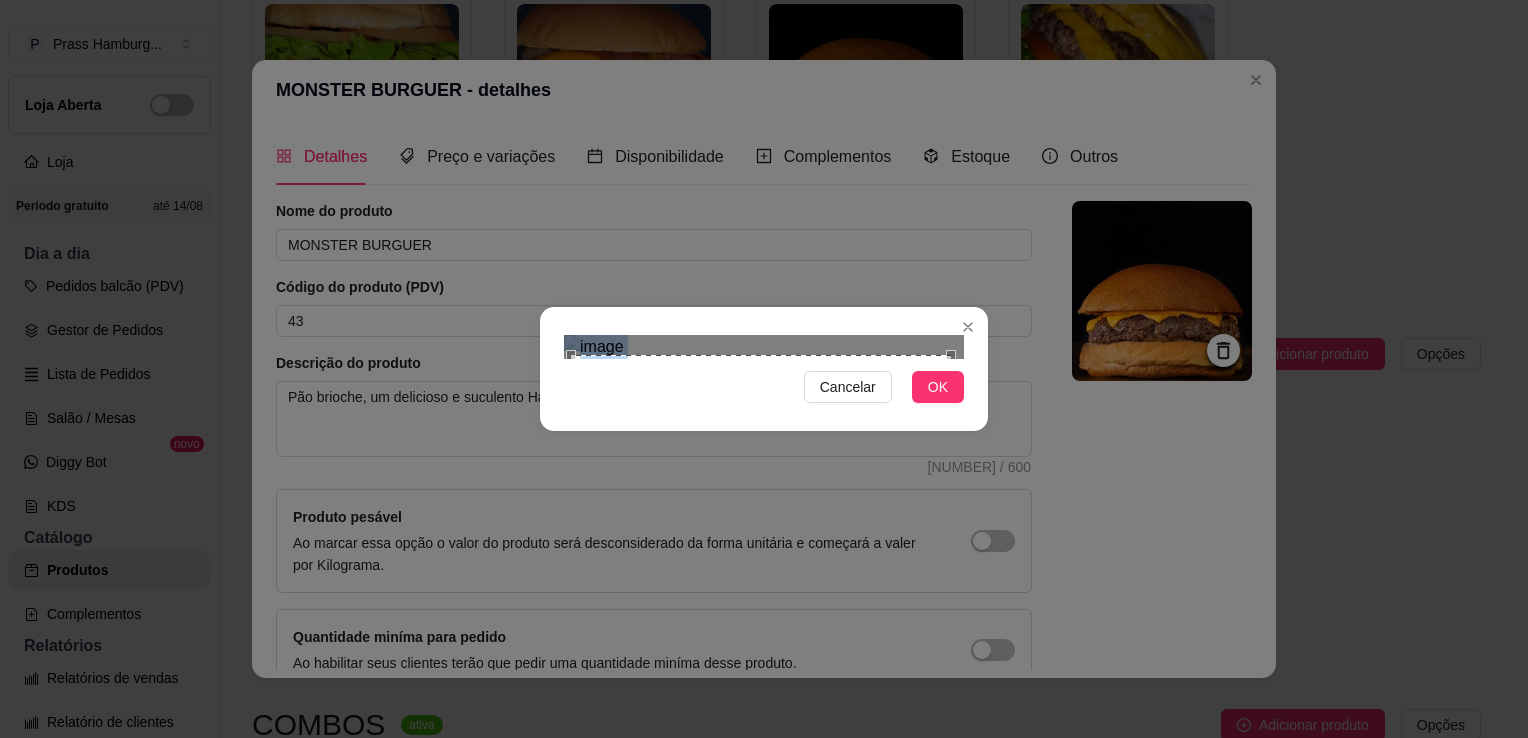click at bounding box center (761, 545) 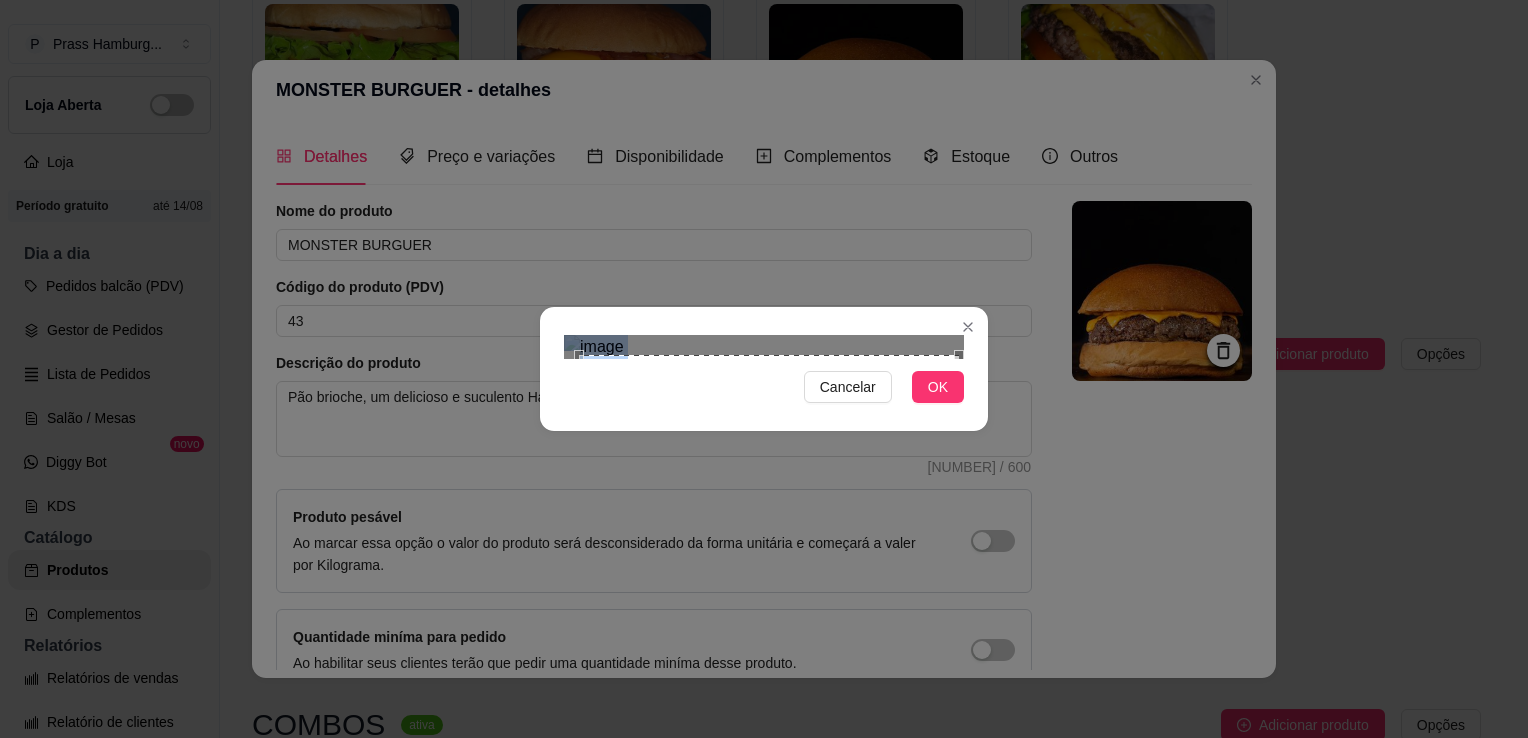 click at bounding box center [769, 545] 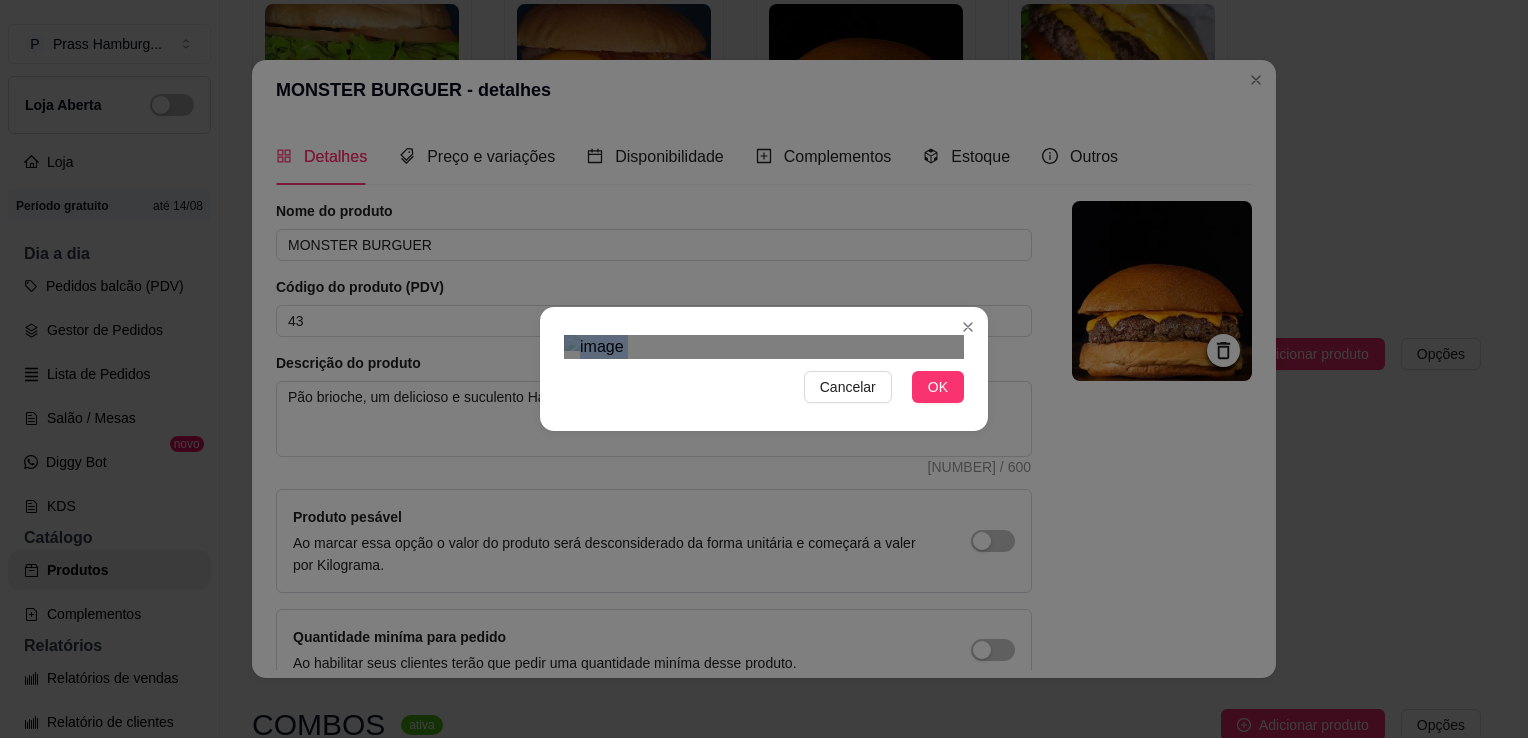 click at bounding box center [764, 347] 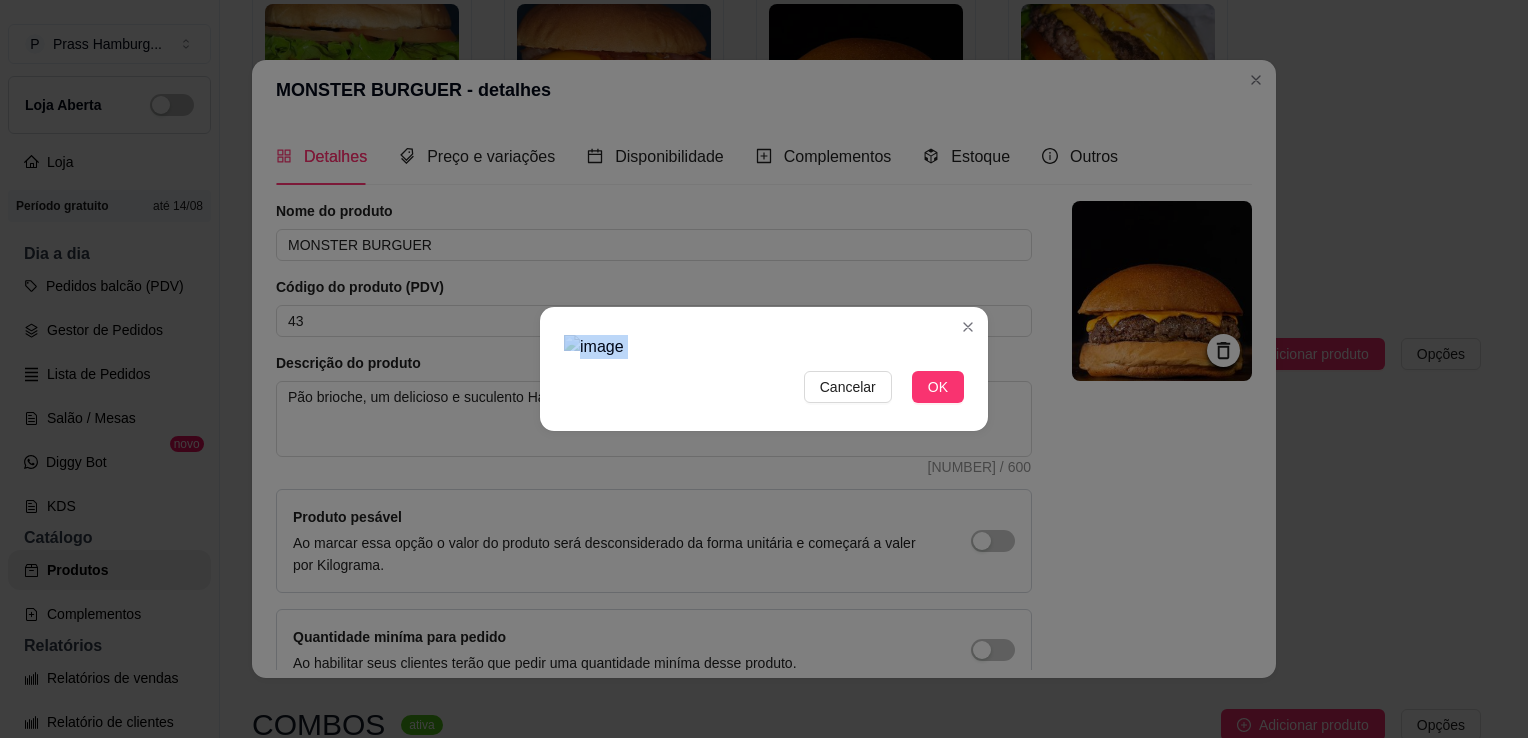 click at bounding box center (764, 347) 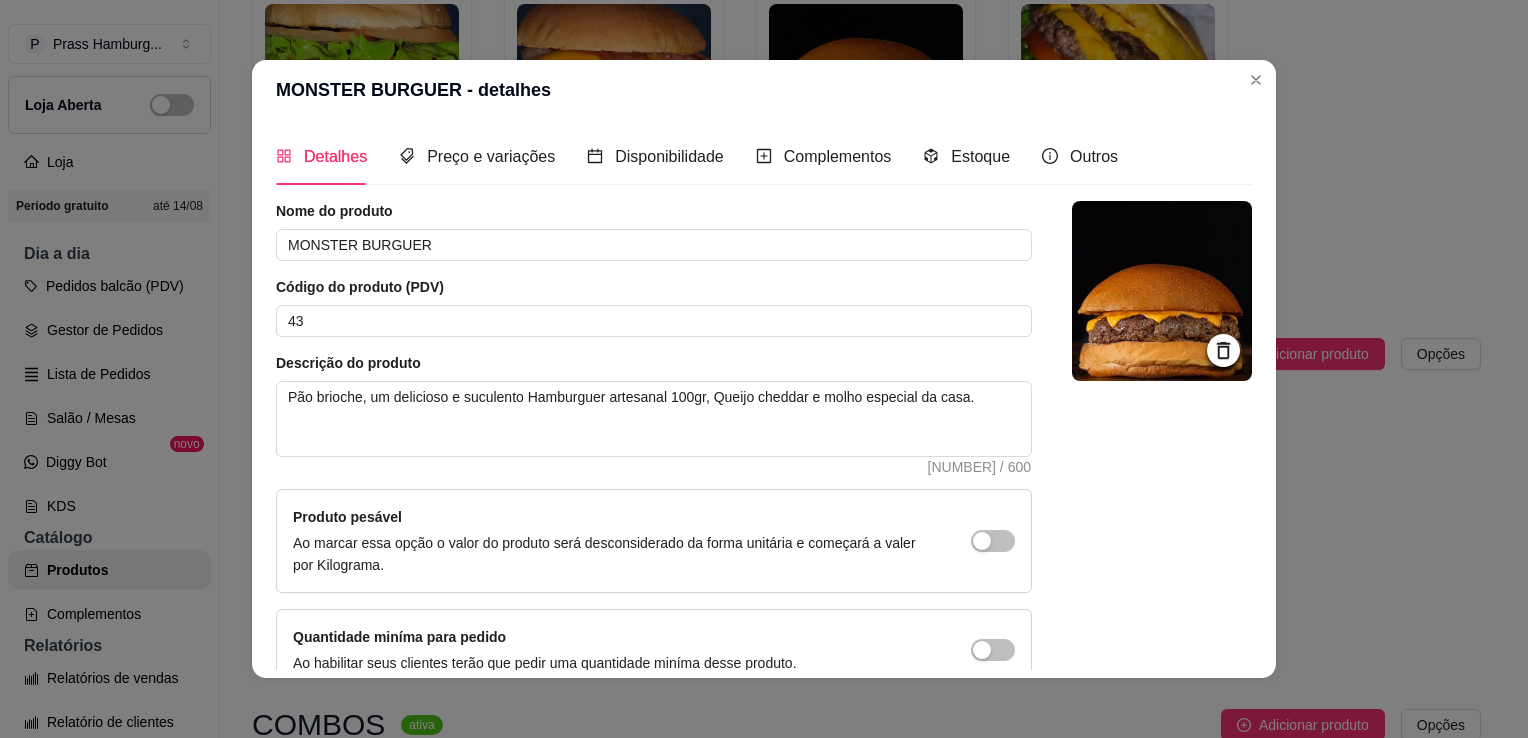 click at bounding box center [1162, 291] 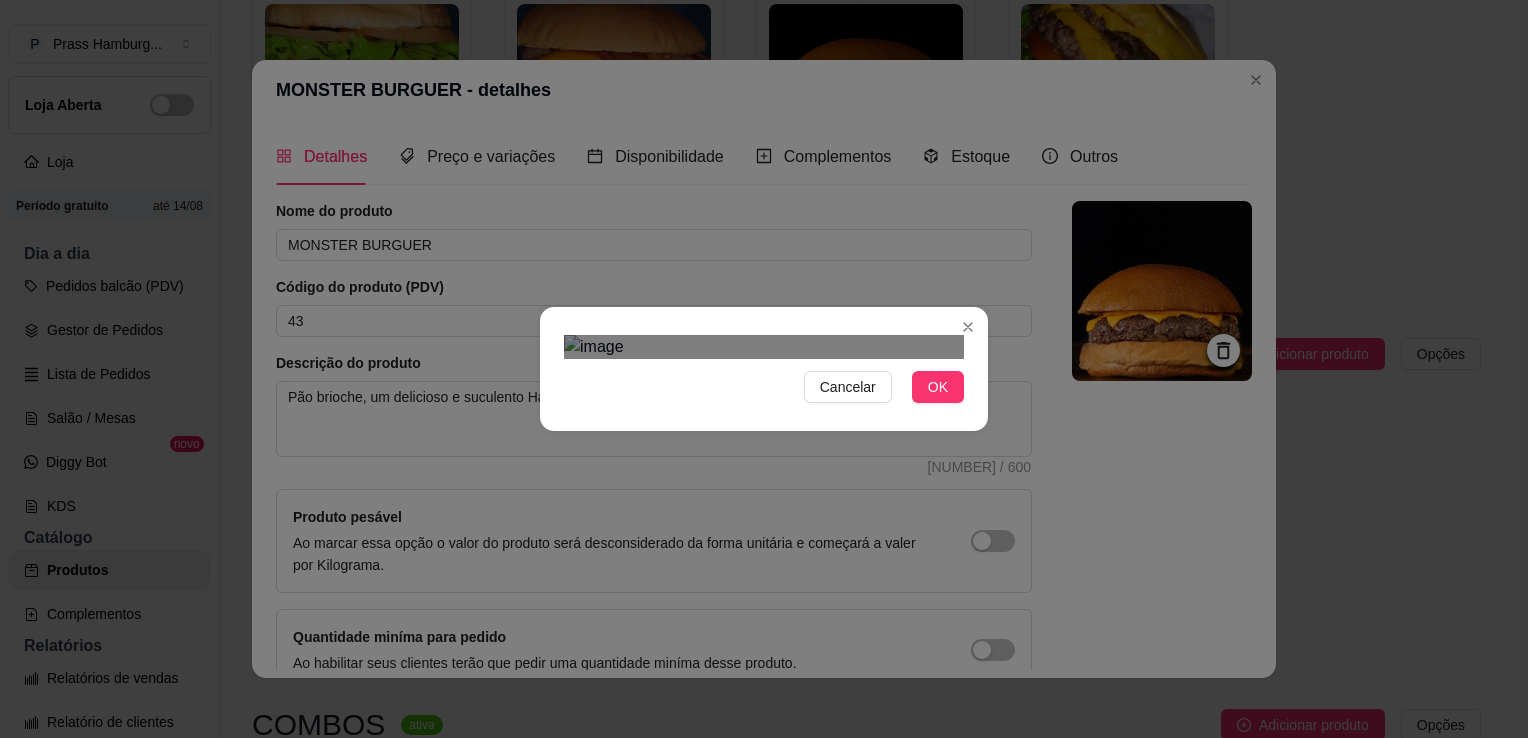 click at bounding box center (764, 347) 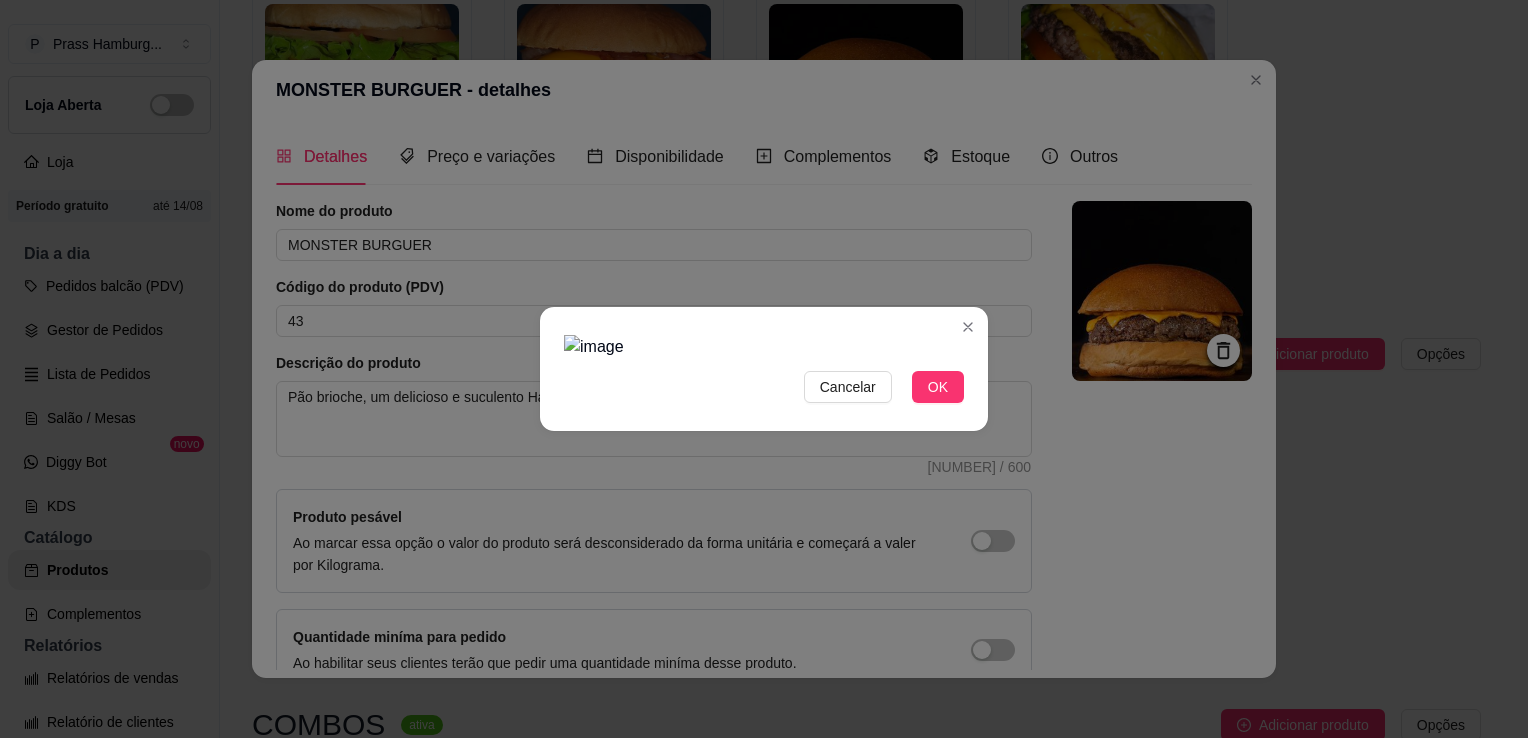 click at bounding box center (764, 347) 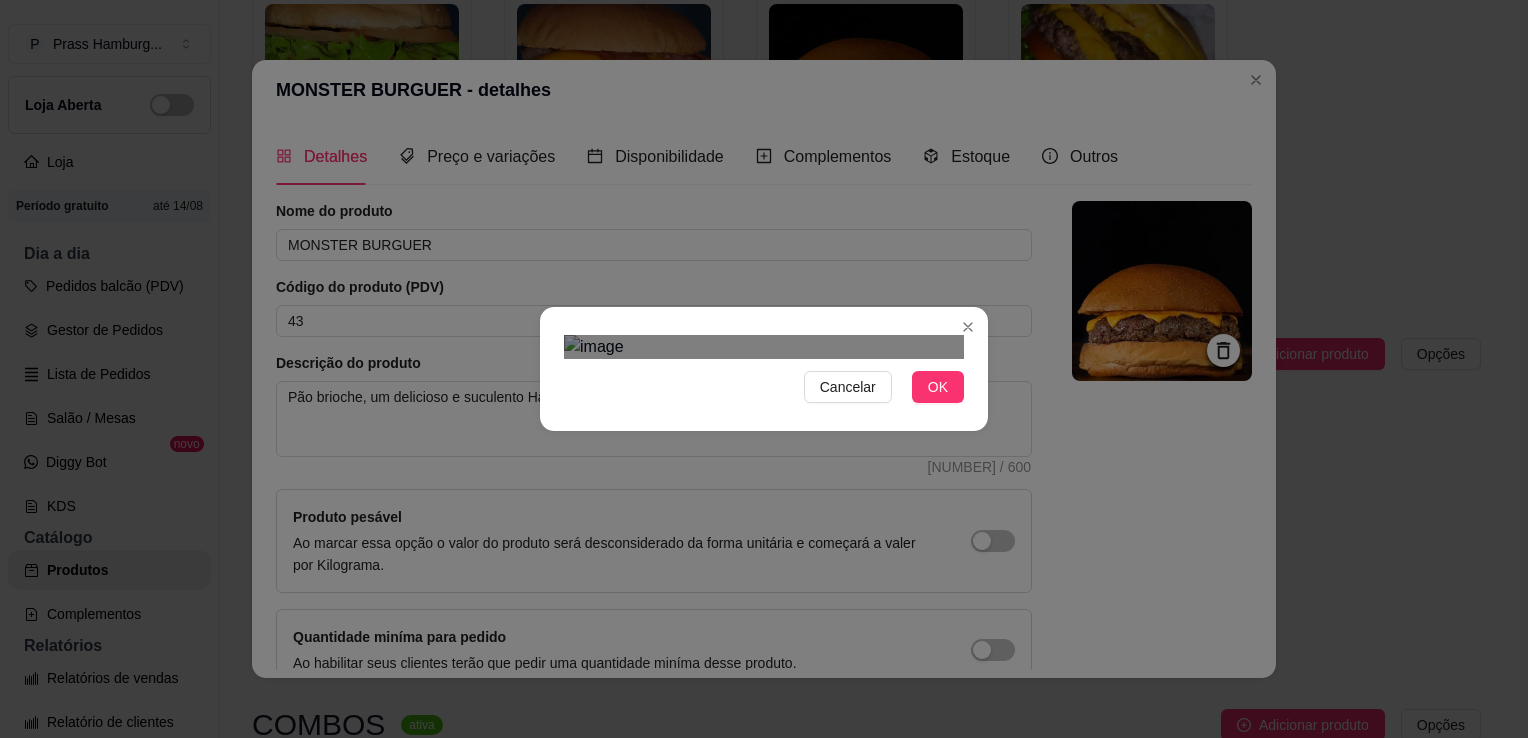 click at bounding box center (764, 347) 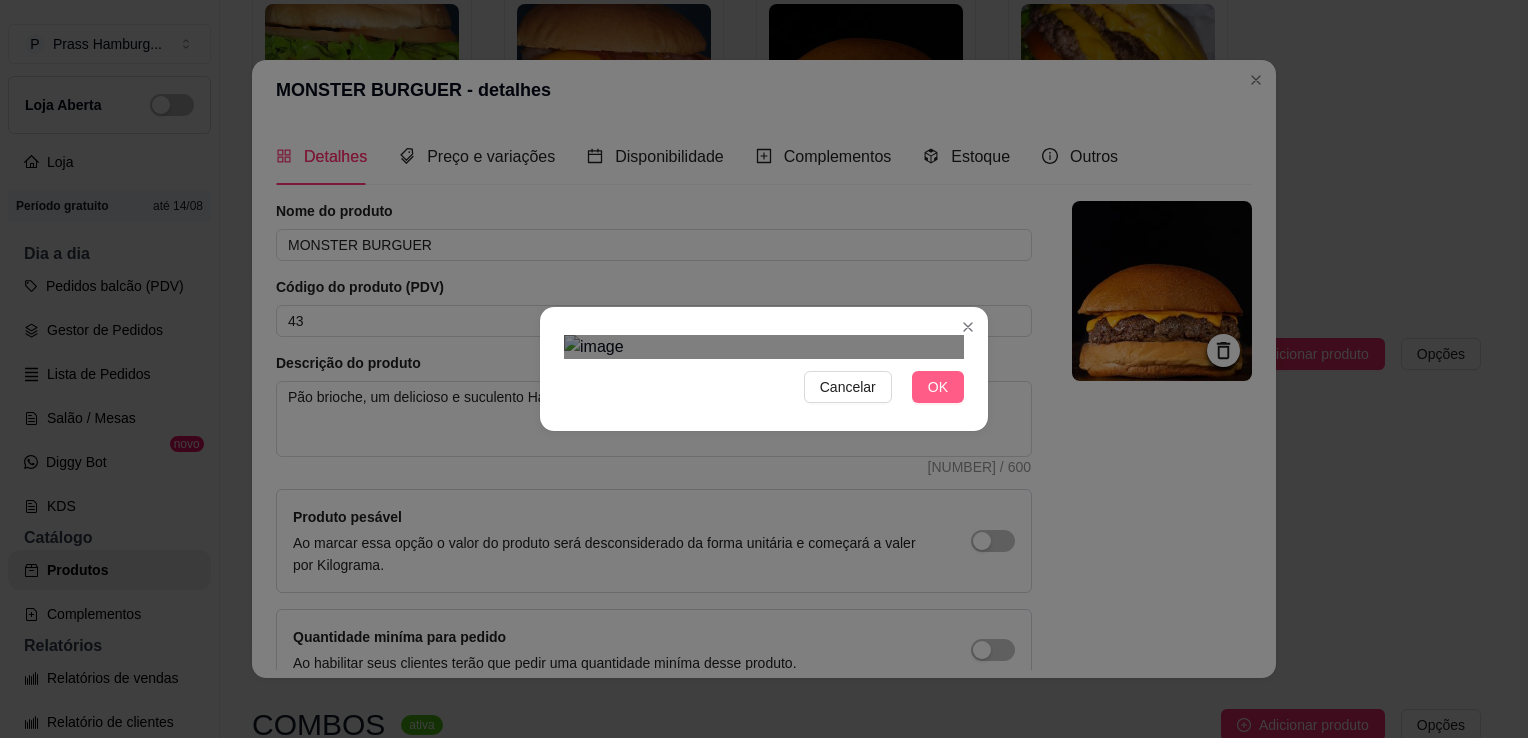 click on "OK" at bounding box center [938, 387] 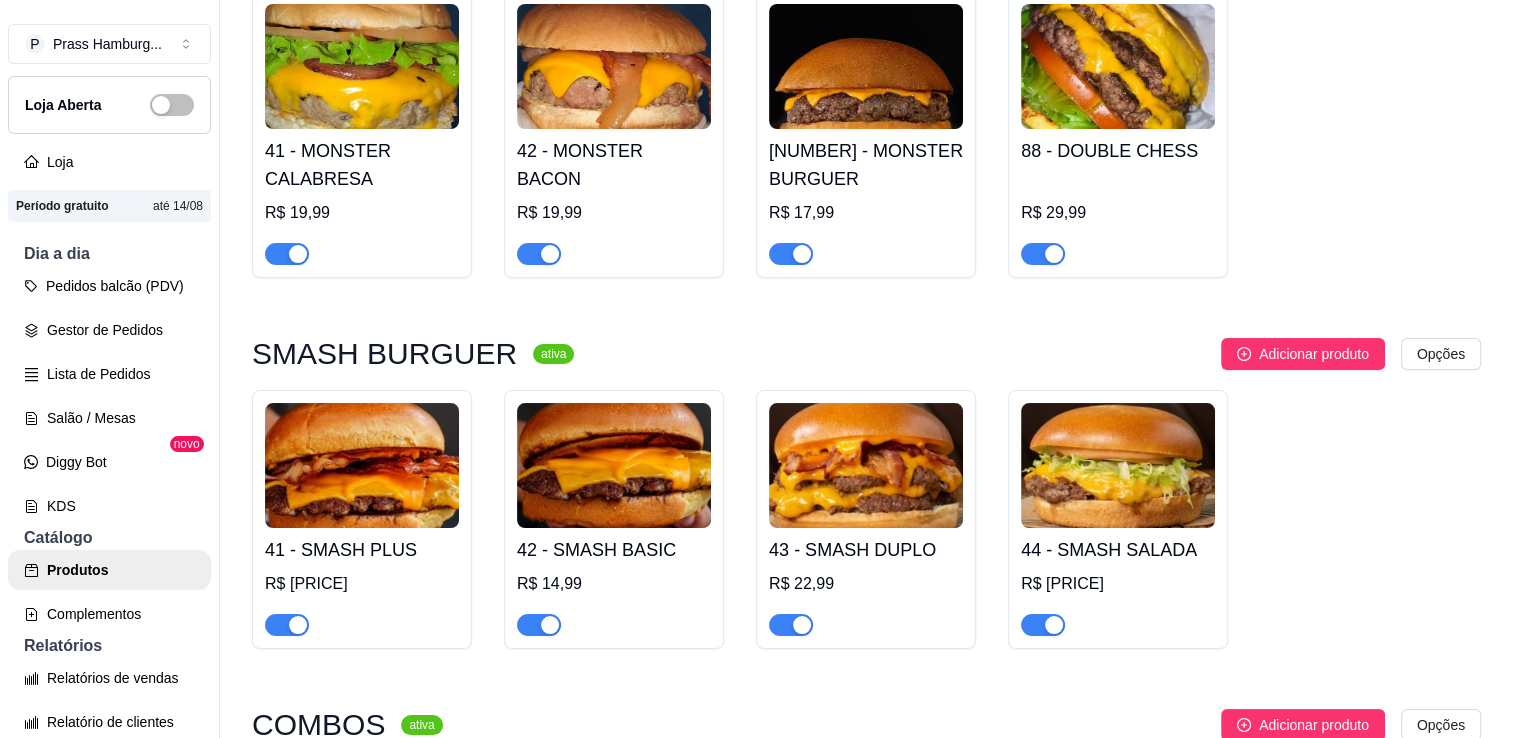 click at bounding box center [866, 66] 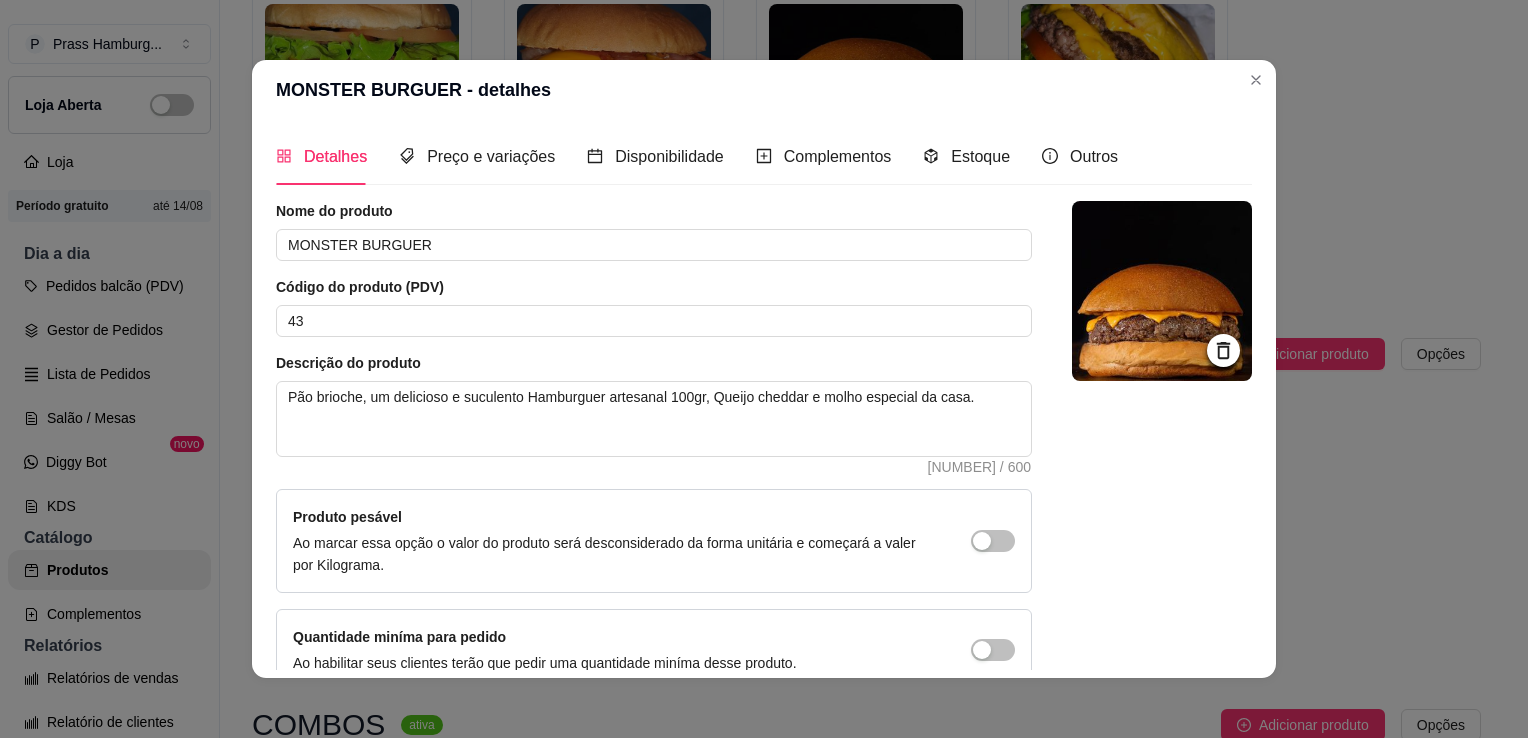 click at bounding box center (1162, 291) 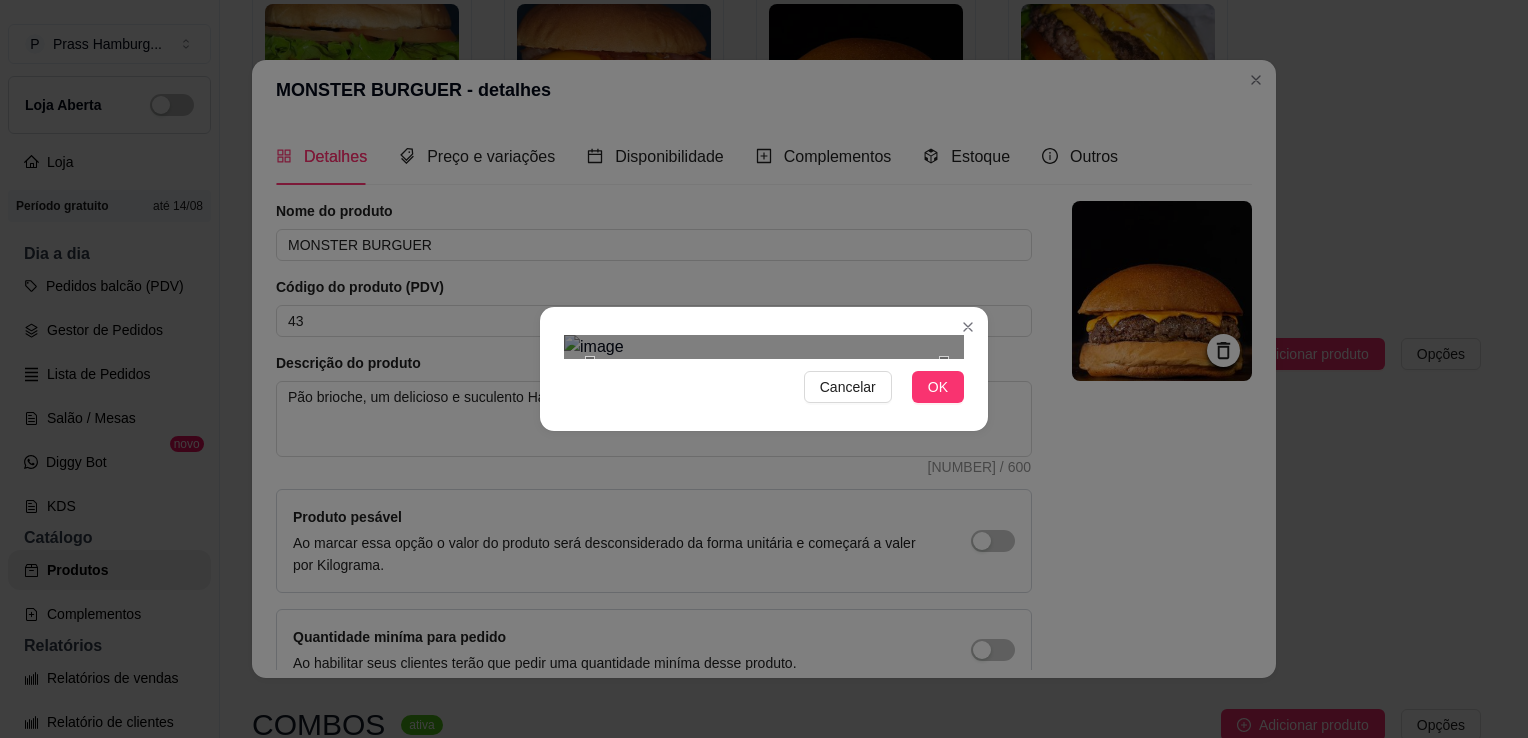 click at bounding box center (764, 347) 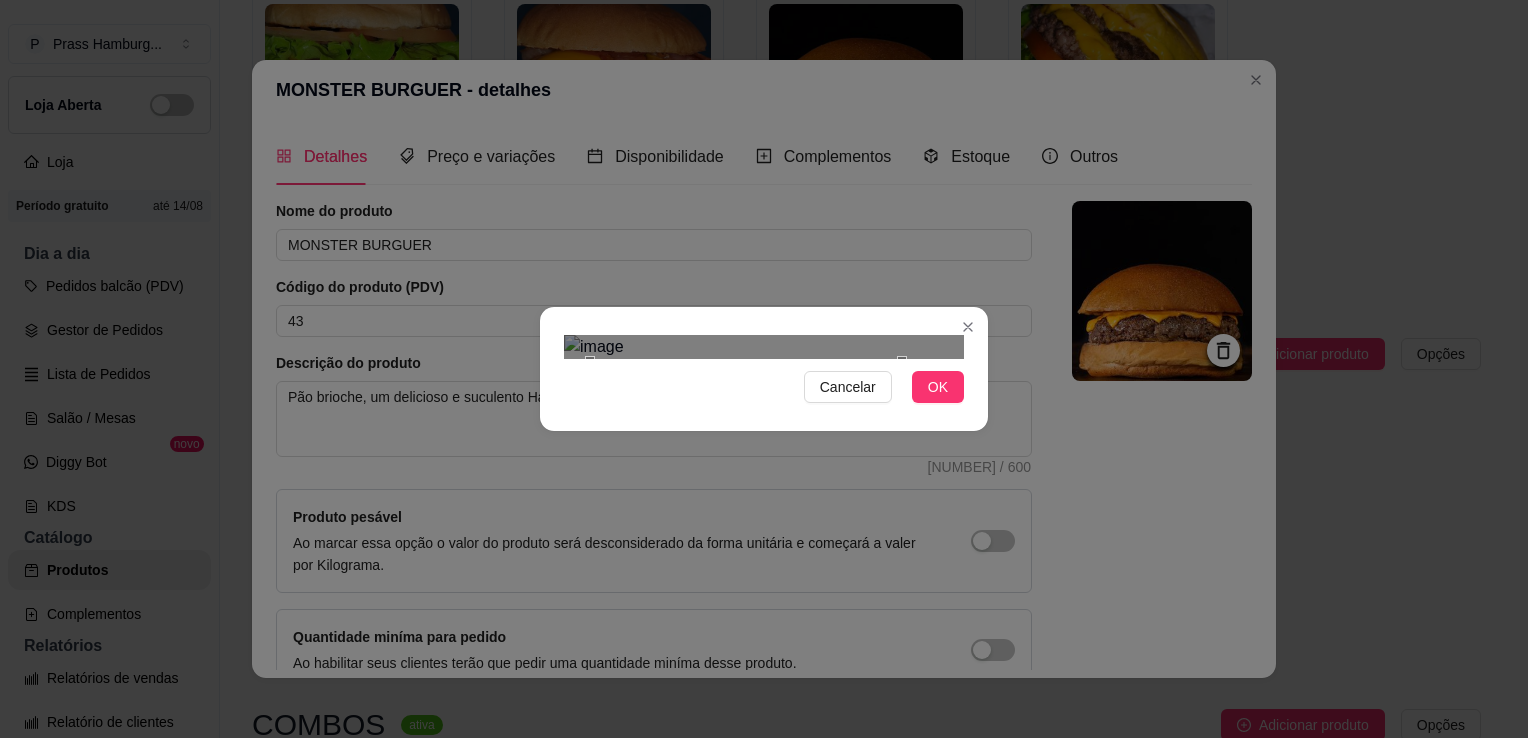 click at bounding box center (745, 516) 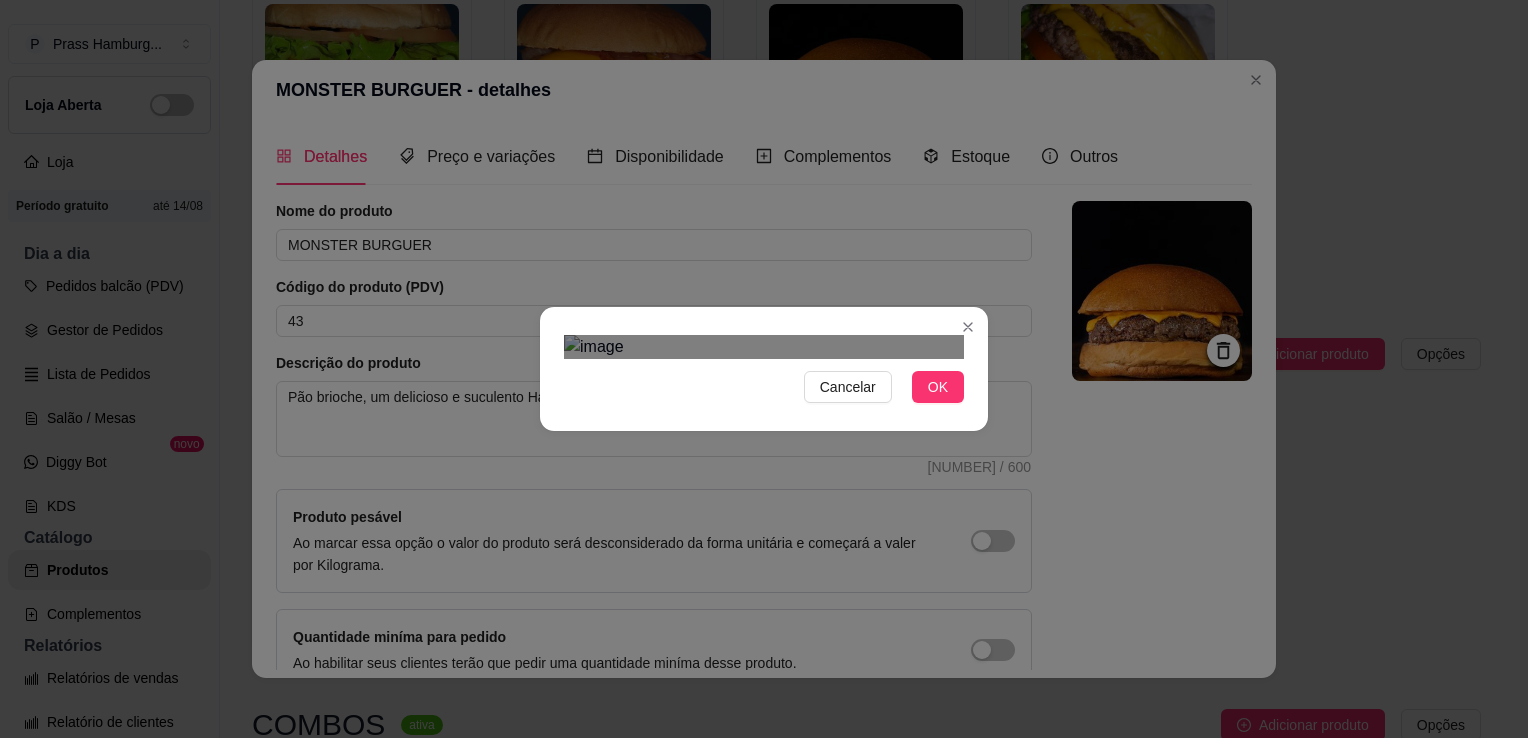 click at bounding box center [757, 580] 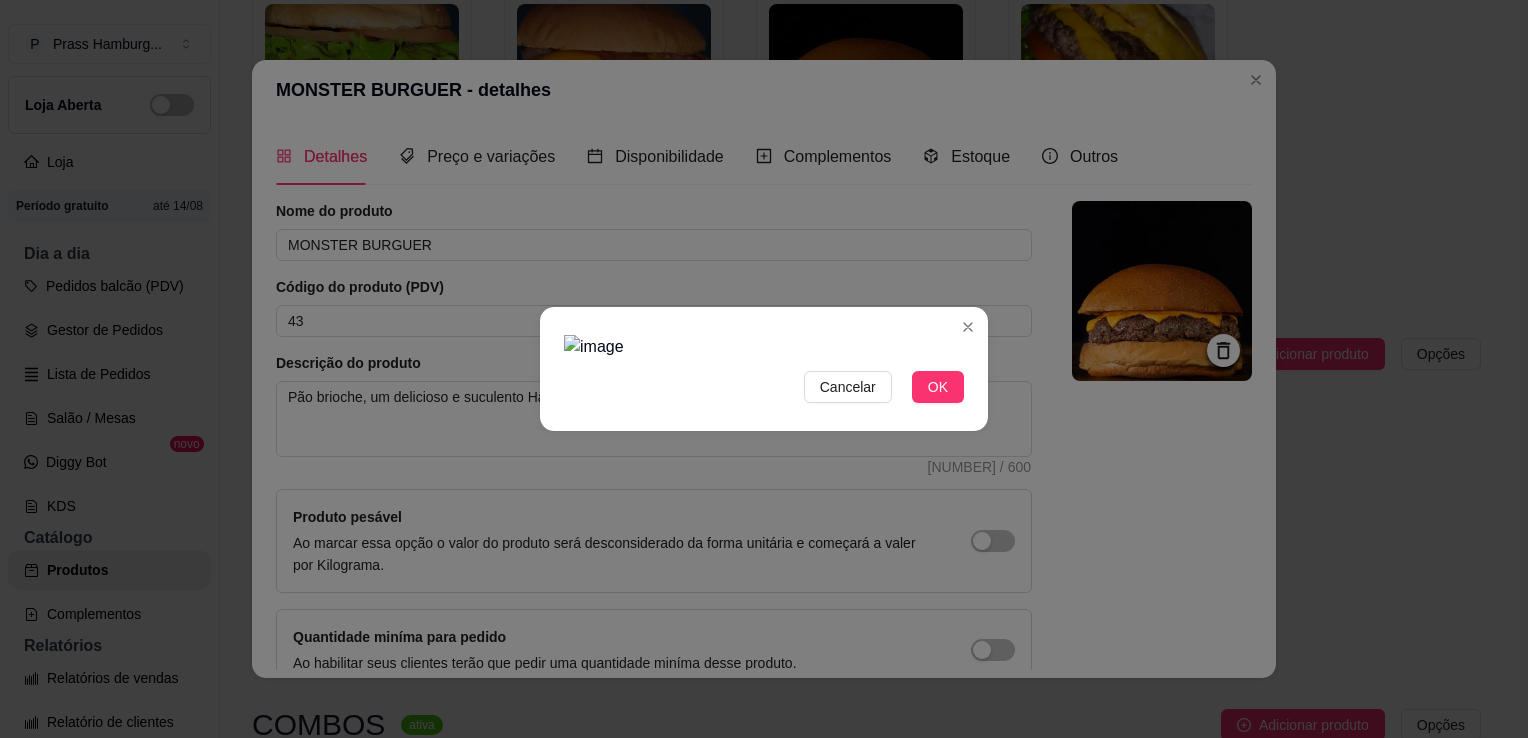 click at bounding box center [764, 347] 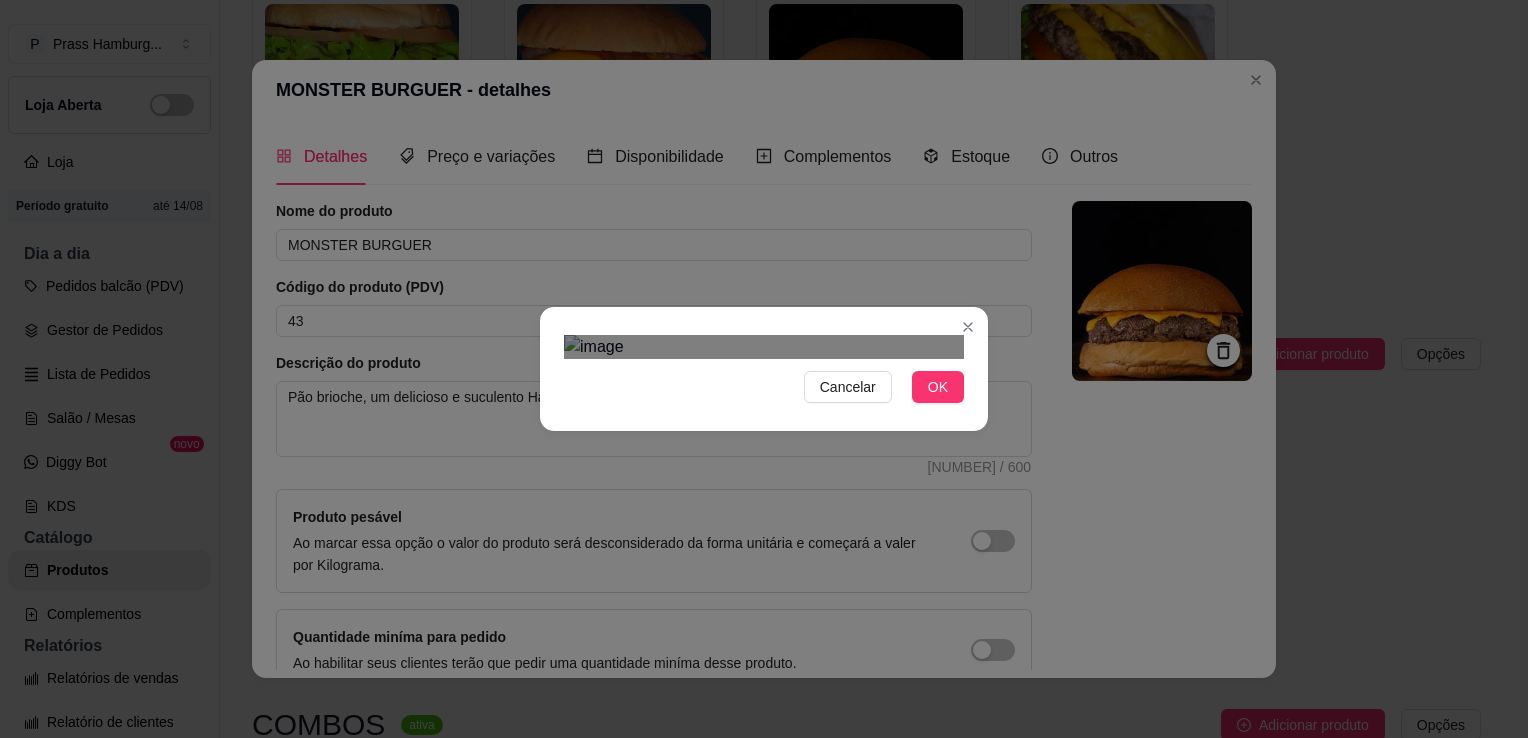 click at bounding box center (764, 347) 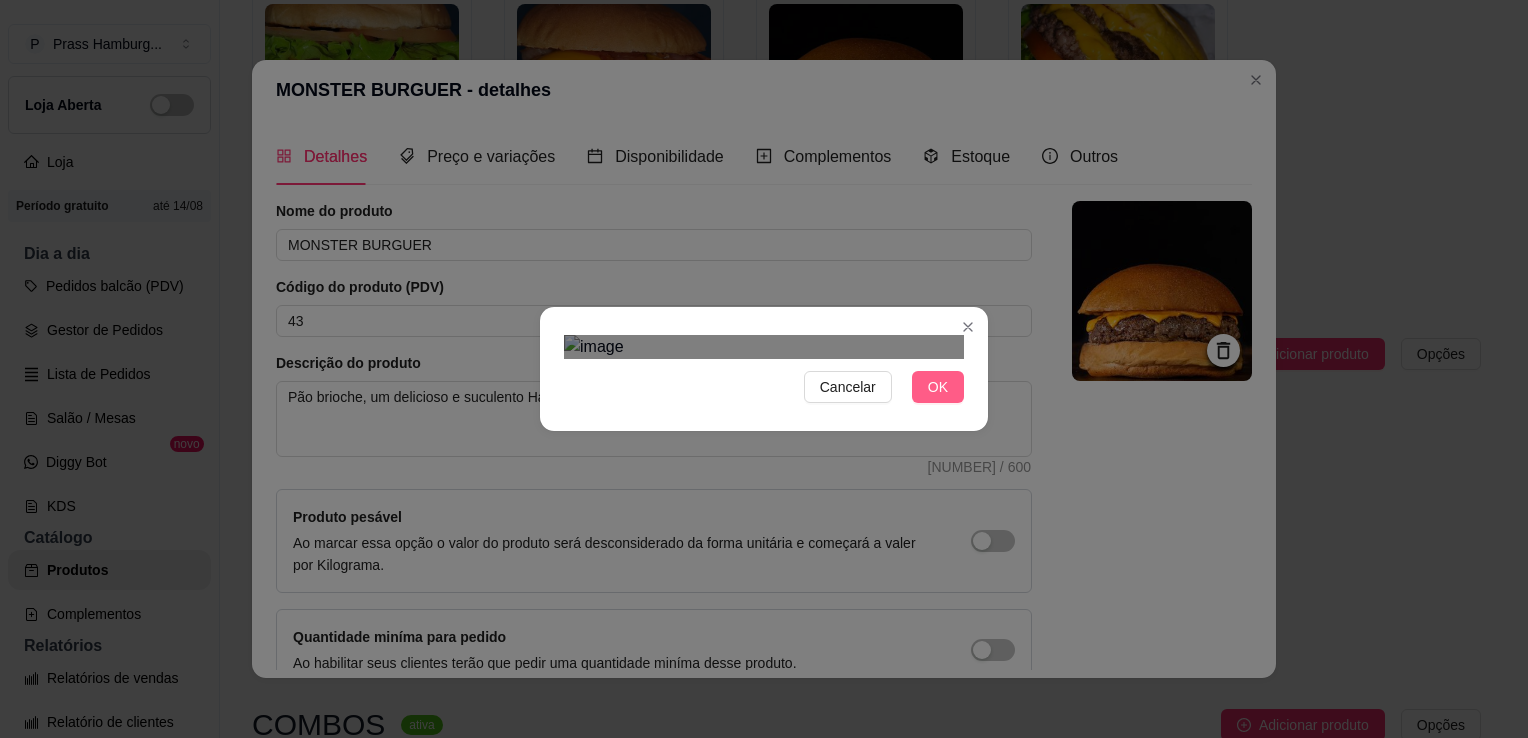 click on "OK" at bounding box center (938, 387) 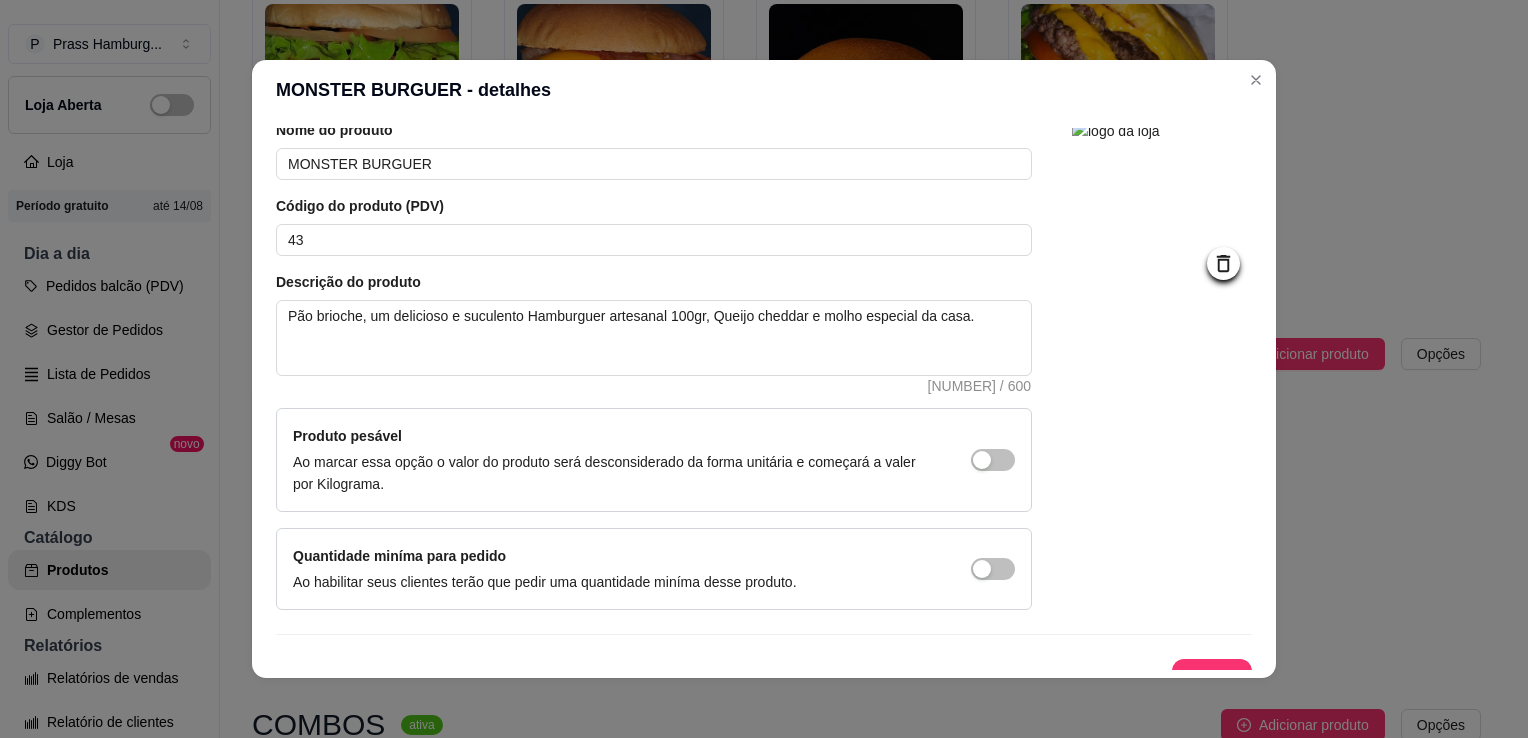 scroll, scrollTop: 107, scrollLeft: 0, axis: vertical 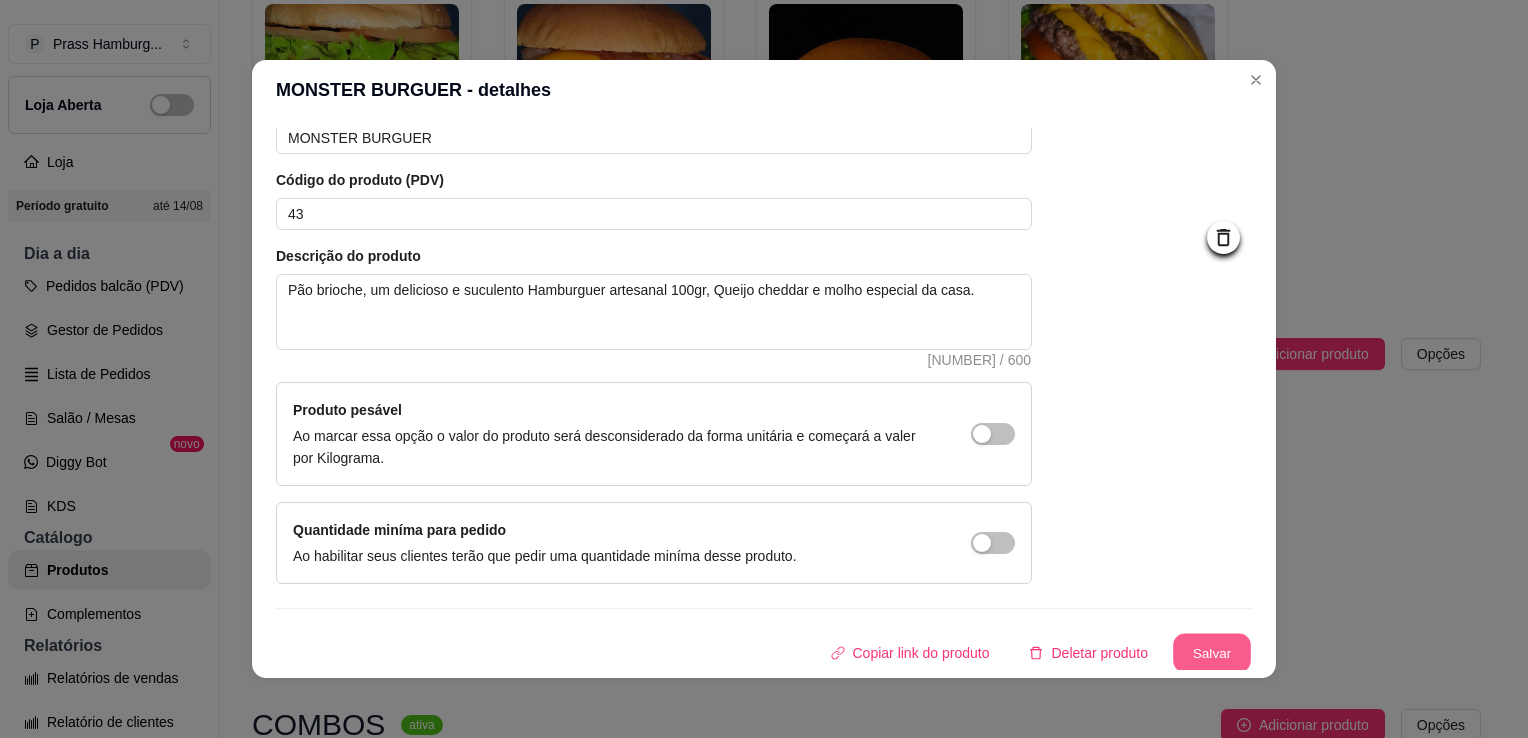 click on "Salvar" at bounding box center [1212, 653] 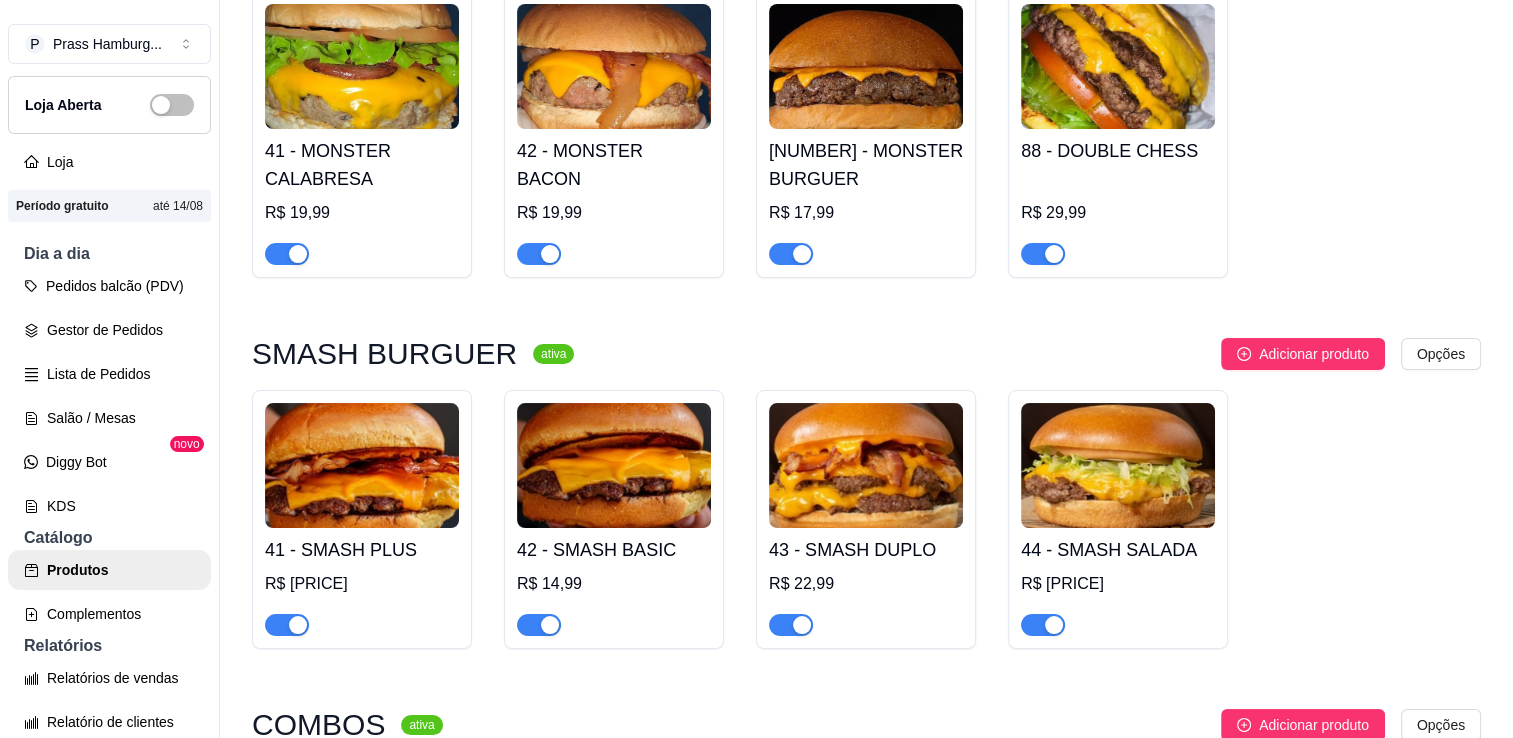 click at bounding box center [614, 66] 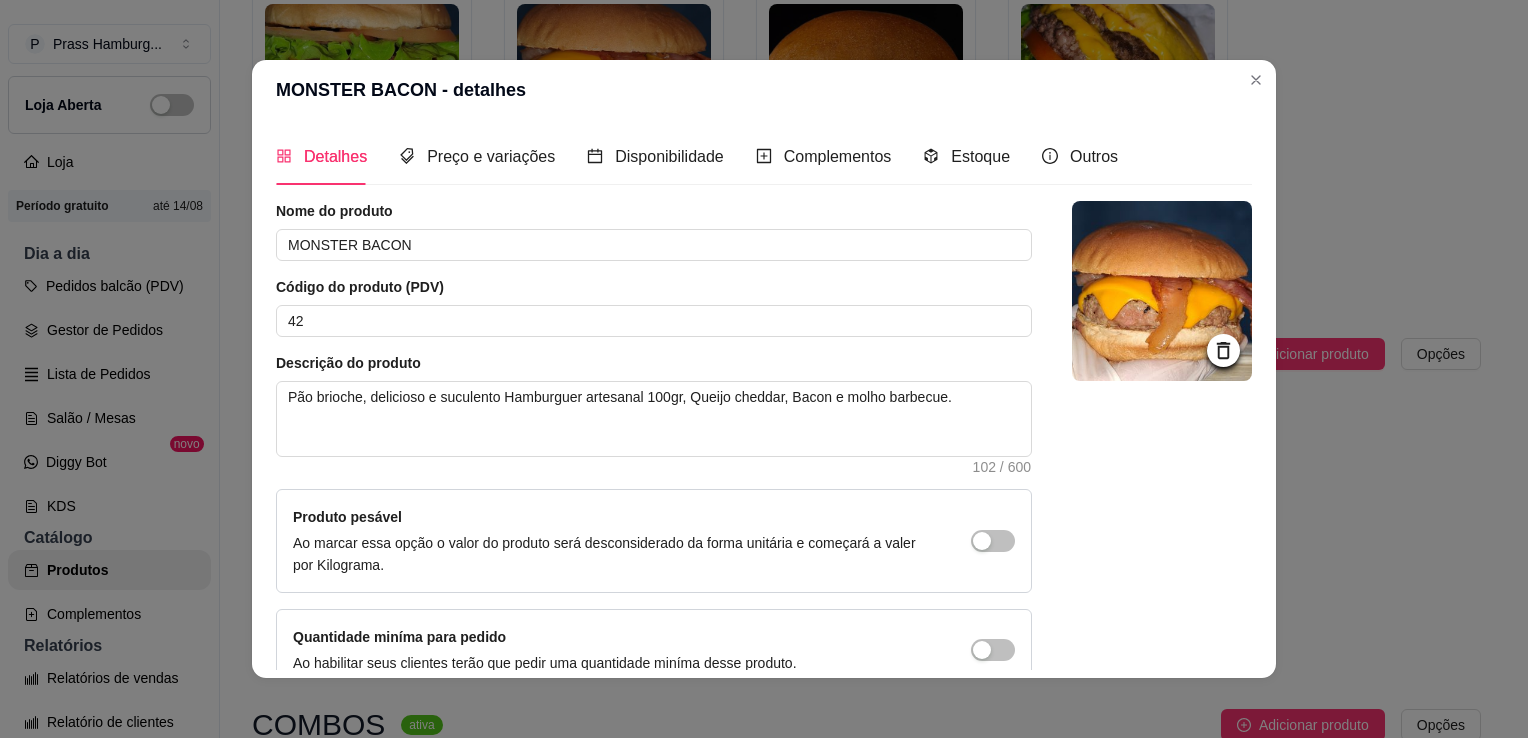 click on "MONSTER BACON - detalhes" at bounding box center (764, 90) 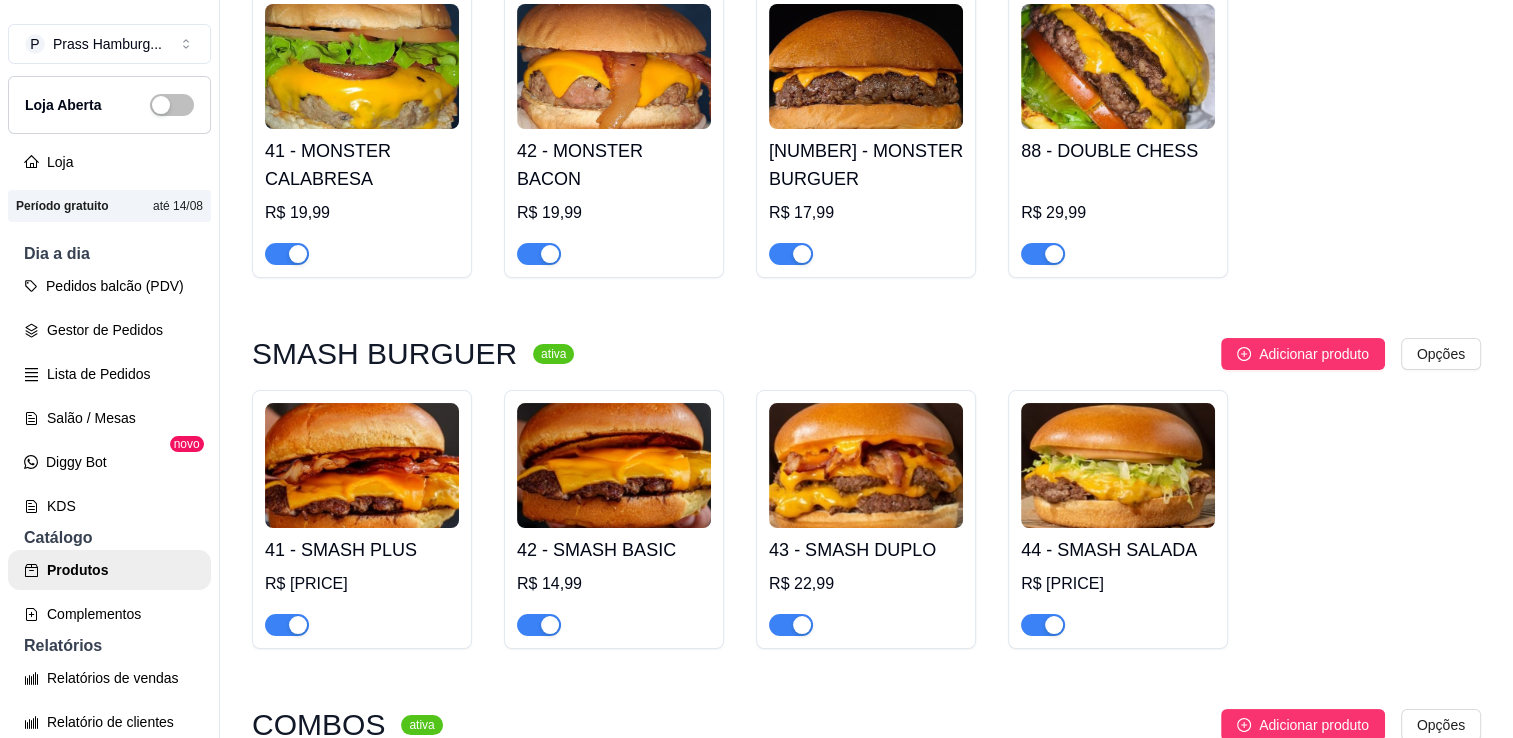 click on "R$ 19,99" at bounding box center (614, 233) 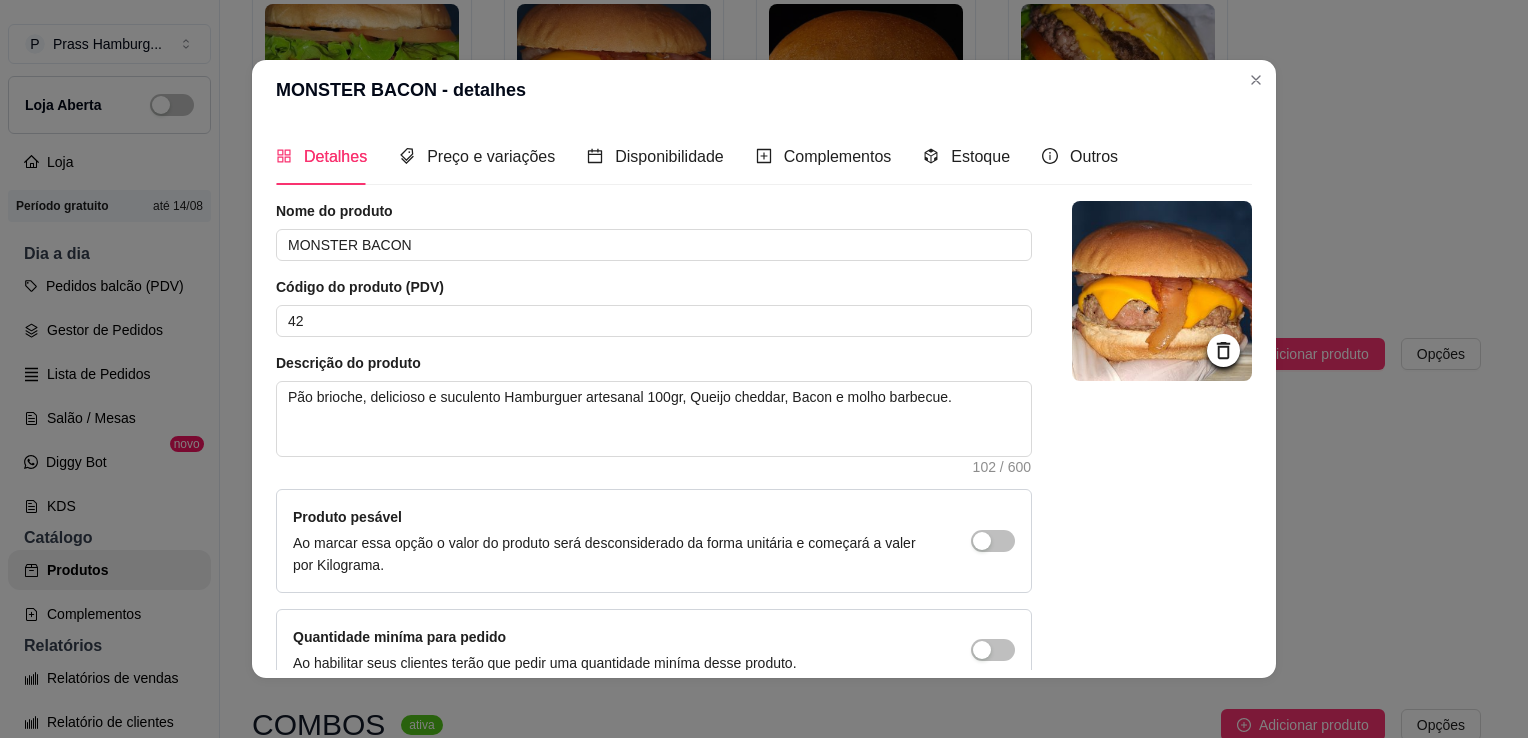 click at bounding box center [1162, 291] 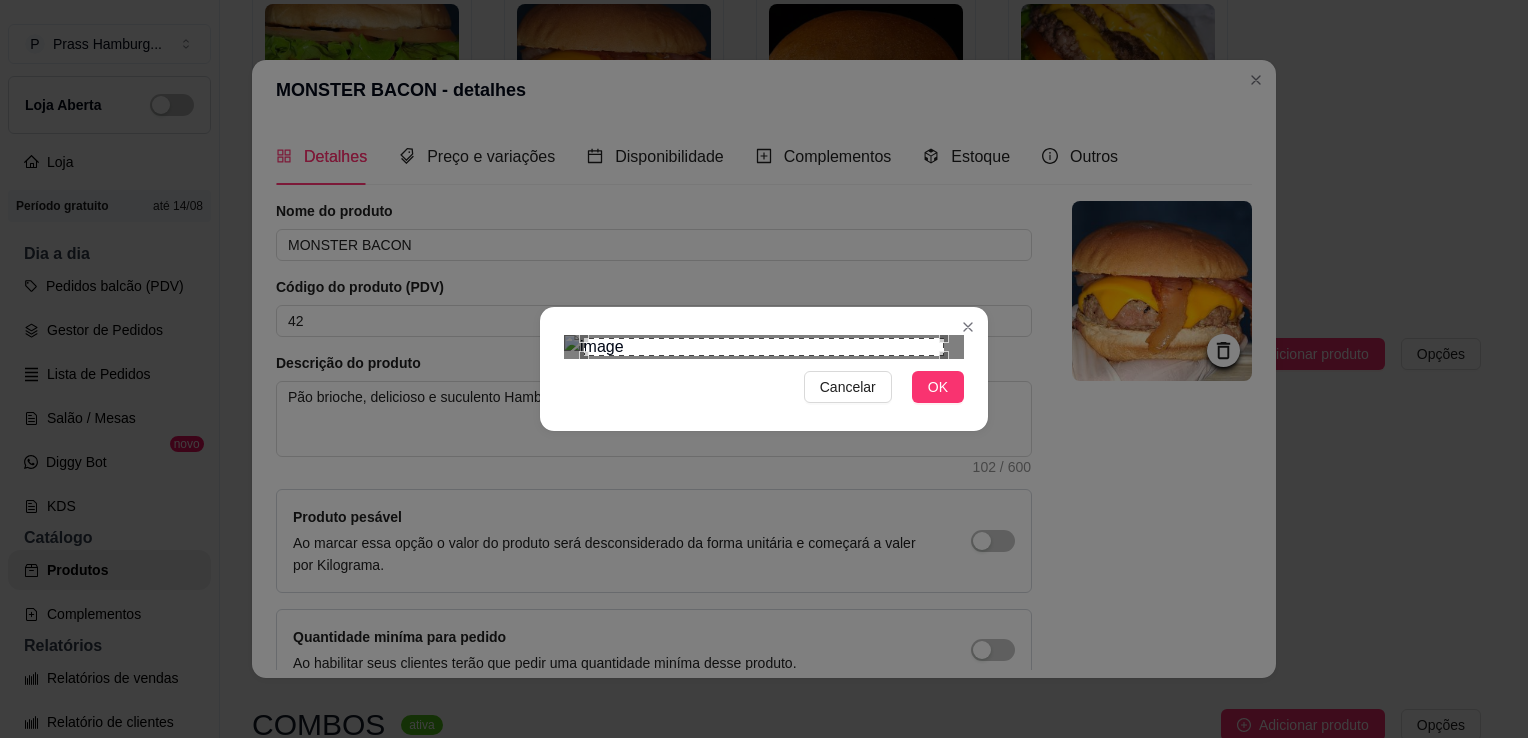 click at bounding box center (764, 346) 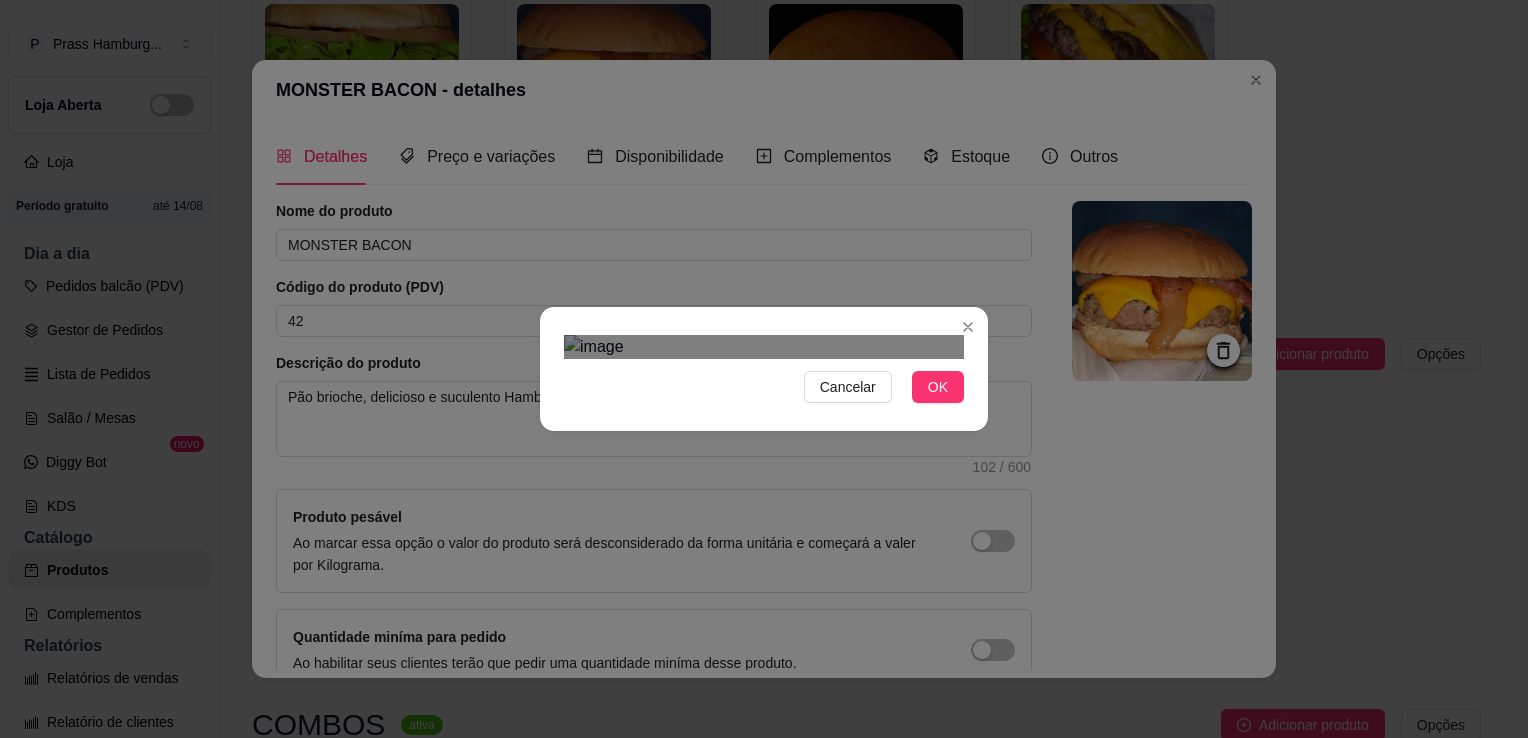 click at bounding box center (784, 594) 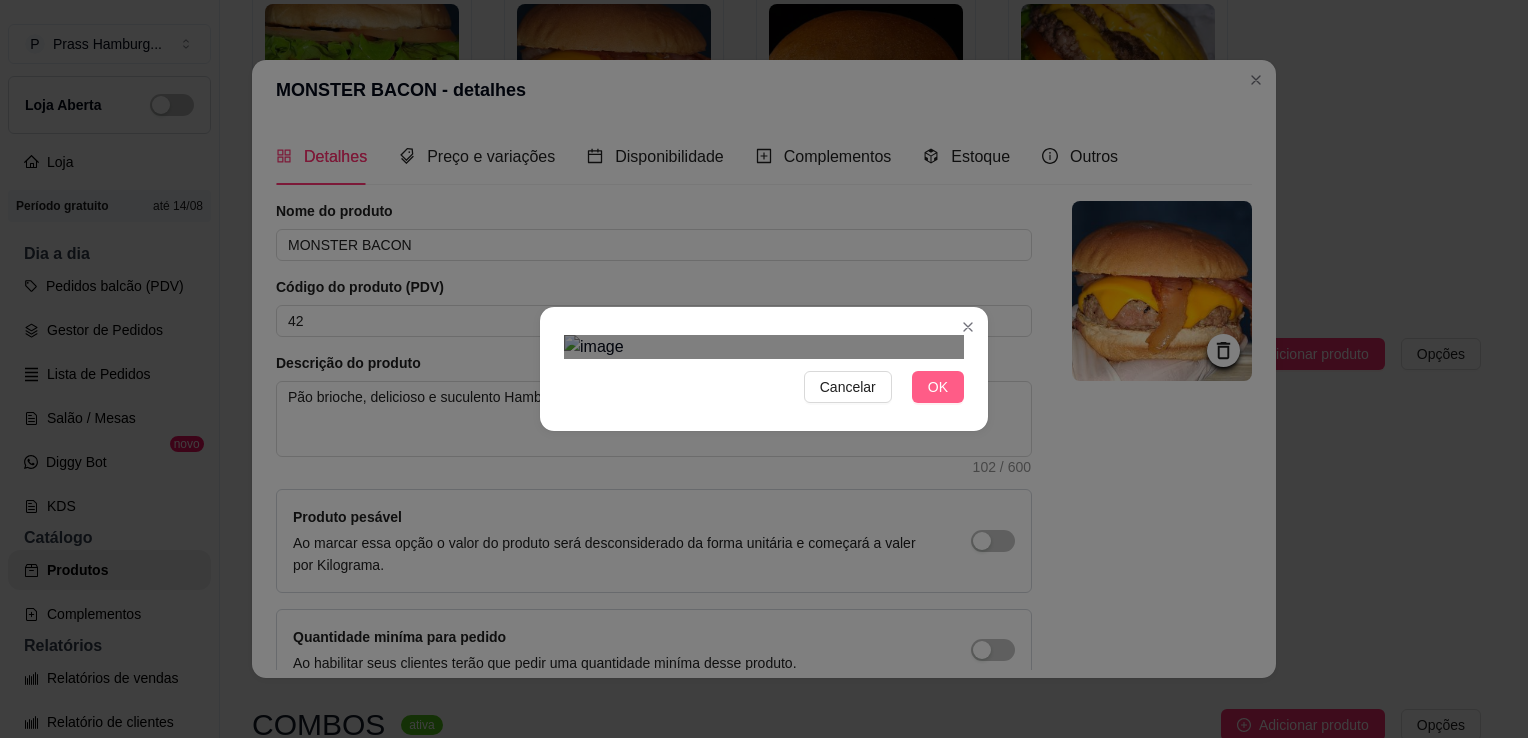 click on "OK" at bounding box center (938, 387) 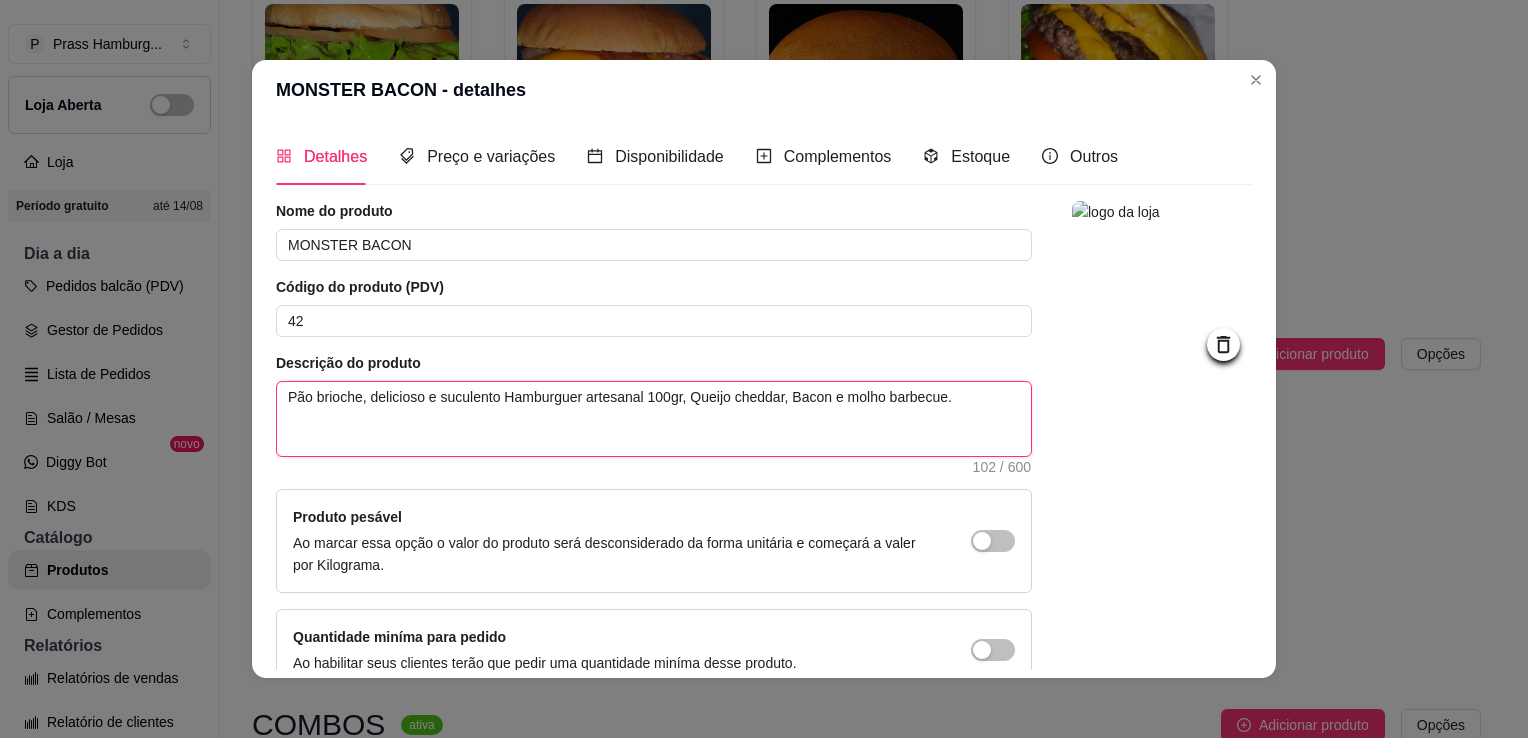 click on "Pão brioche, delicioso e suculento Hamburguer artesanal 100gr, Queijo cheddar, Bacon e molho barbecue." at bounding box center (654, 419) 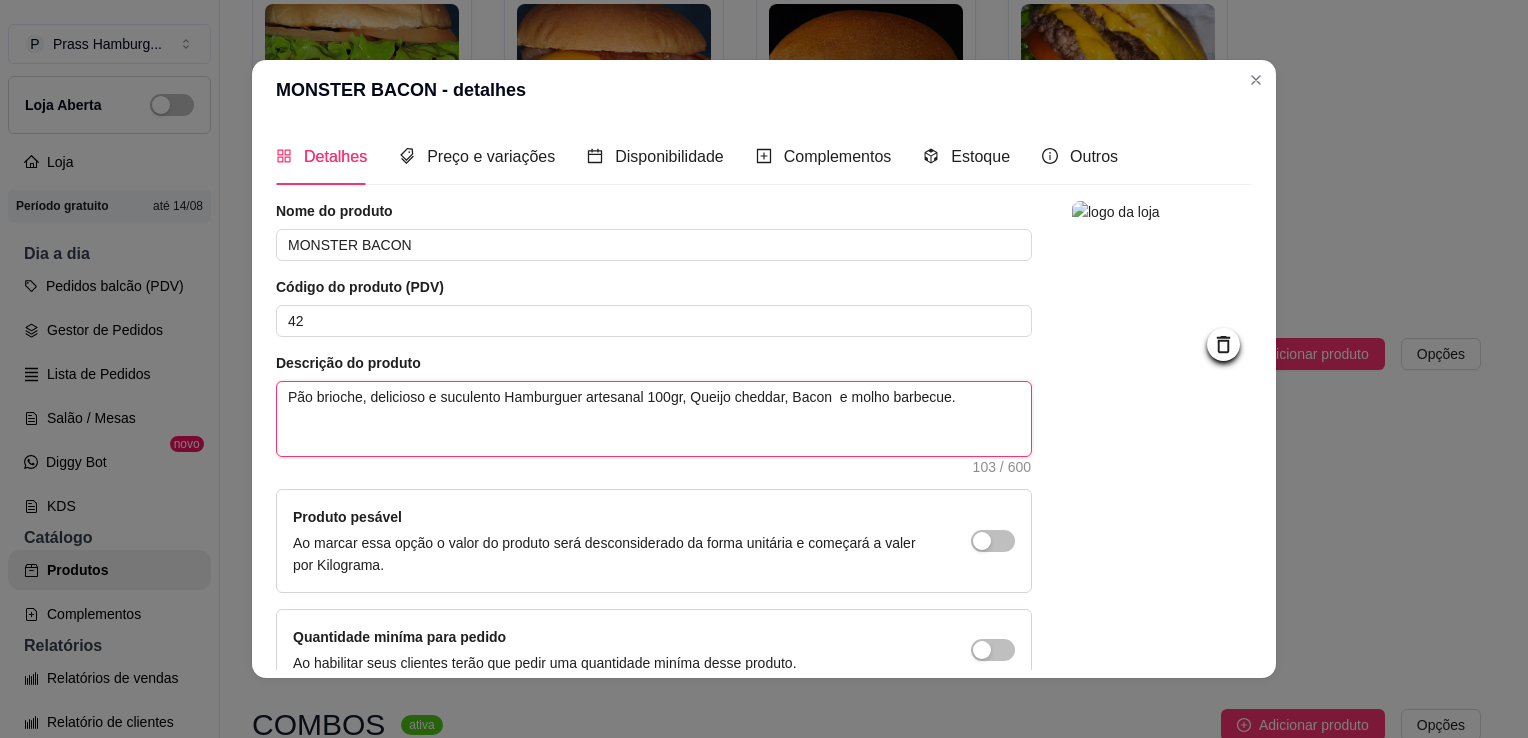 type 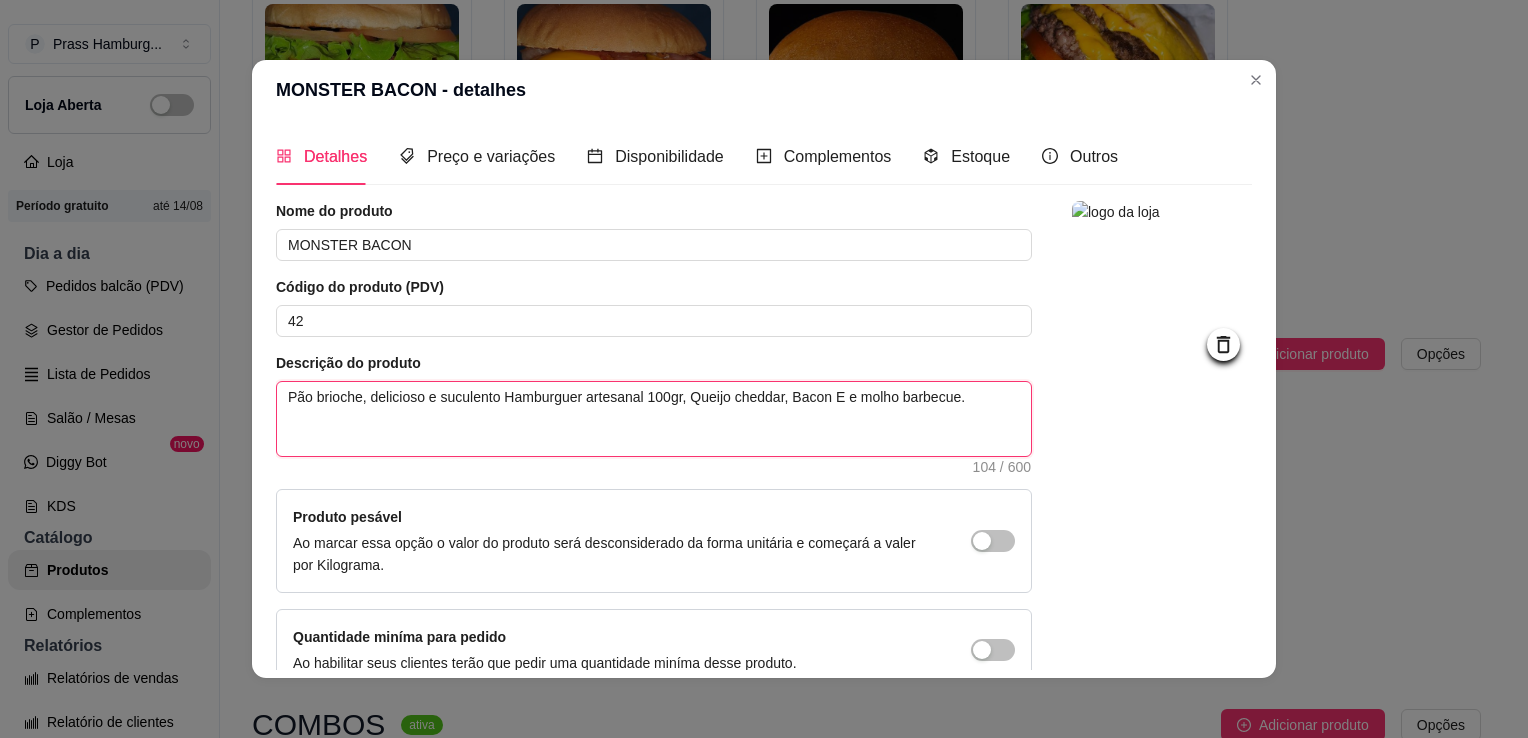type 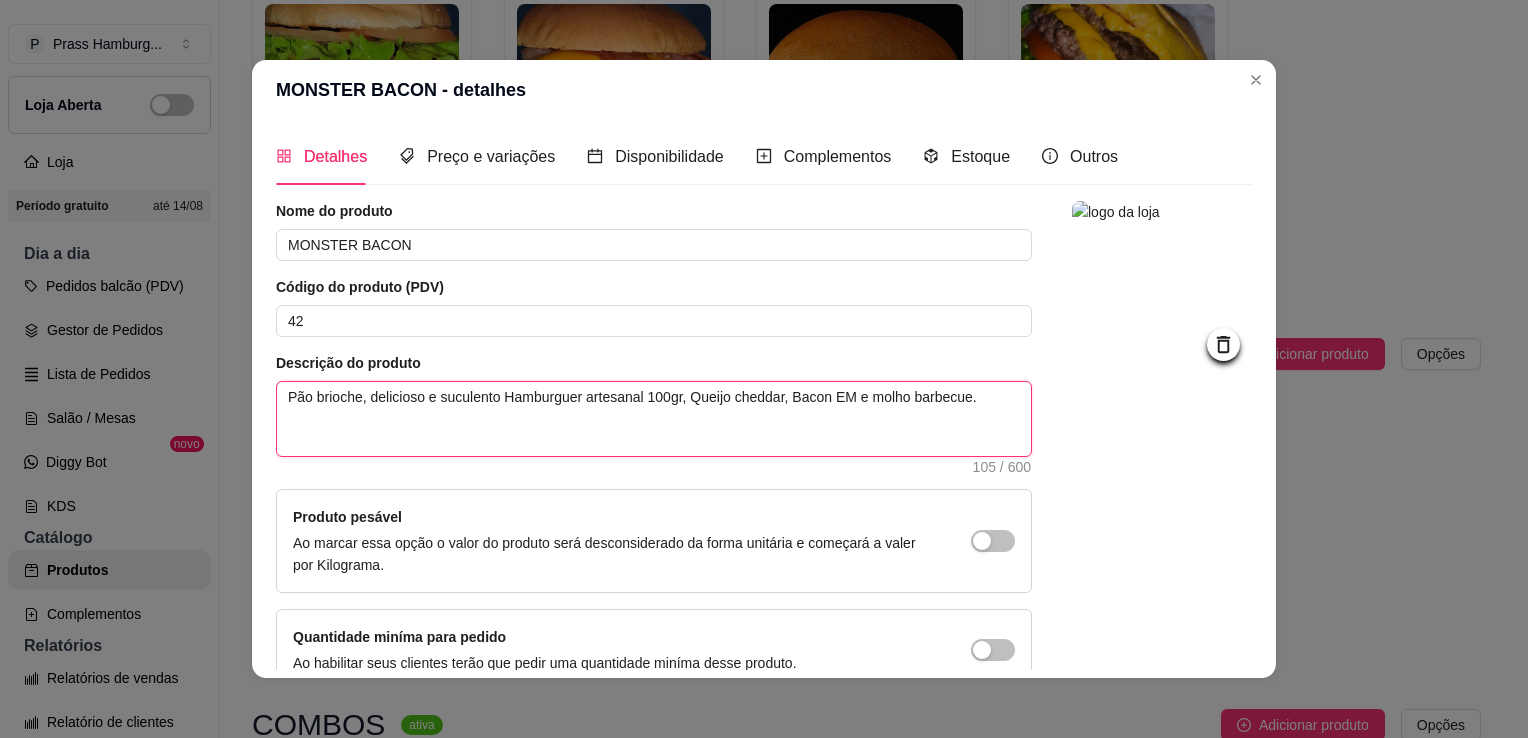 type 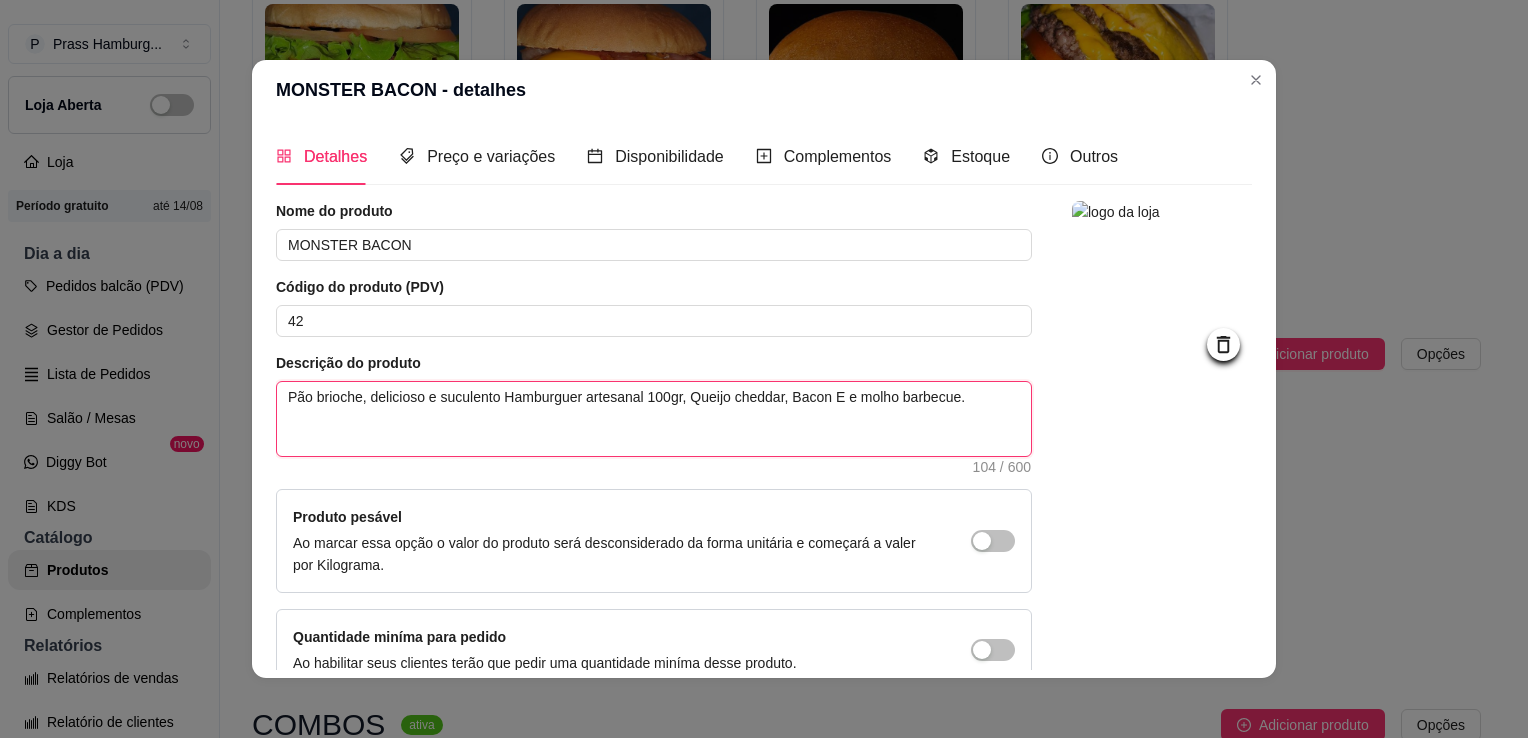type 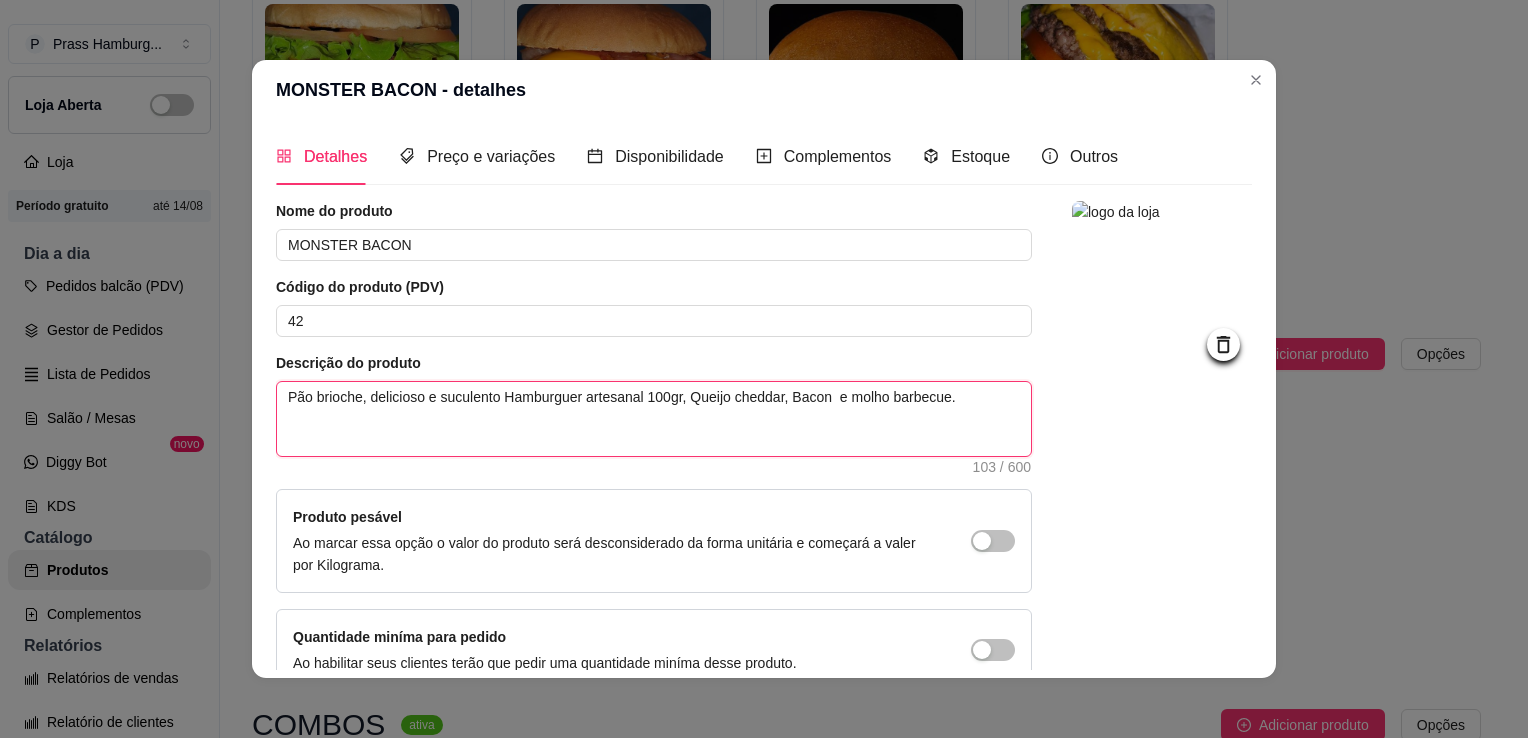 type 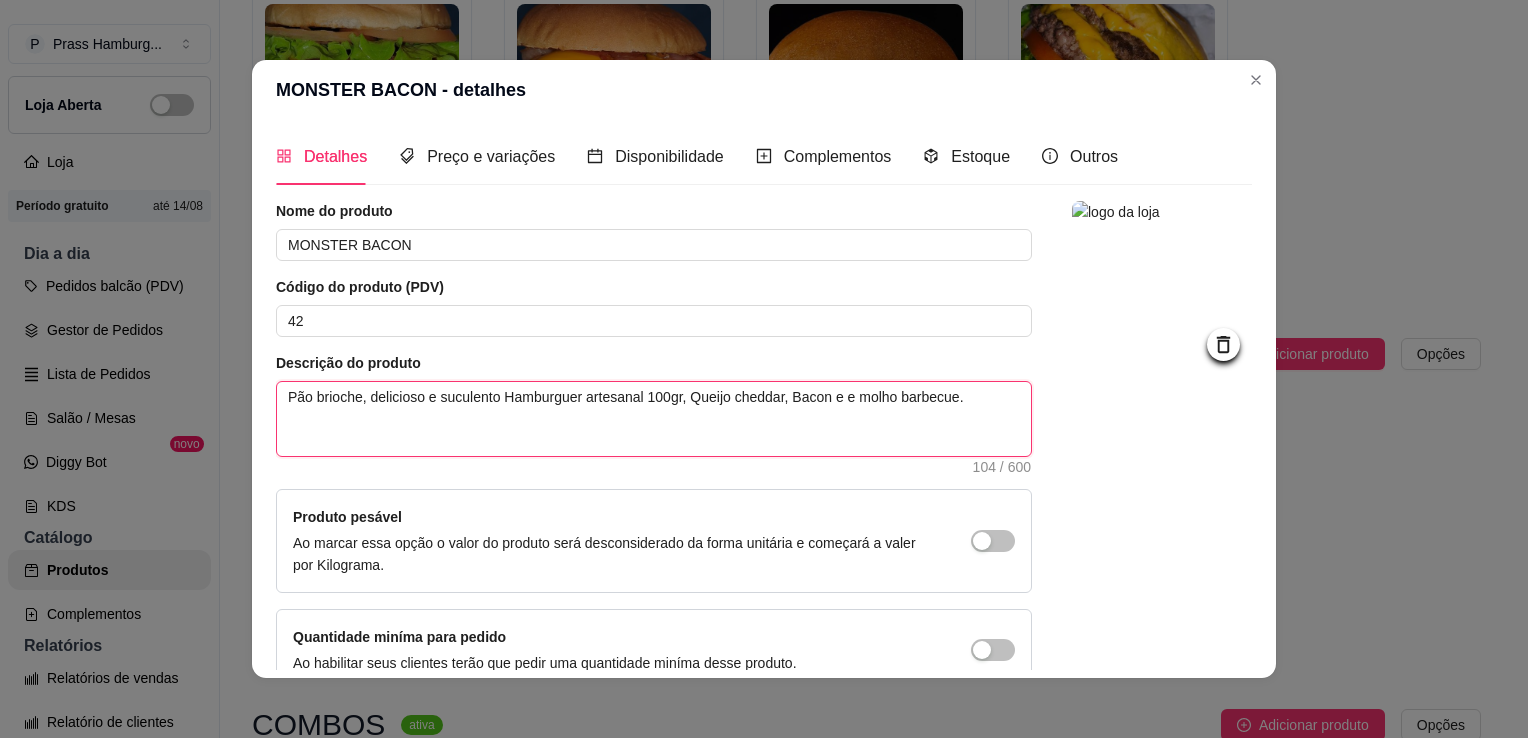 type 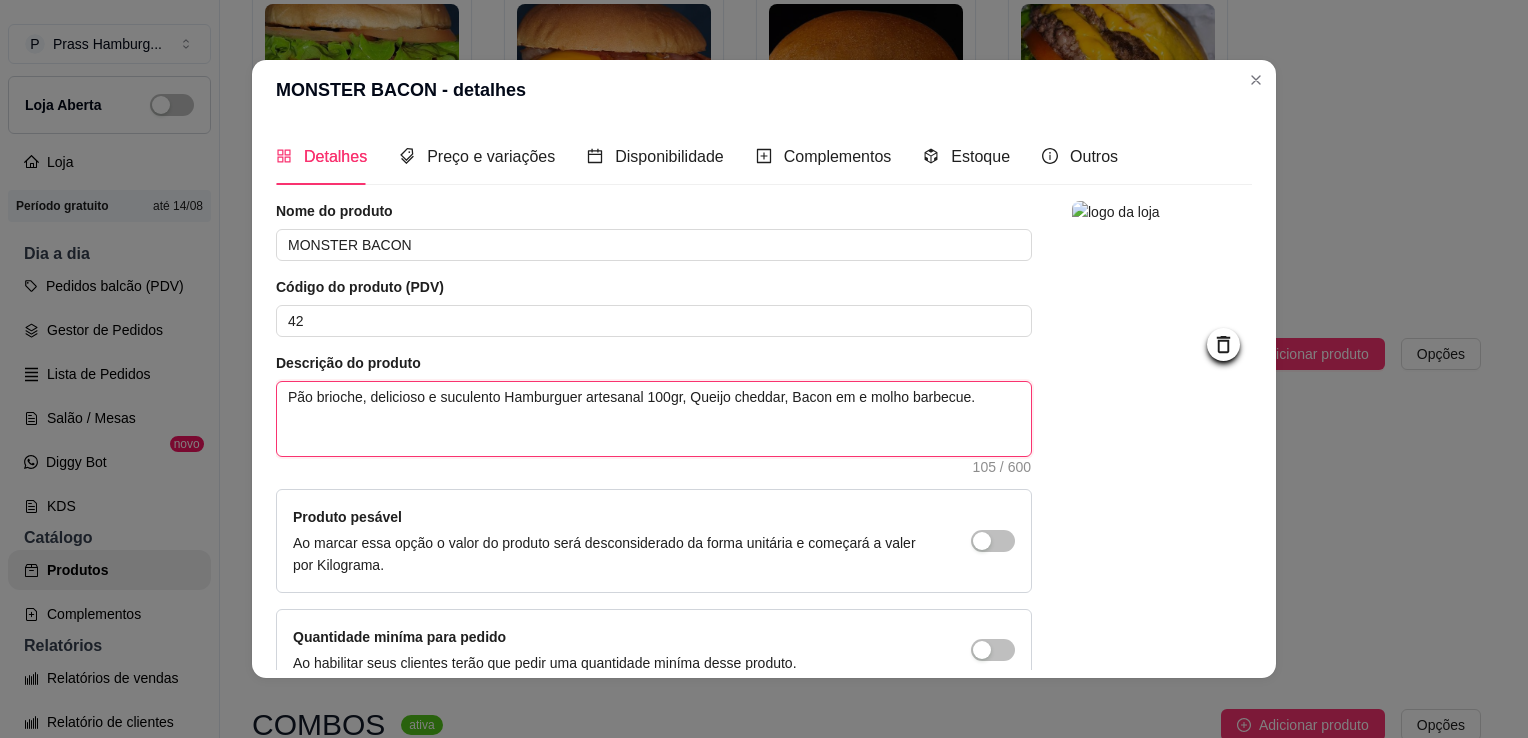 type 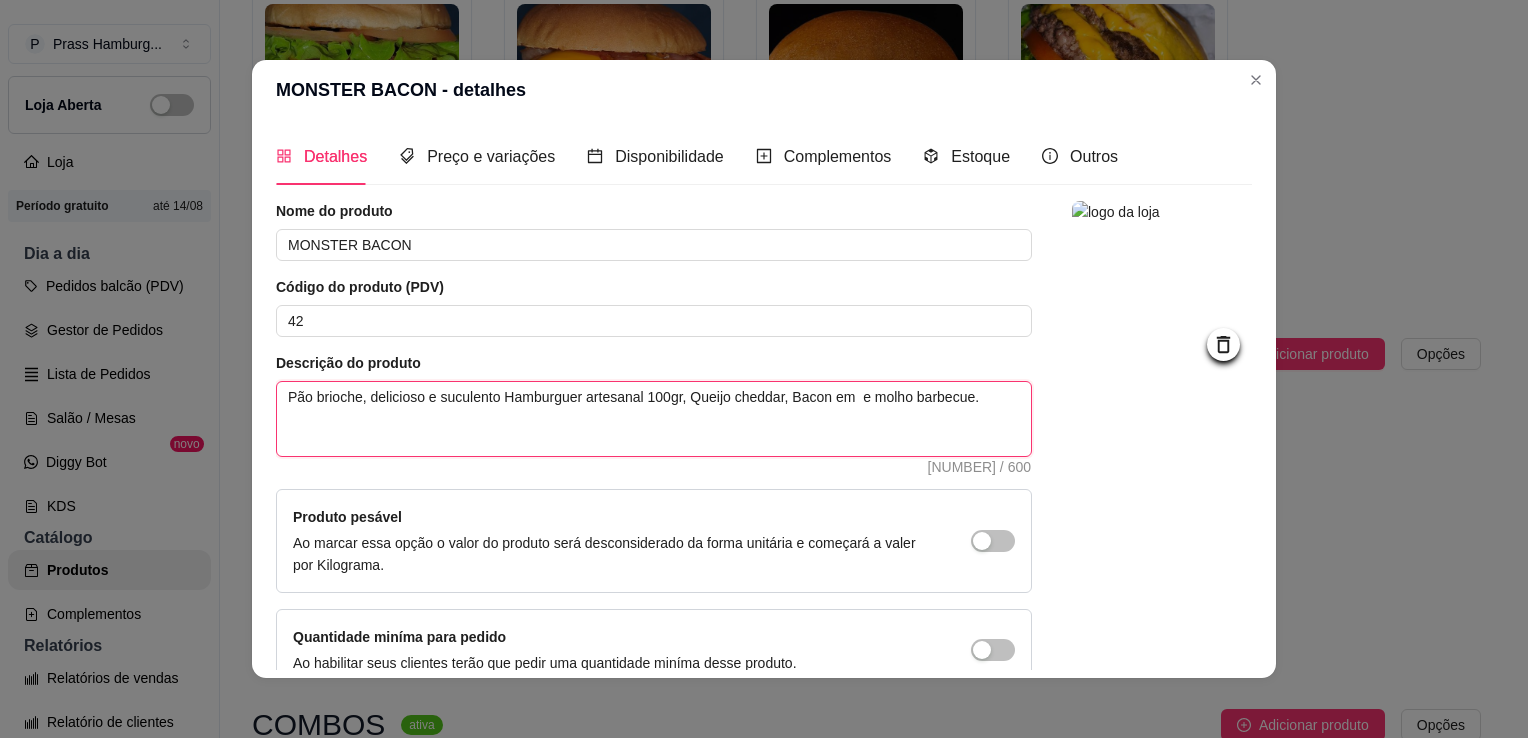 type 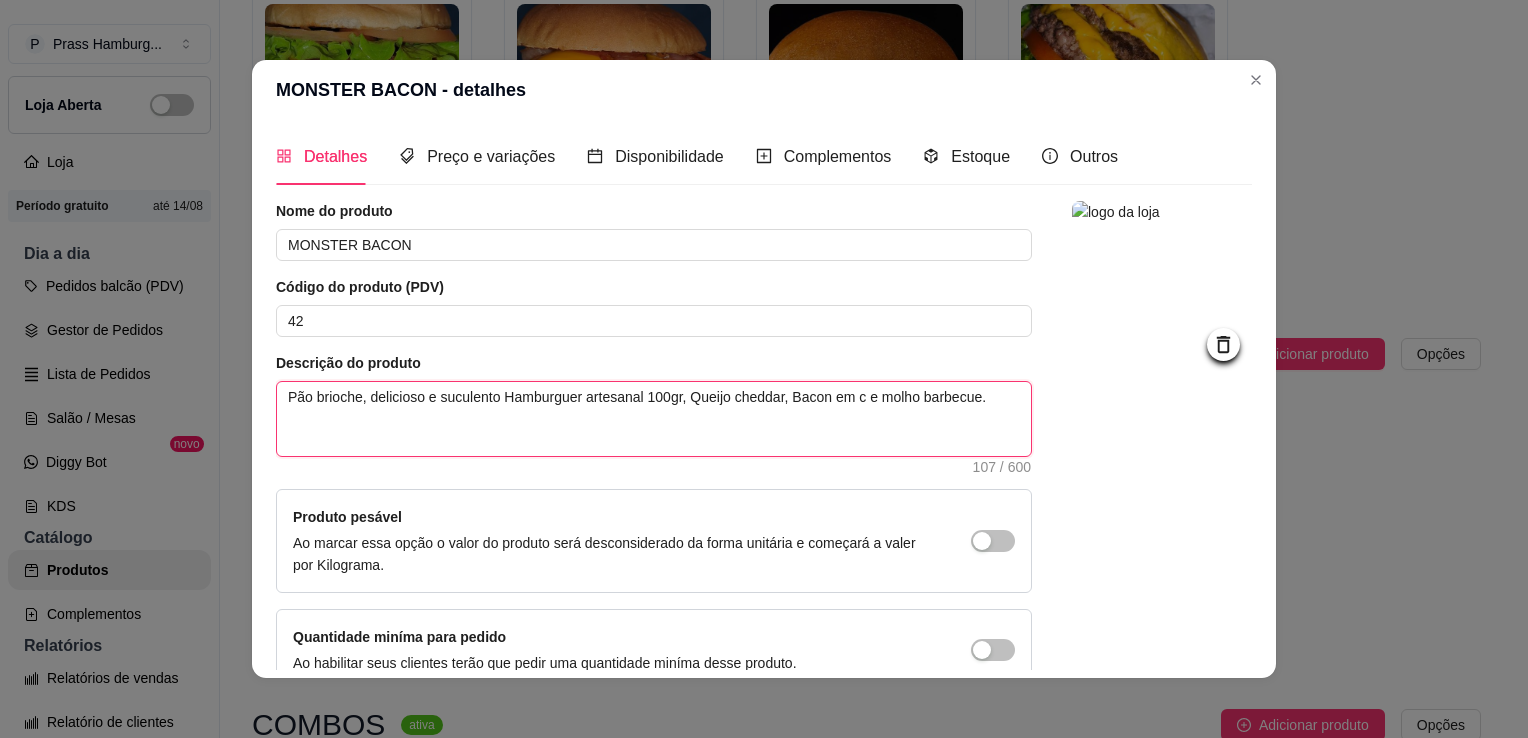 type 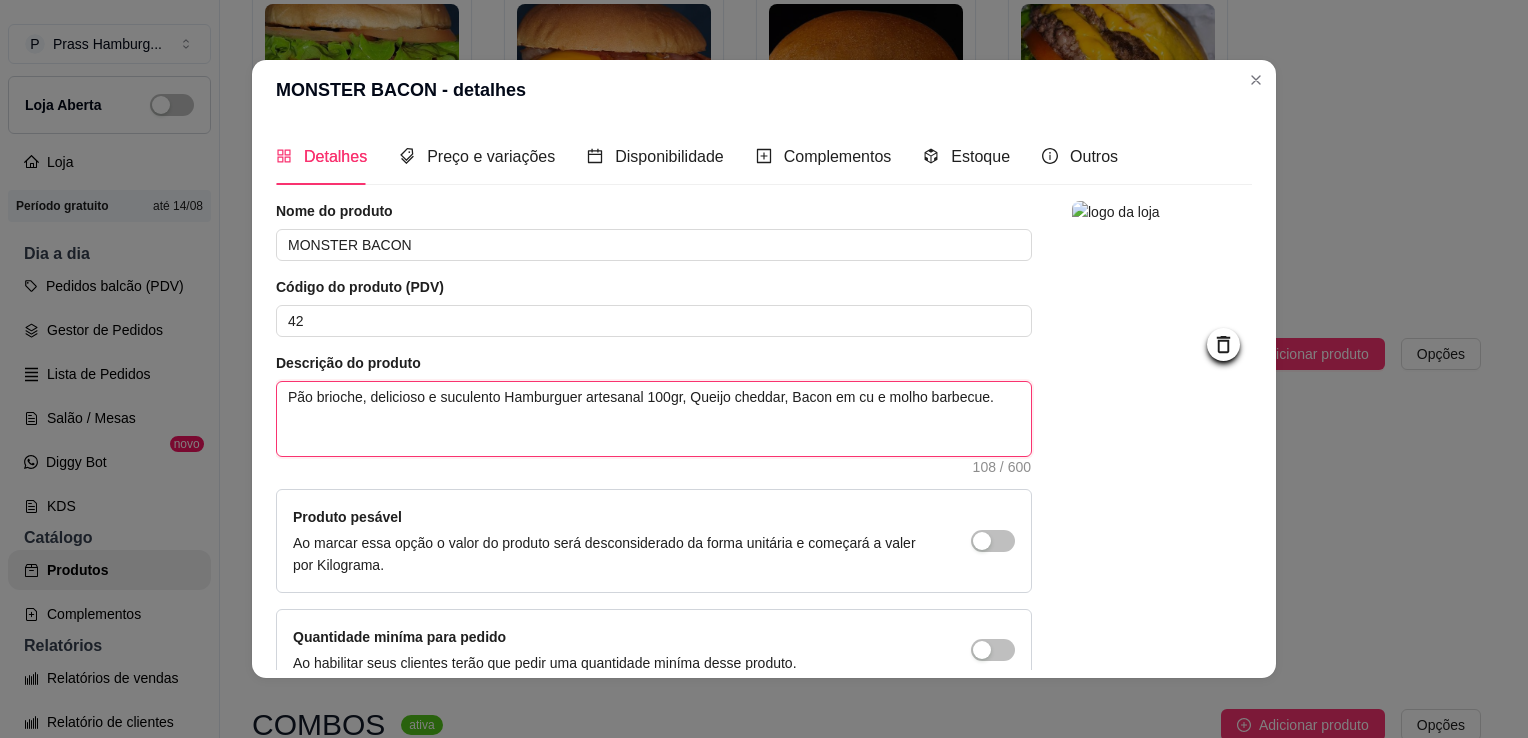 type 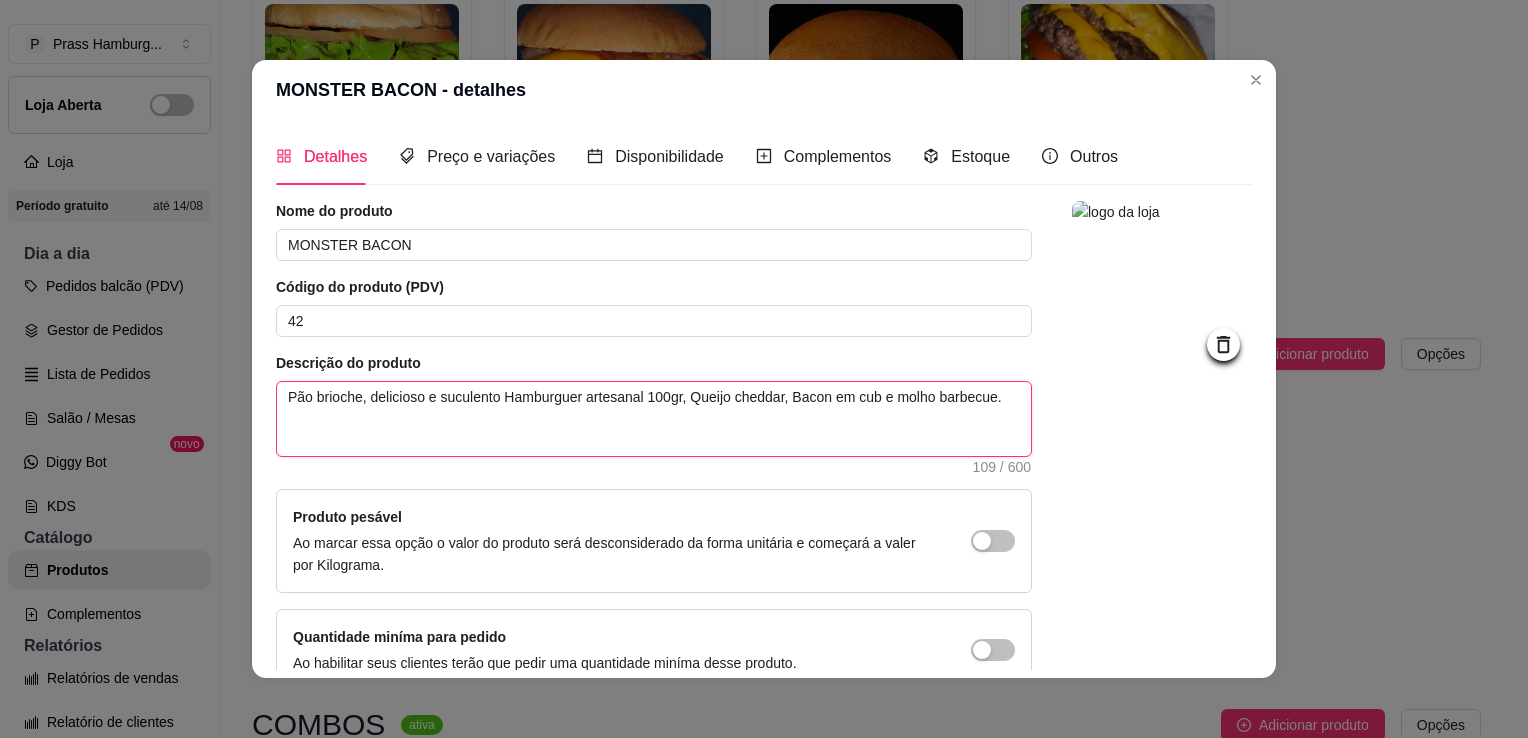 type 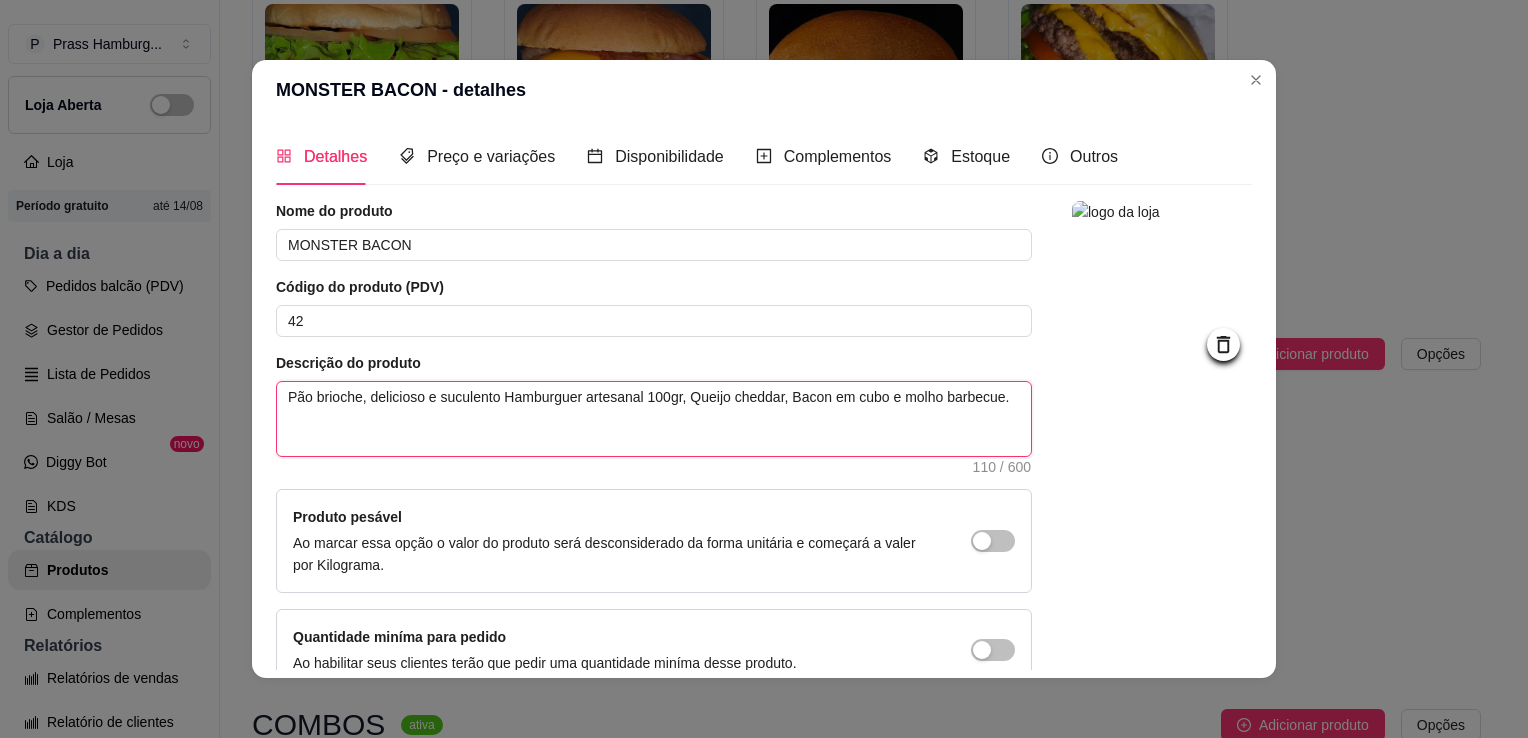type 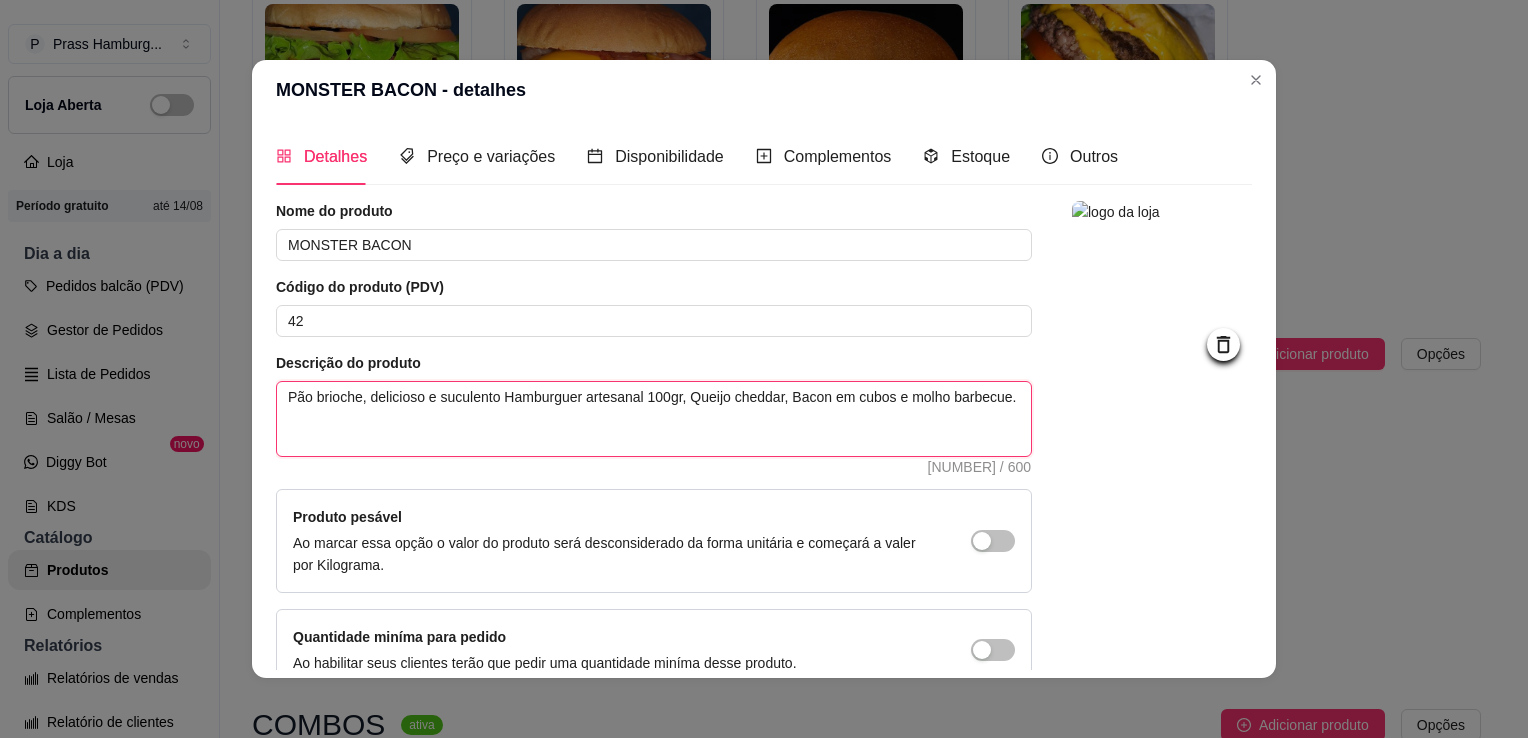 type on "Pão brioche, delicioso e suculento Hamburguer artesanal 100gr, Queijo cheddar, Bacon em cubos e molho barbecue." 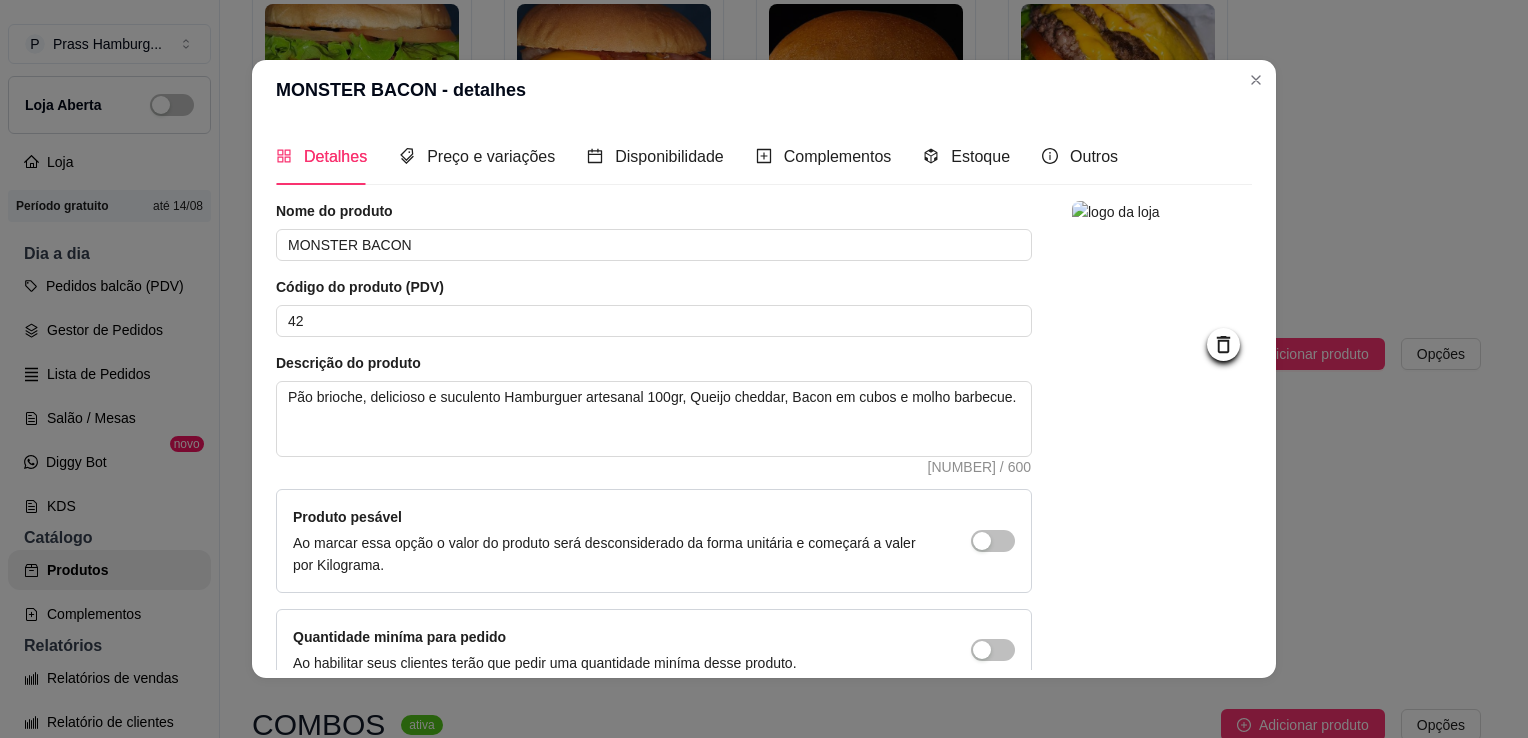 click on "Detalhes Preço e variações Disponibilidade Complementos Estoque Outros Nome do produto MONSTER BACON Código do produto (PDV) 42 Descrição do produto Pão brioche, delicioso e suculento Hamburguer artesanal 100gr, Queijo cheddar, Bacon em cubos e molho barbecue. [NUMBER] / 600 Produto pesável Ao marcar essa opção o valor do produto será desconsiderado da forma unitária e começará a valer por Kilograma. Quantidade miníma para pedido Ao habilitar seus clientes terão que pedir uma quantidade miníma desse produto. Copiar link do produto Deletar produto Salvar" at bounding box center (764, 399) 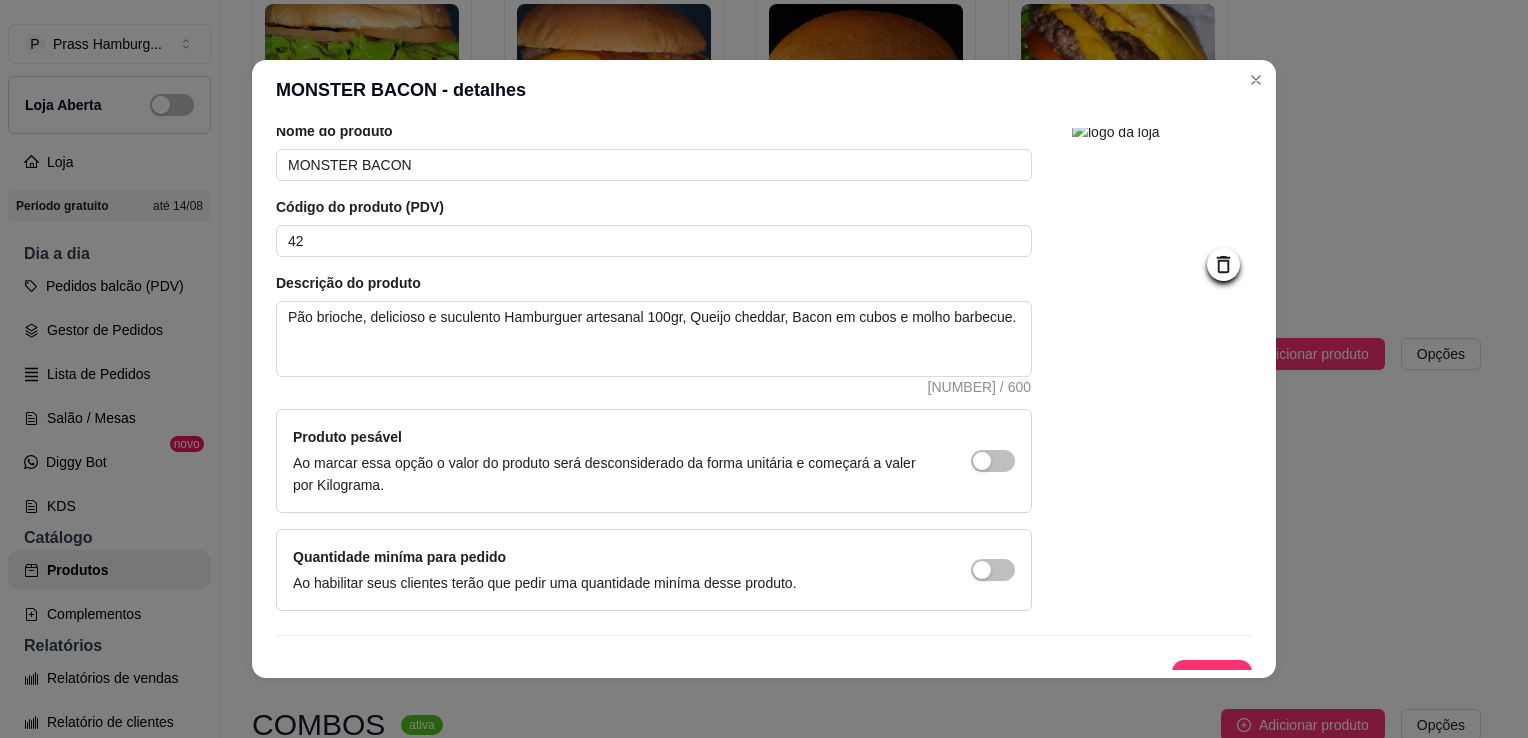 scroll, scrollTop: 107, scrollLeft: 0, axis: vertical 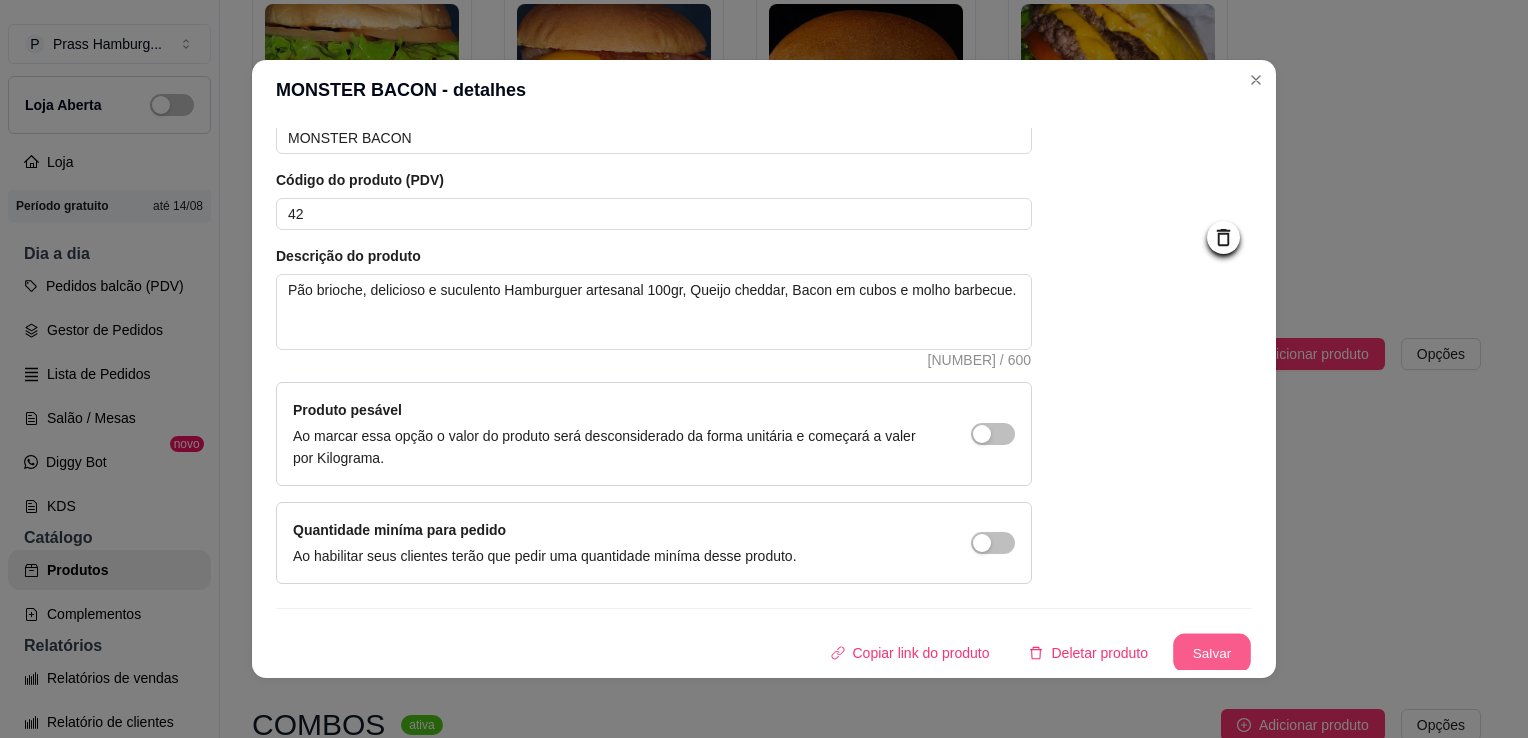 click on "Salvar" at bounding box center (1212, 653) 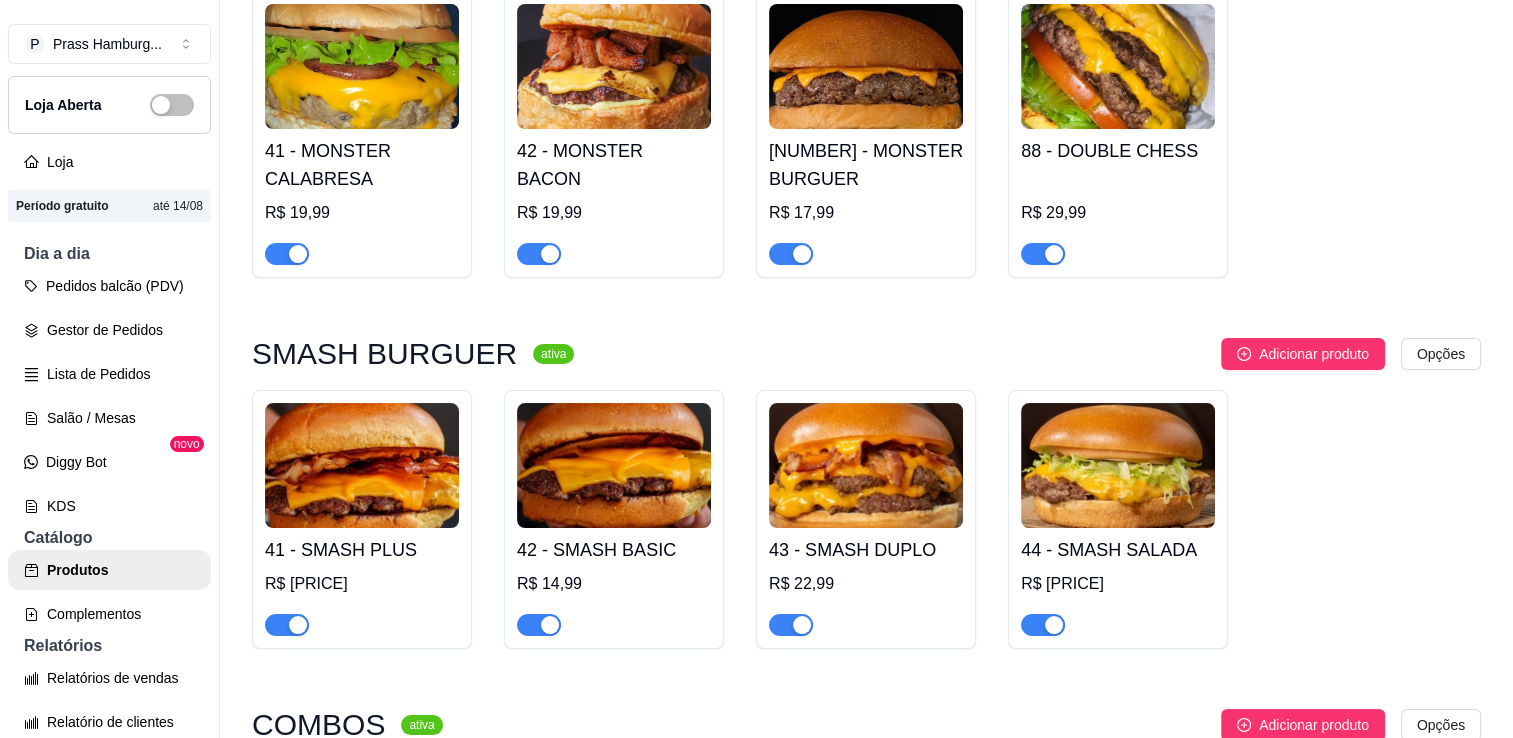 click on "41 - MONSTER CALABRESA" at bounding box center [362, 165] 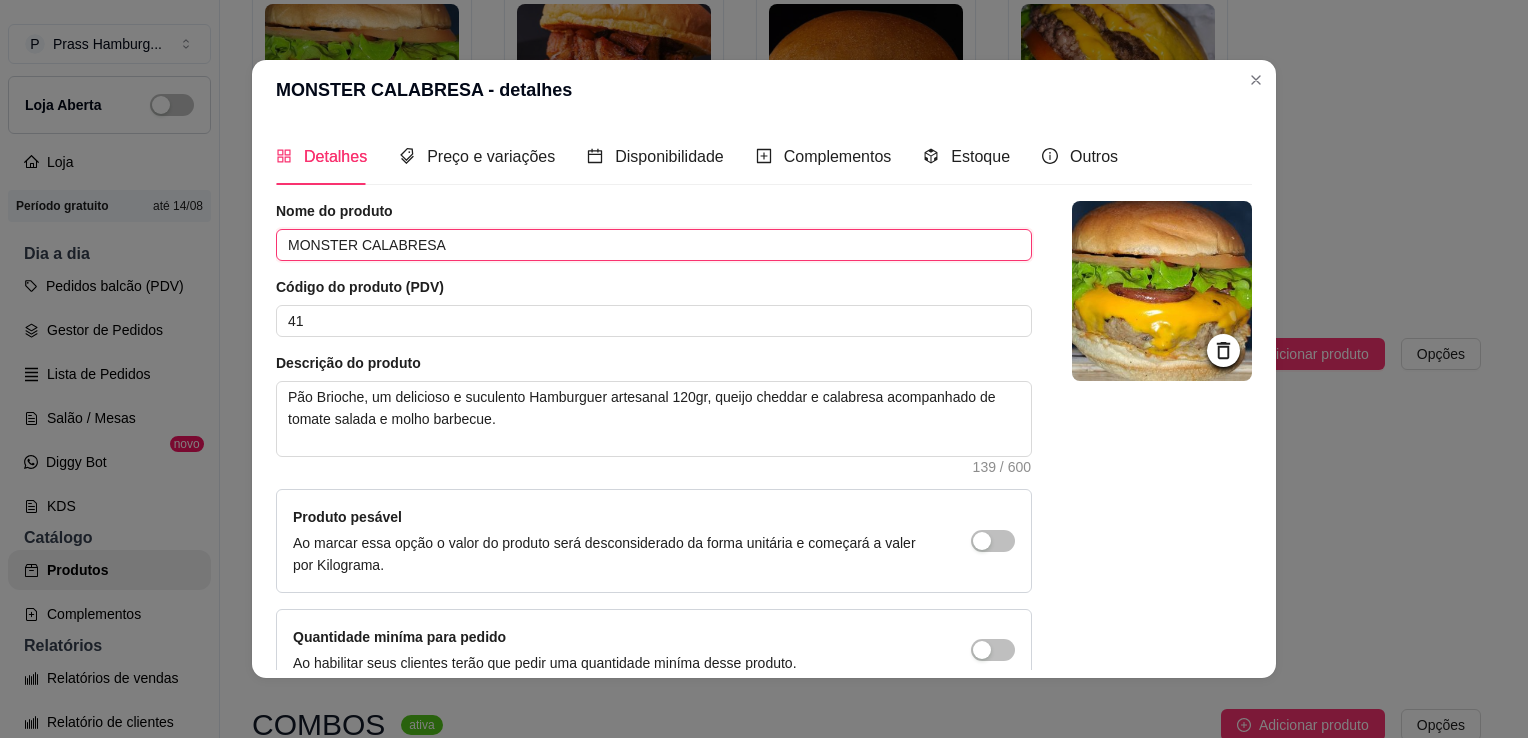 click on "MONSTER CALABRESA" at bounding box center [654, 245] 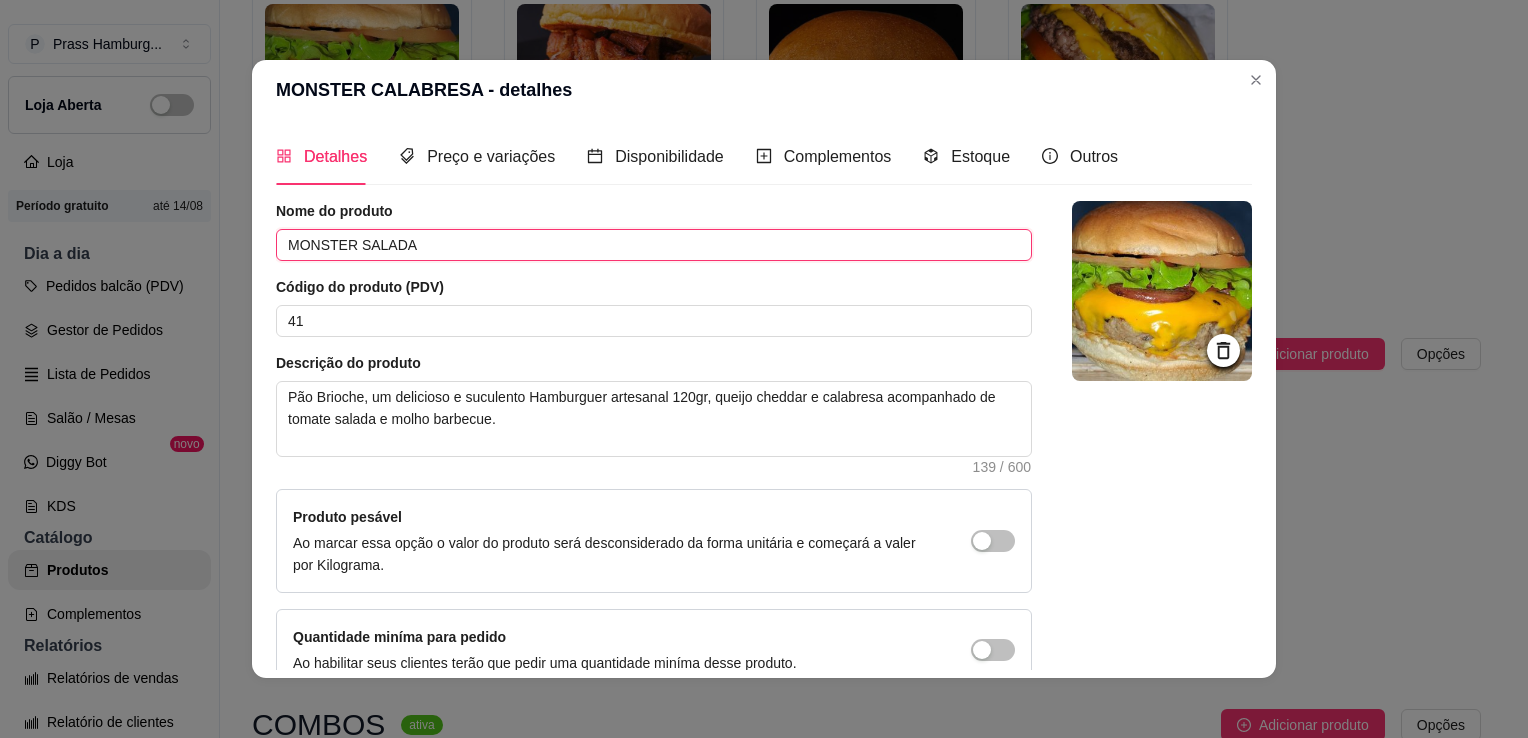 type on "MONSTER SALADA" 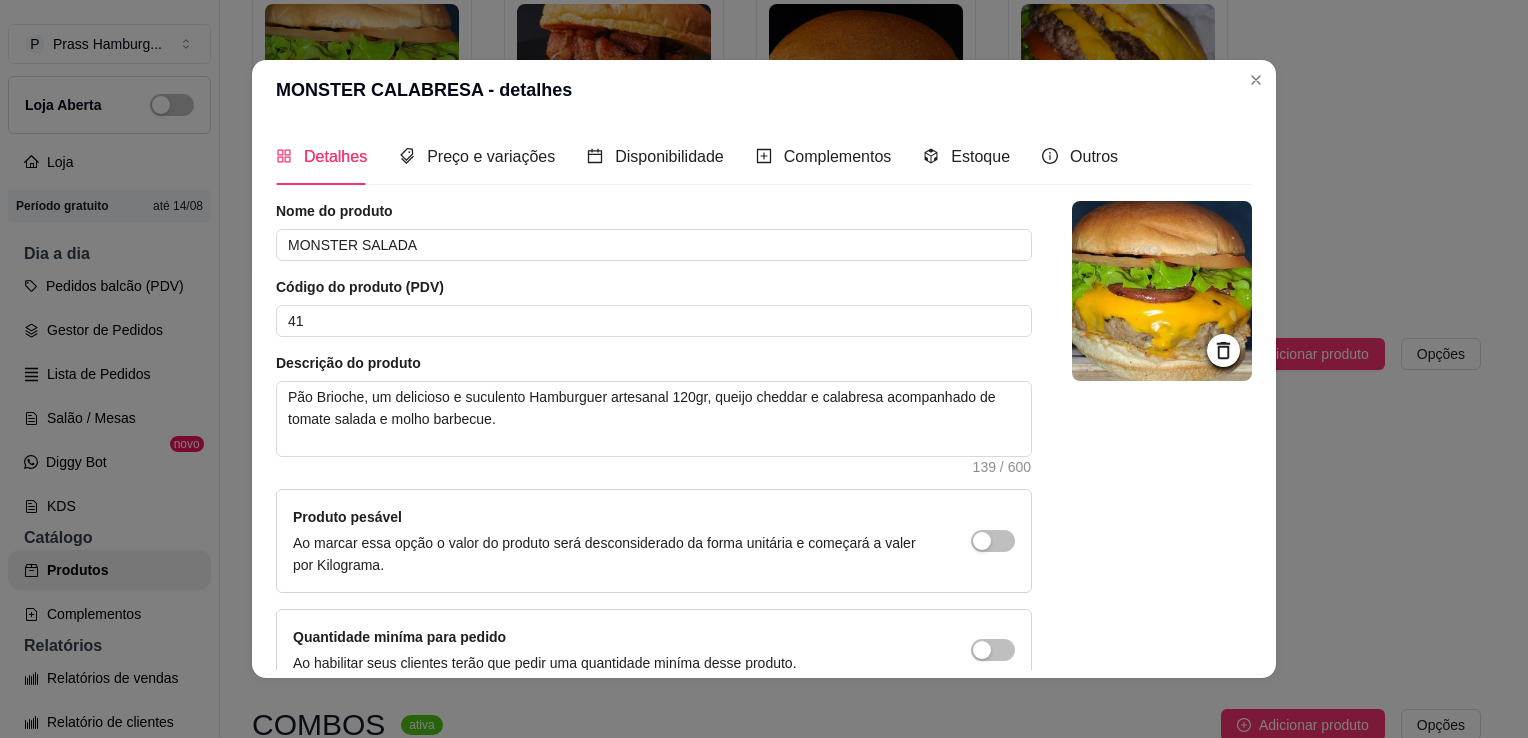 click at bounding box center [1162, 291] 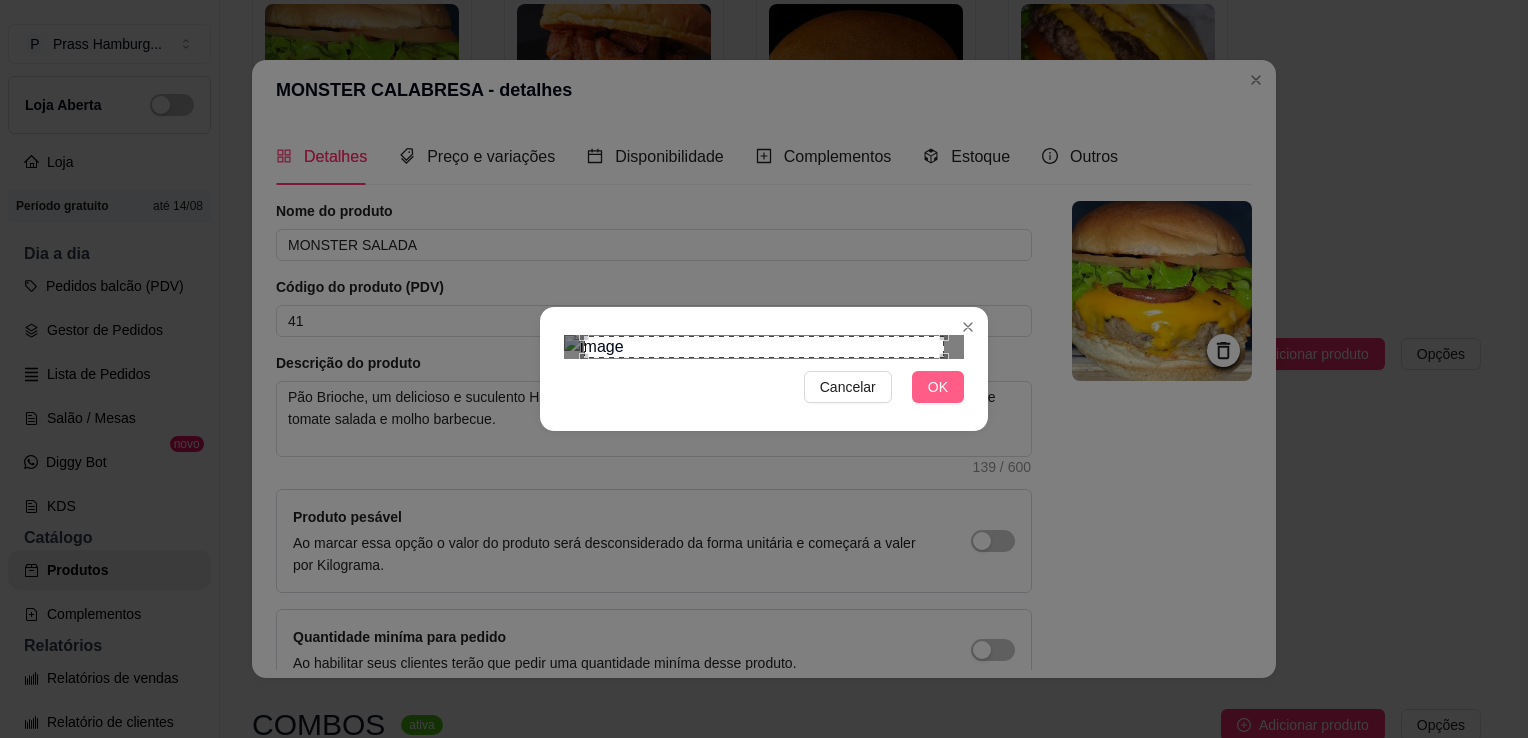 click on "OK" at bounding box center [938, 387] 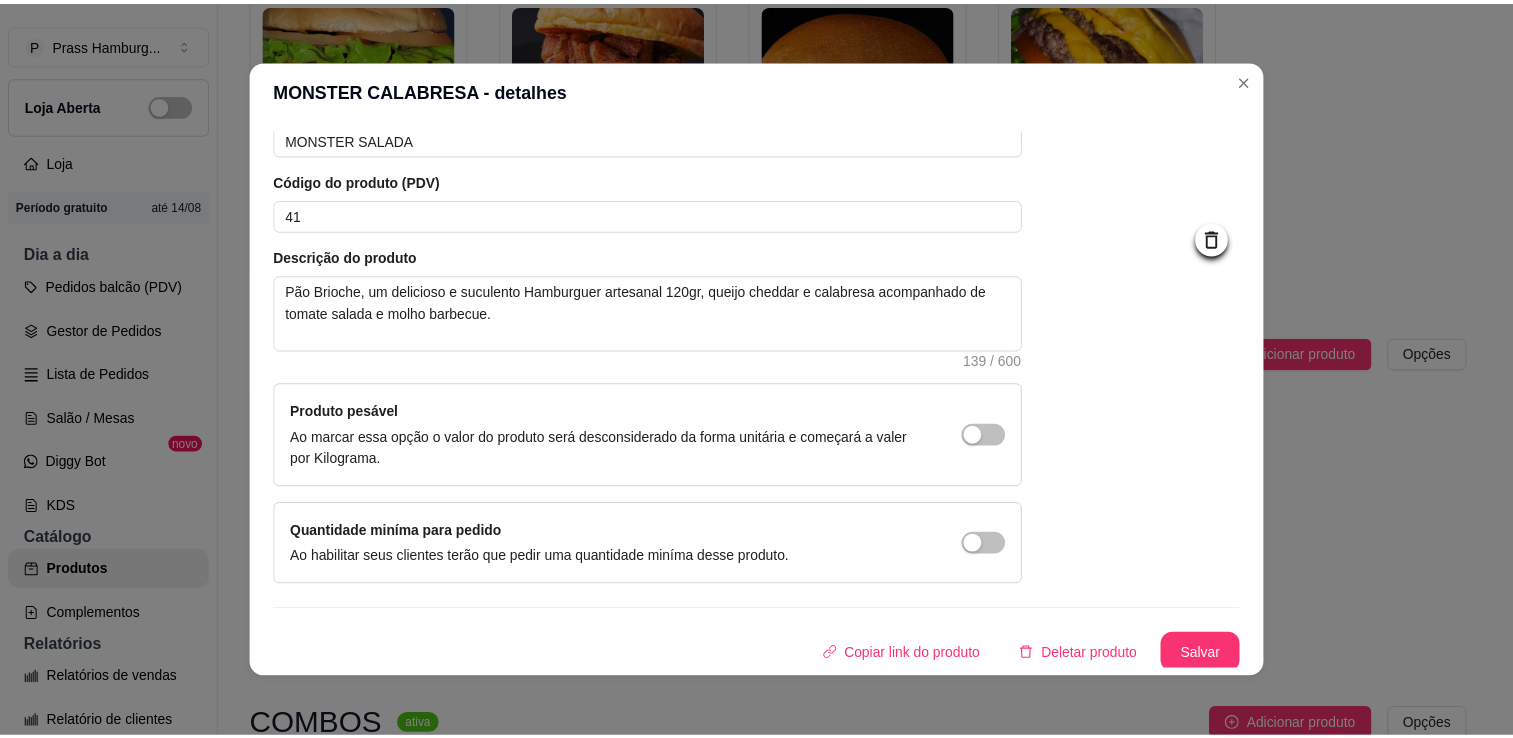 scroll, scrollTop: 107, scrollLeft: 0, axis: vertical 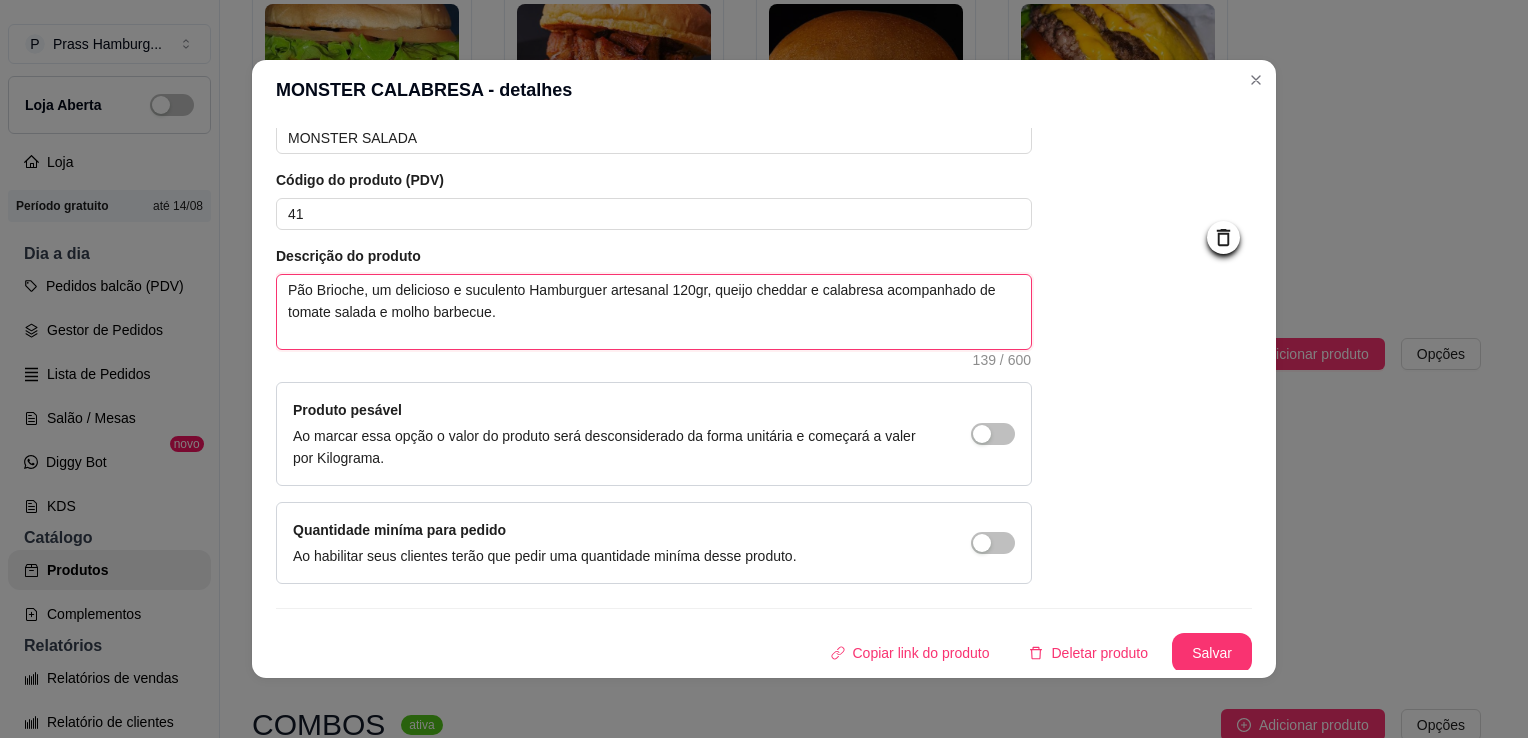 click on "Pão Brioche, um delicioso e suculento Hamburguer artesanal 120gr, queijo cheddar e calabresa acompanhado de tomate salada e molho barbecue." at bounding box center (654, 312) 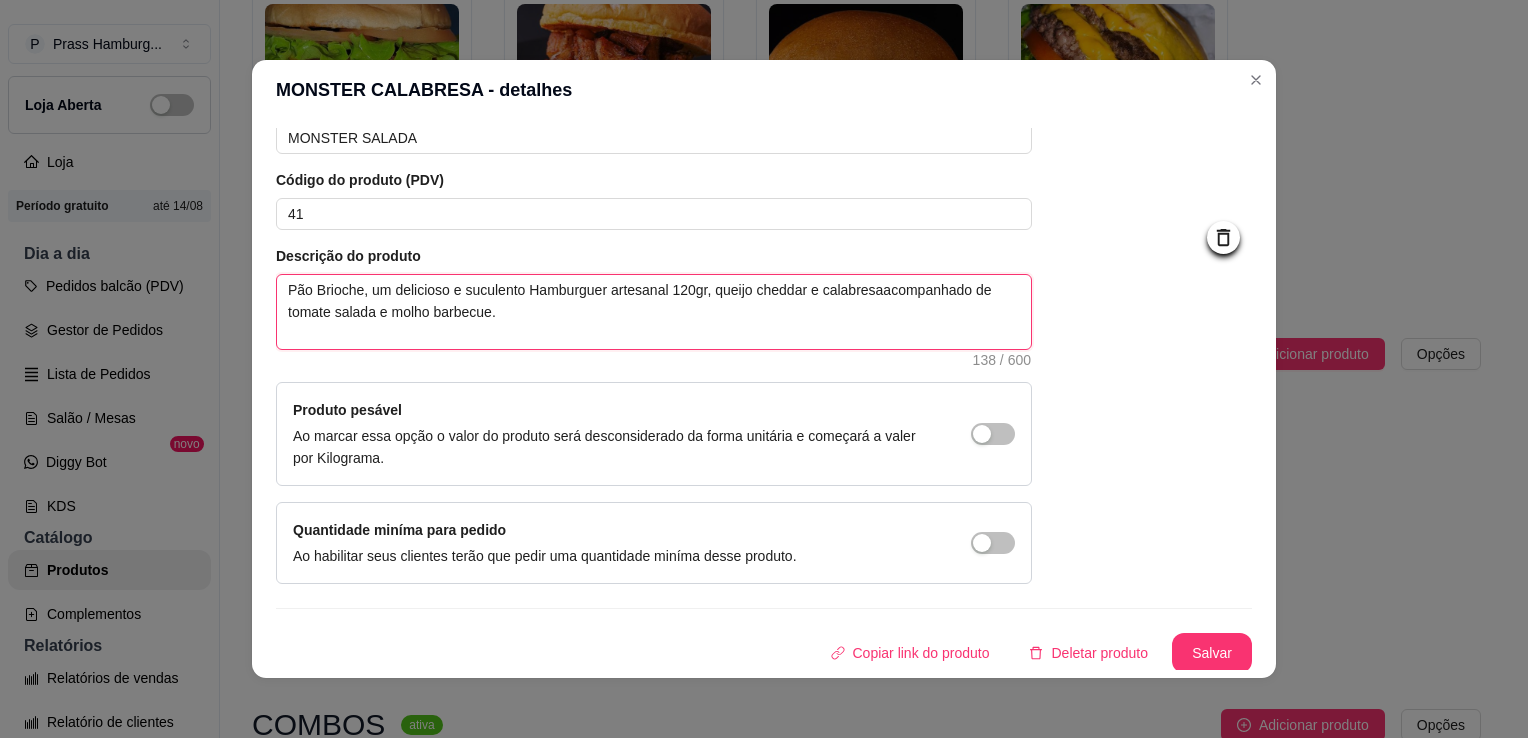 type 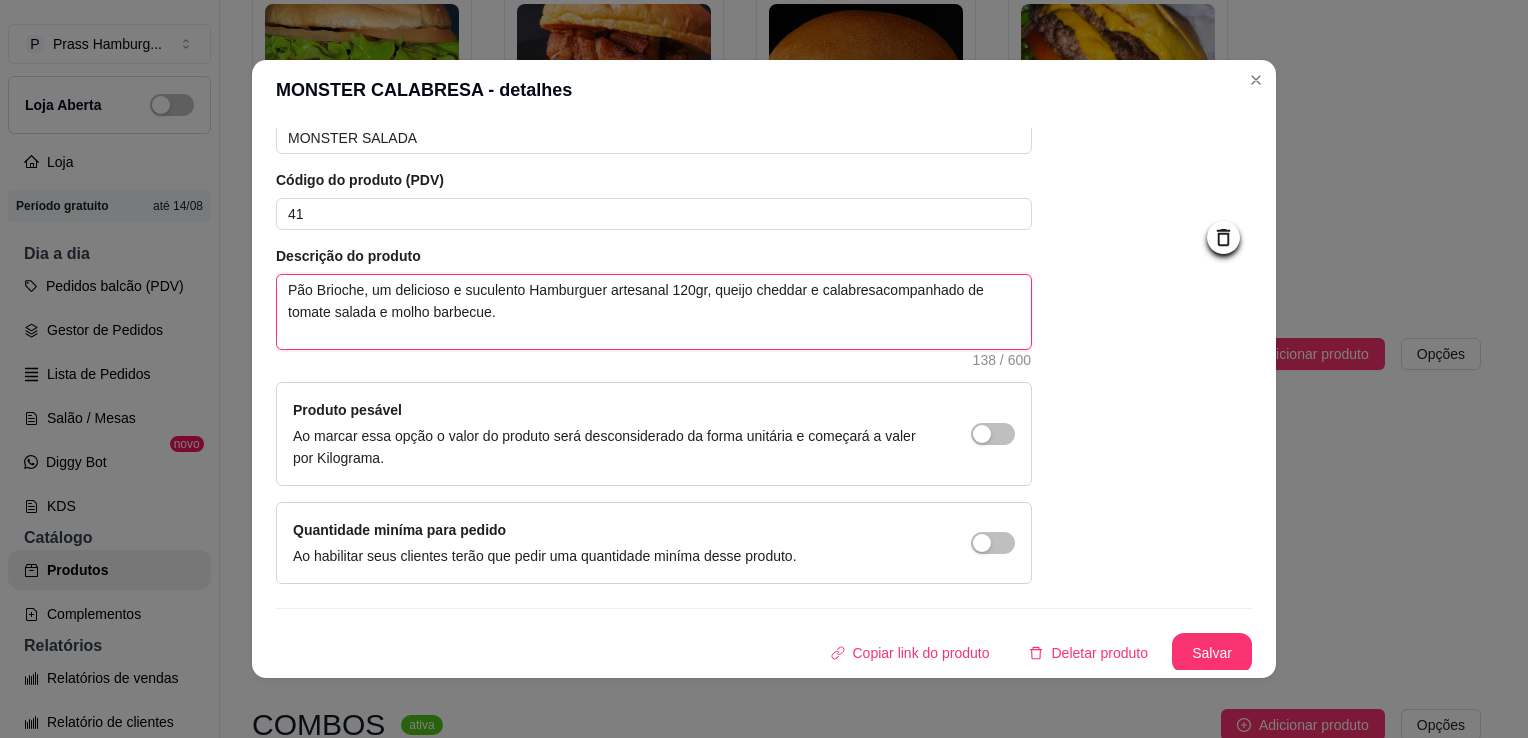 type 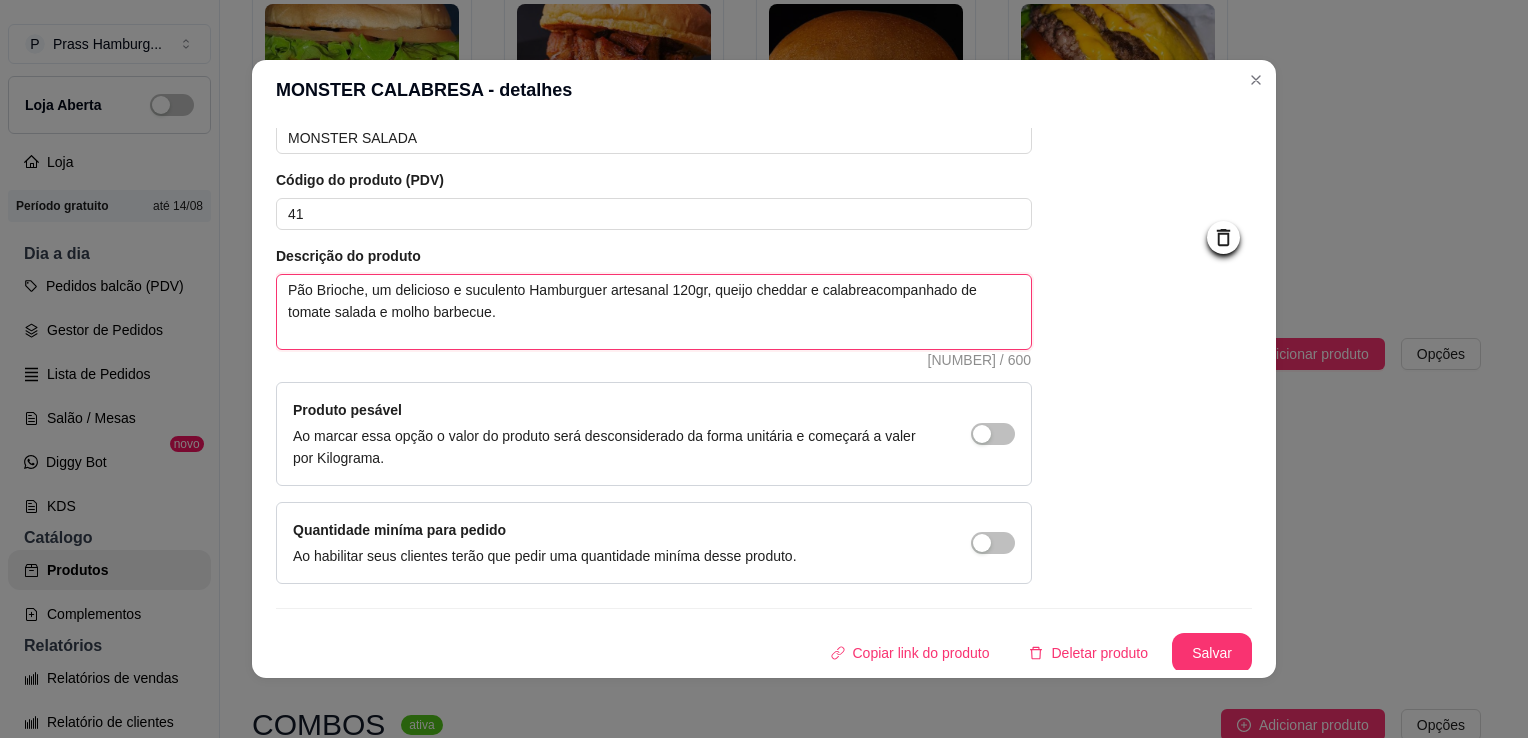 type 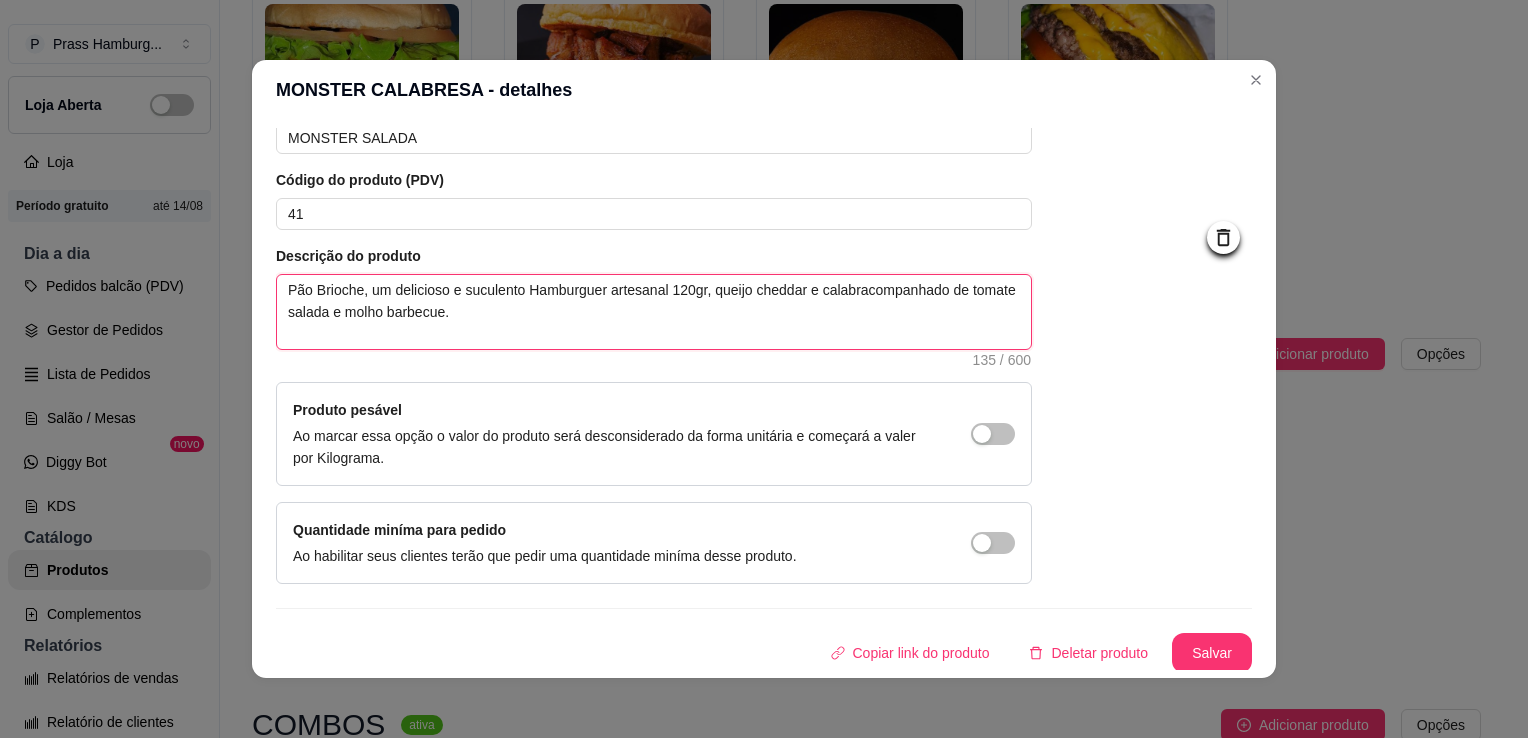 type 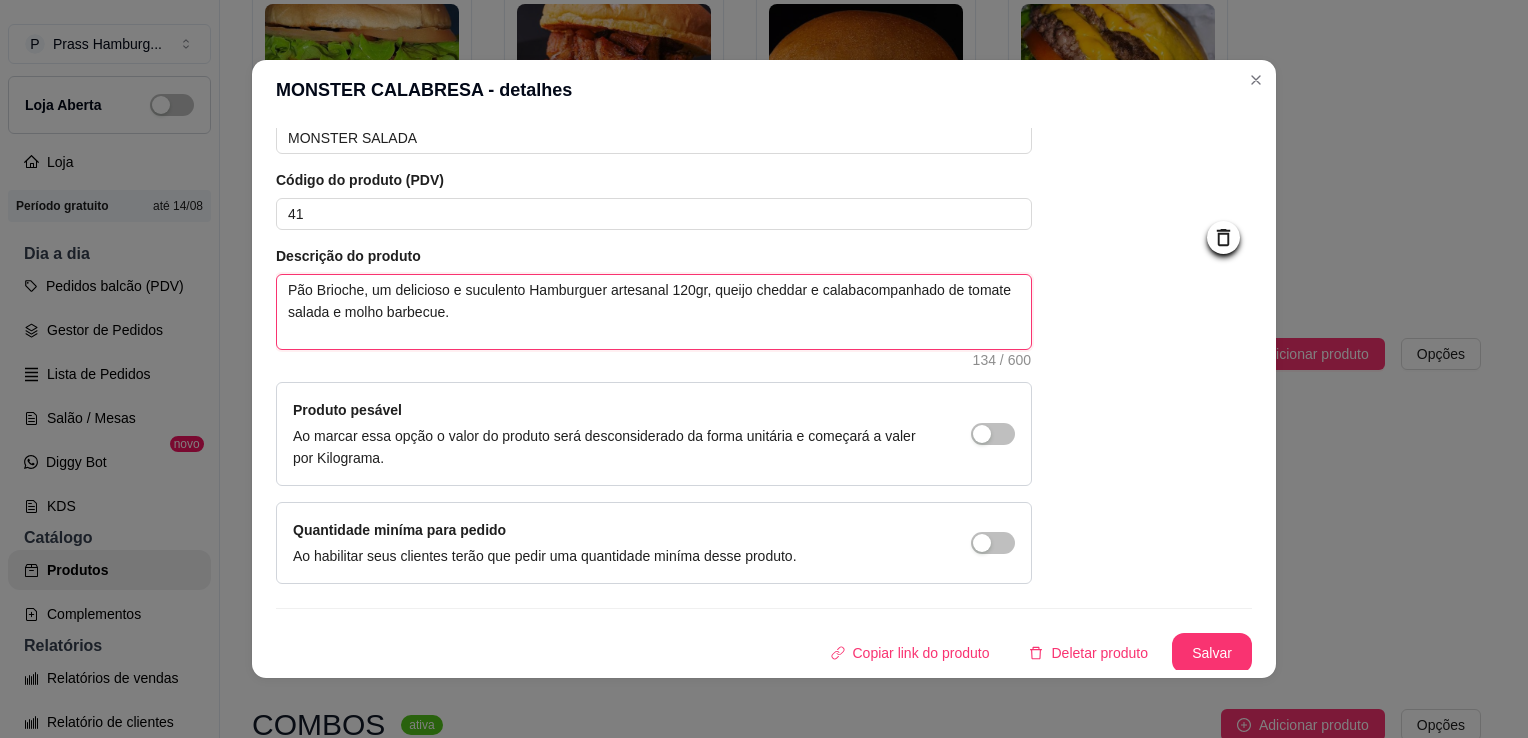 type 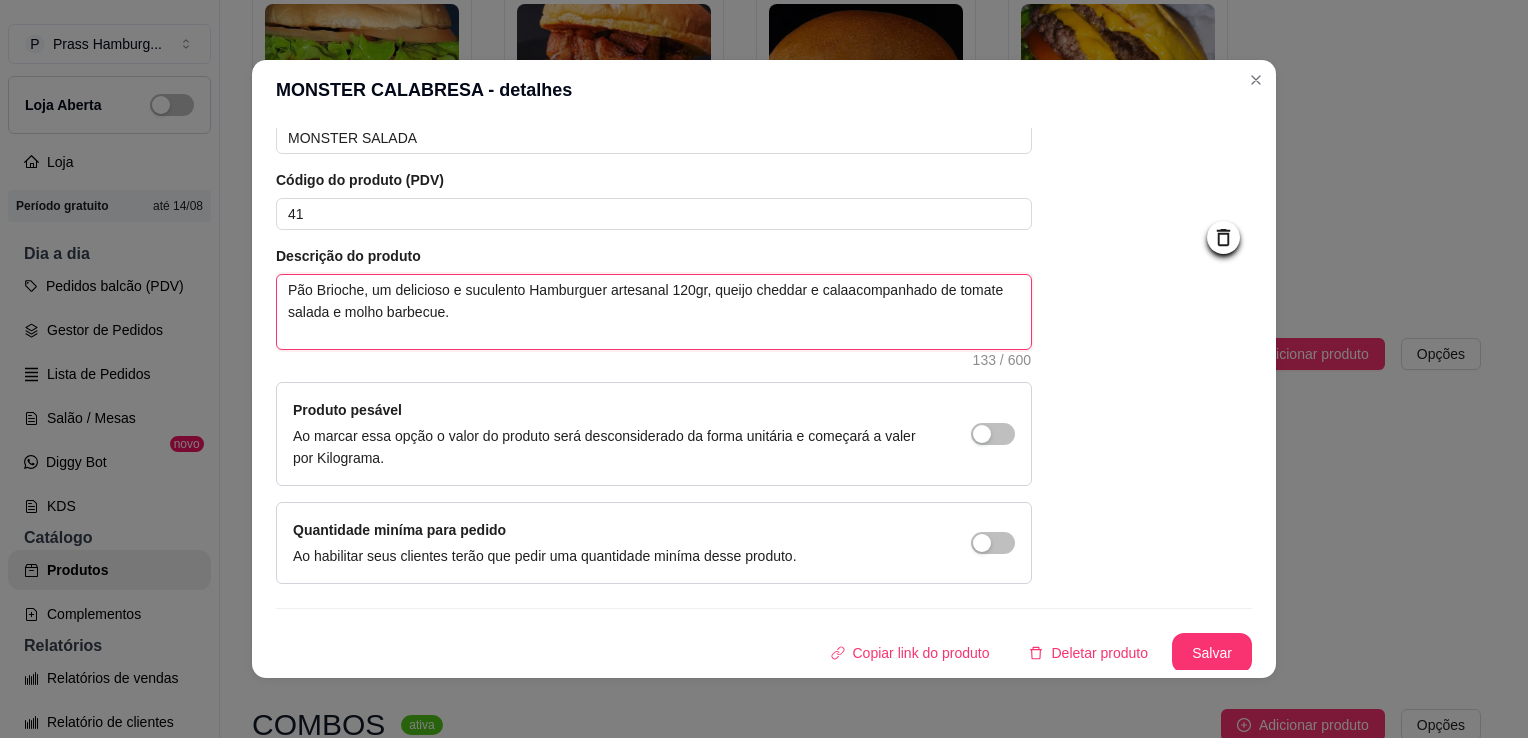 type 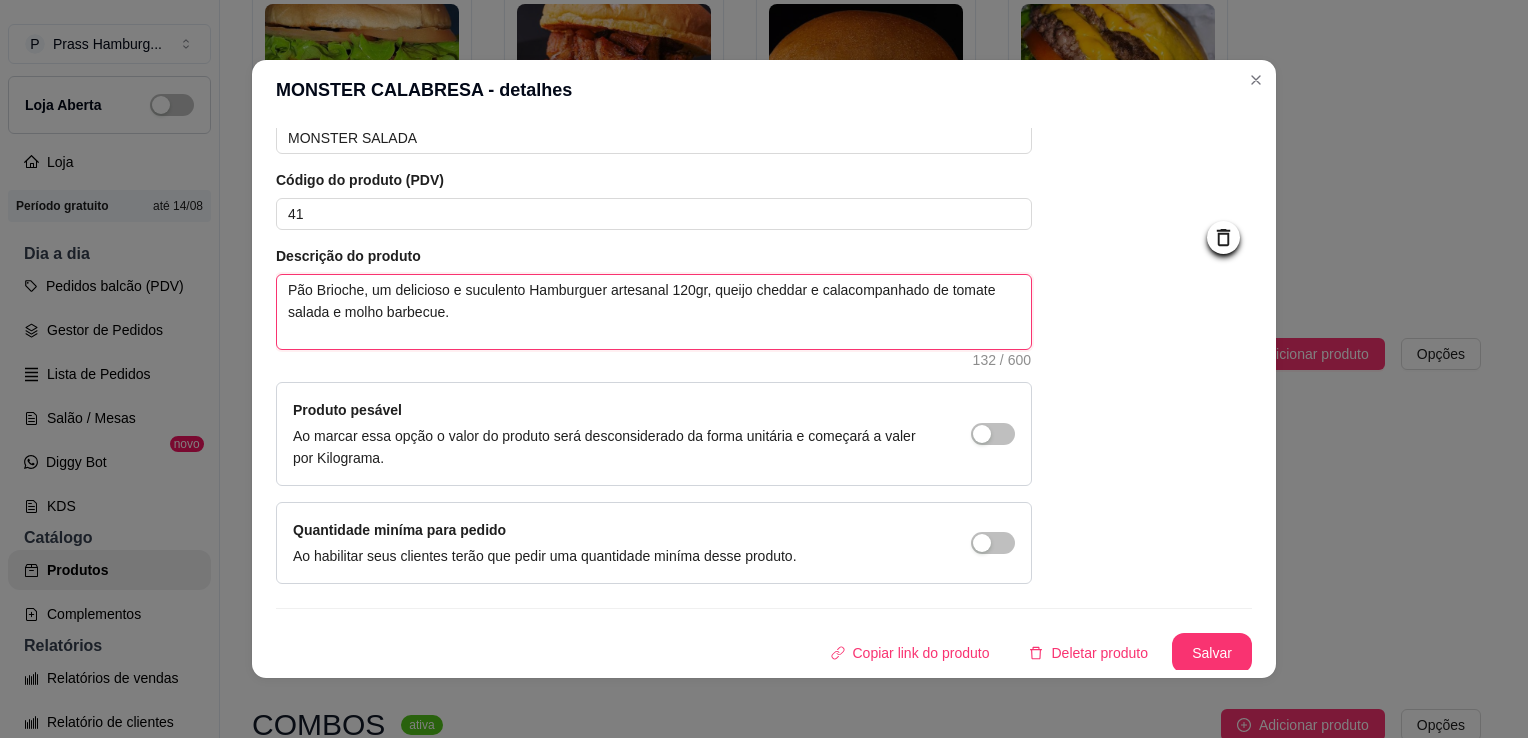 type 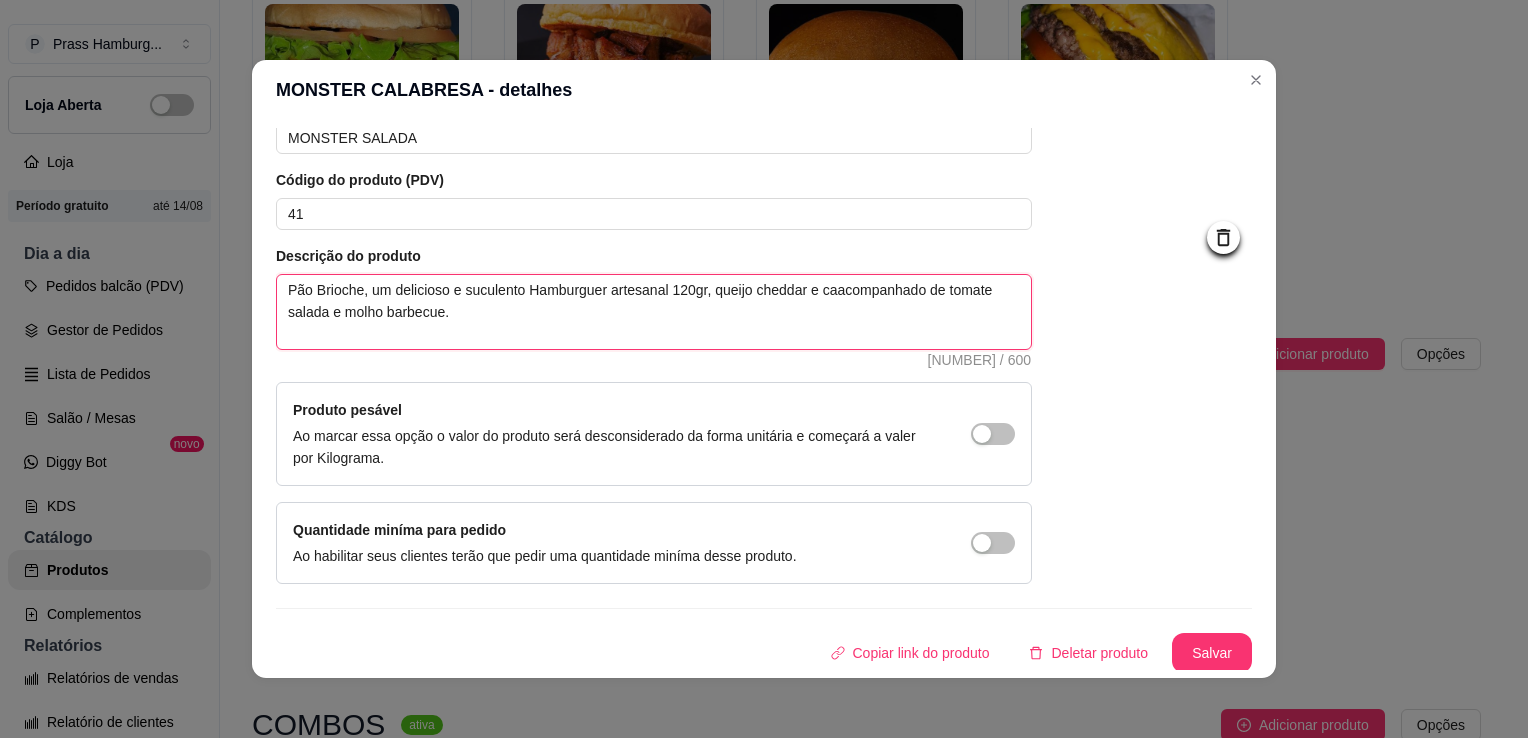 type 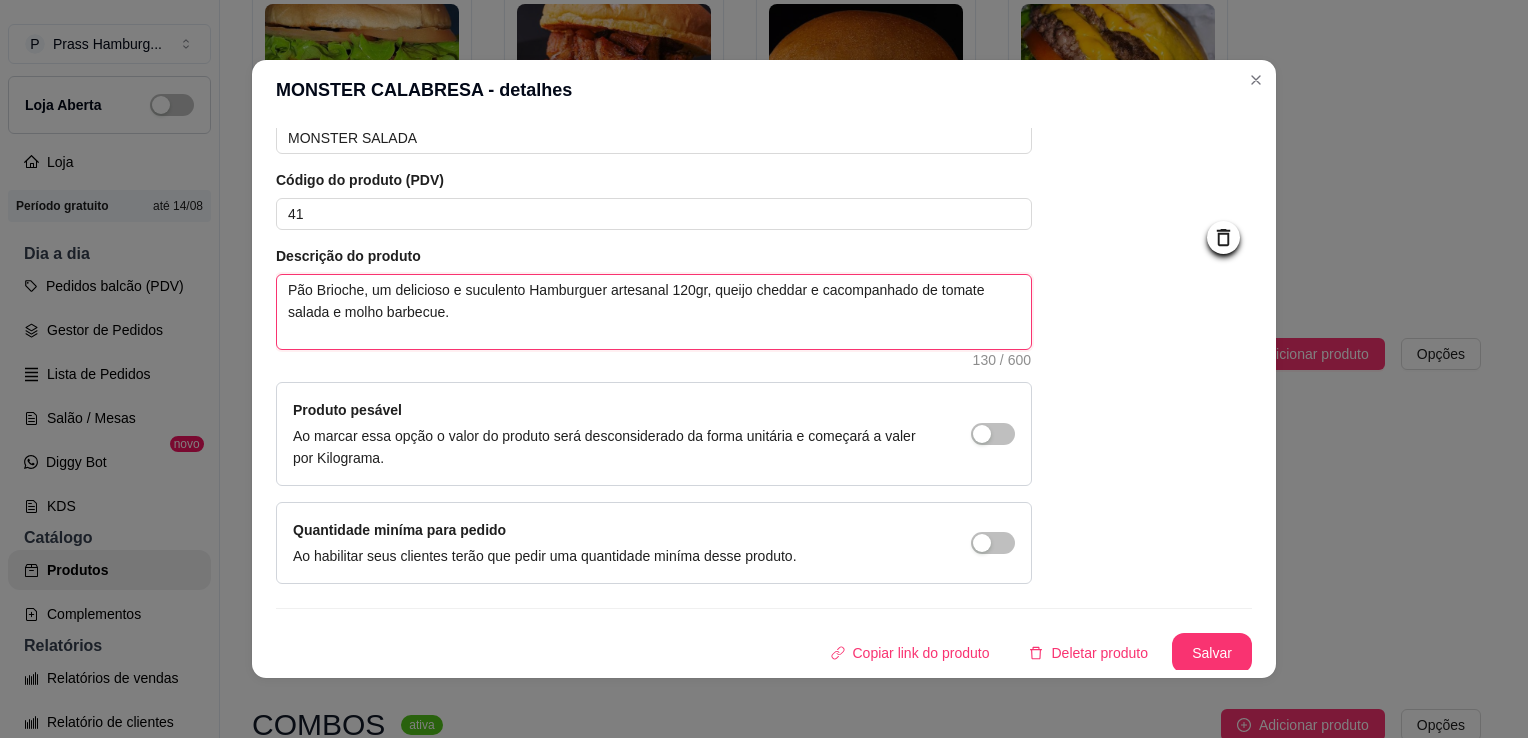 type 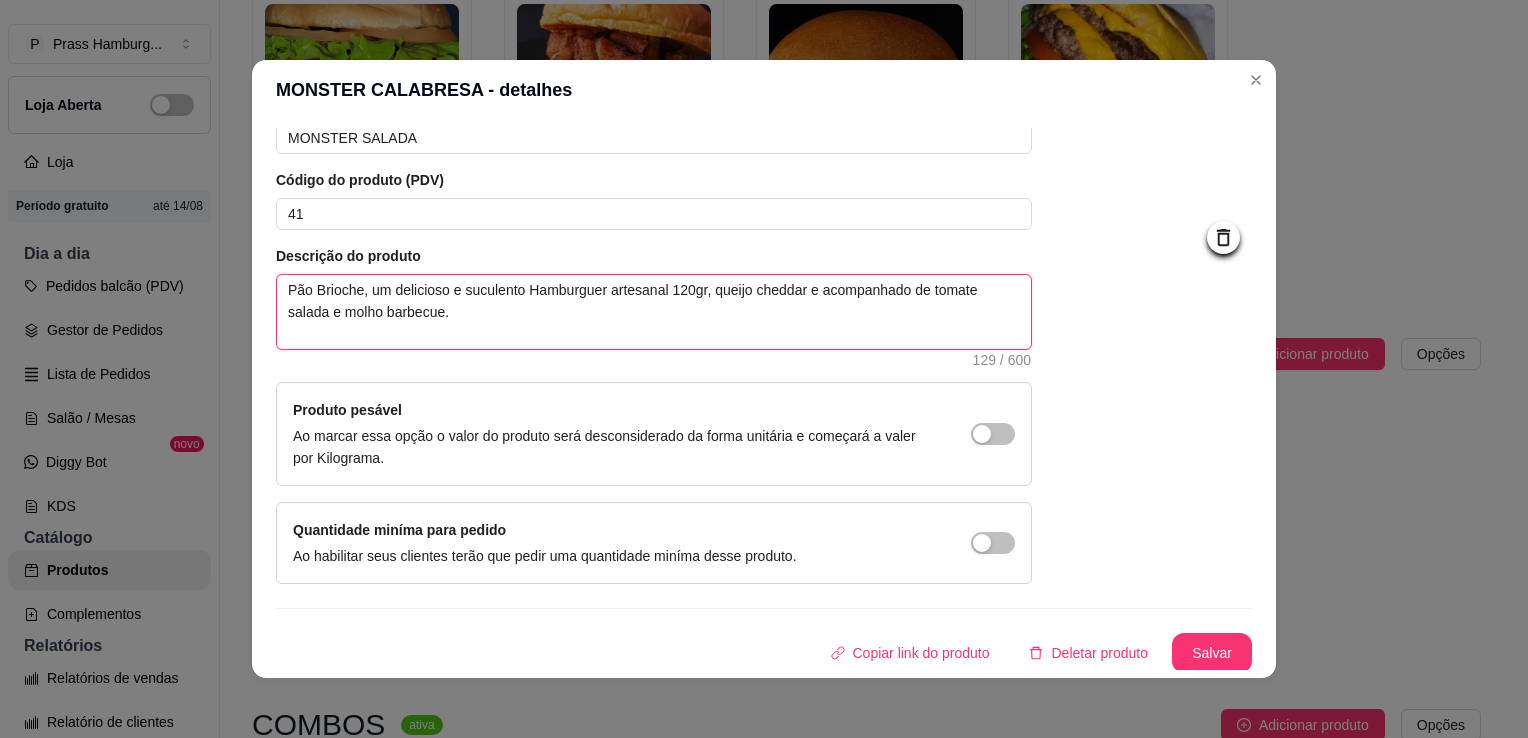 type 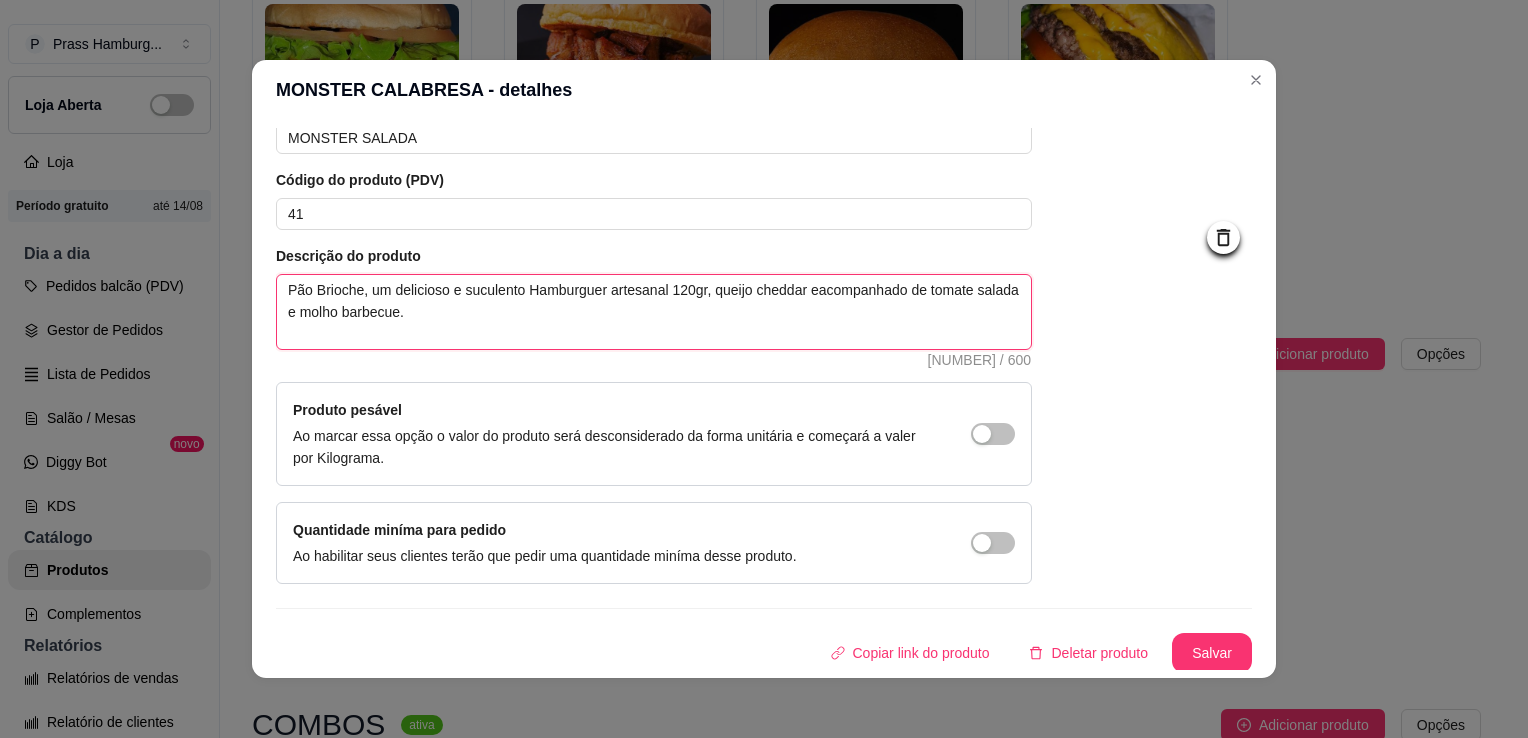 type 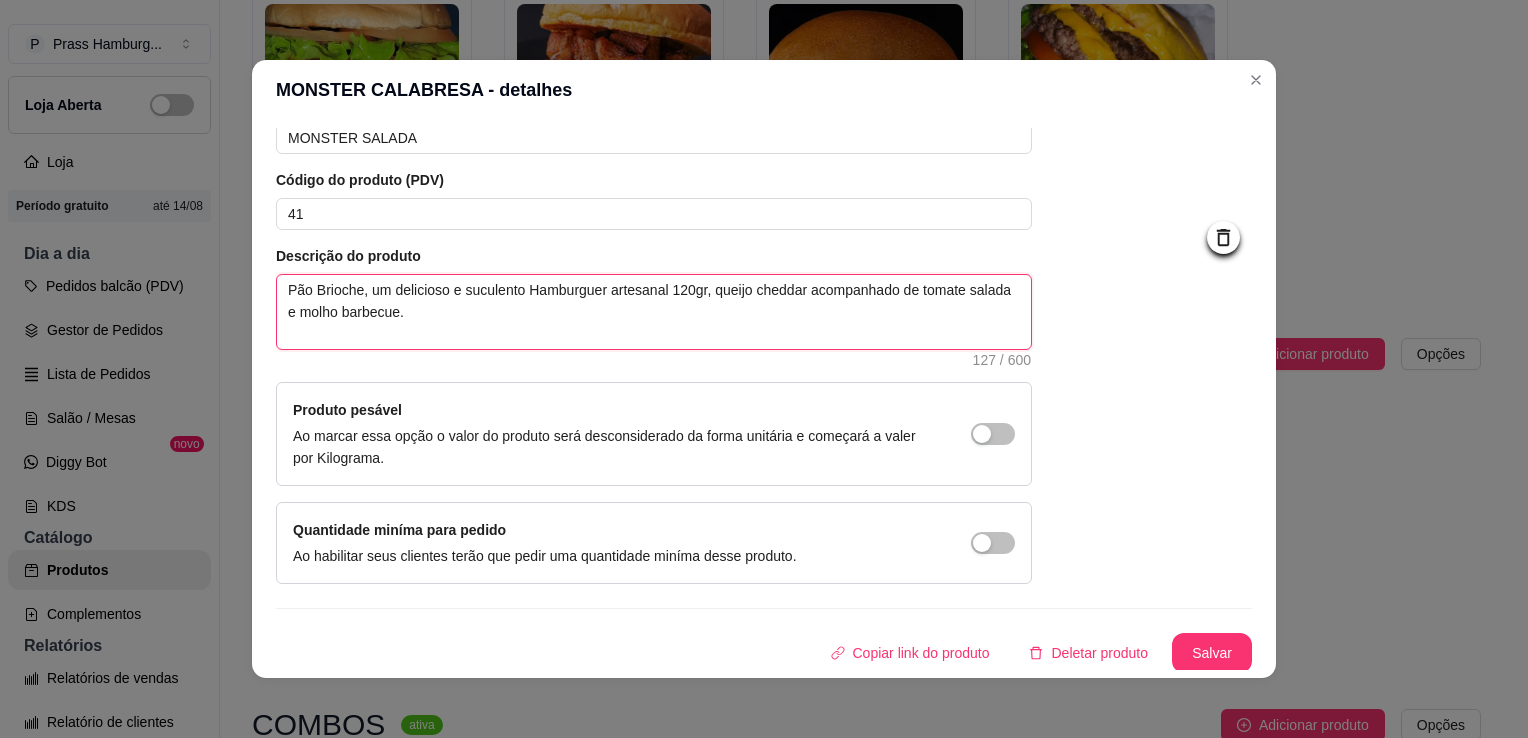 type 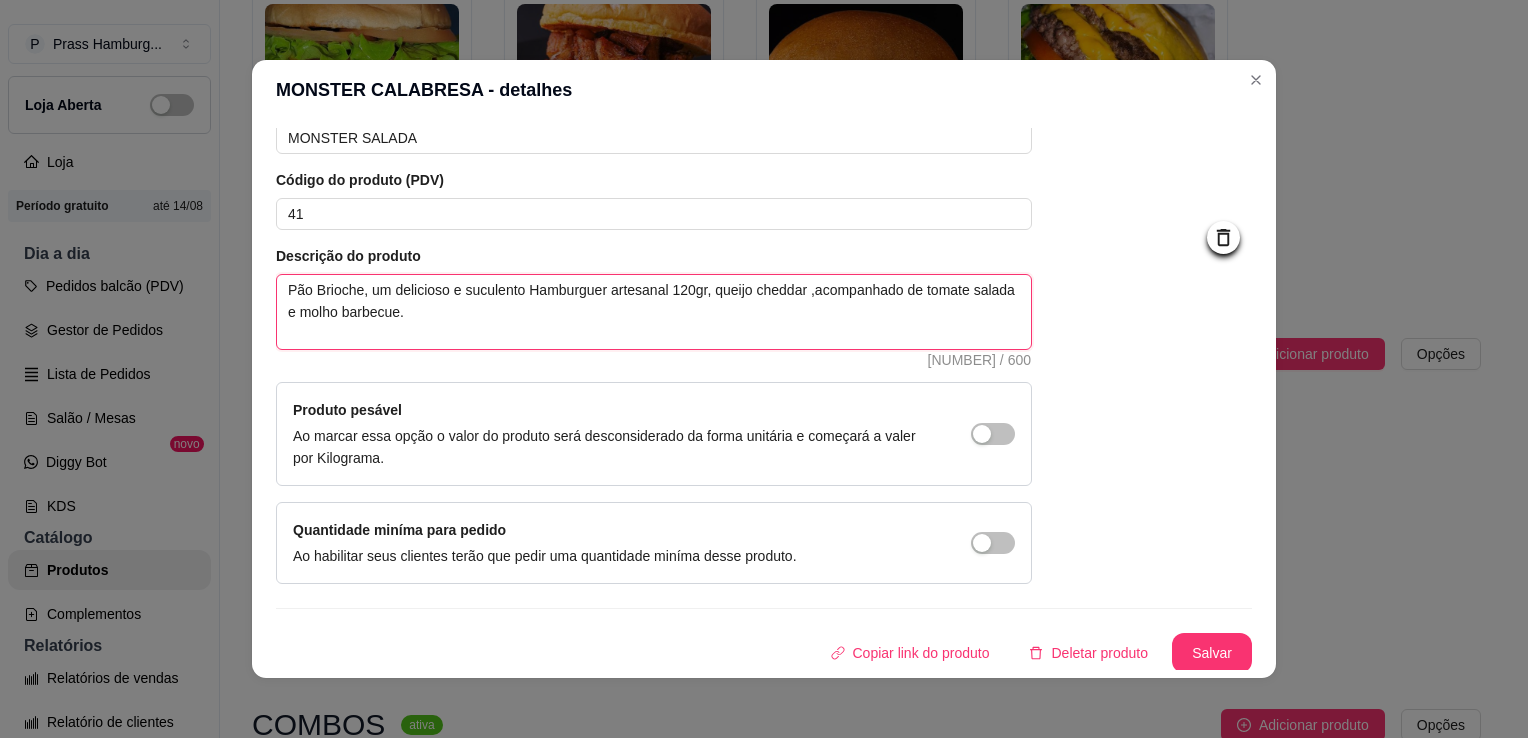 type 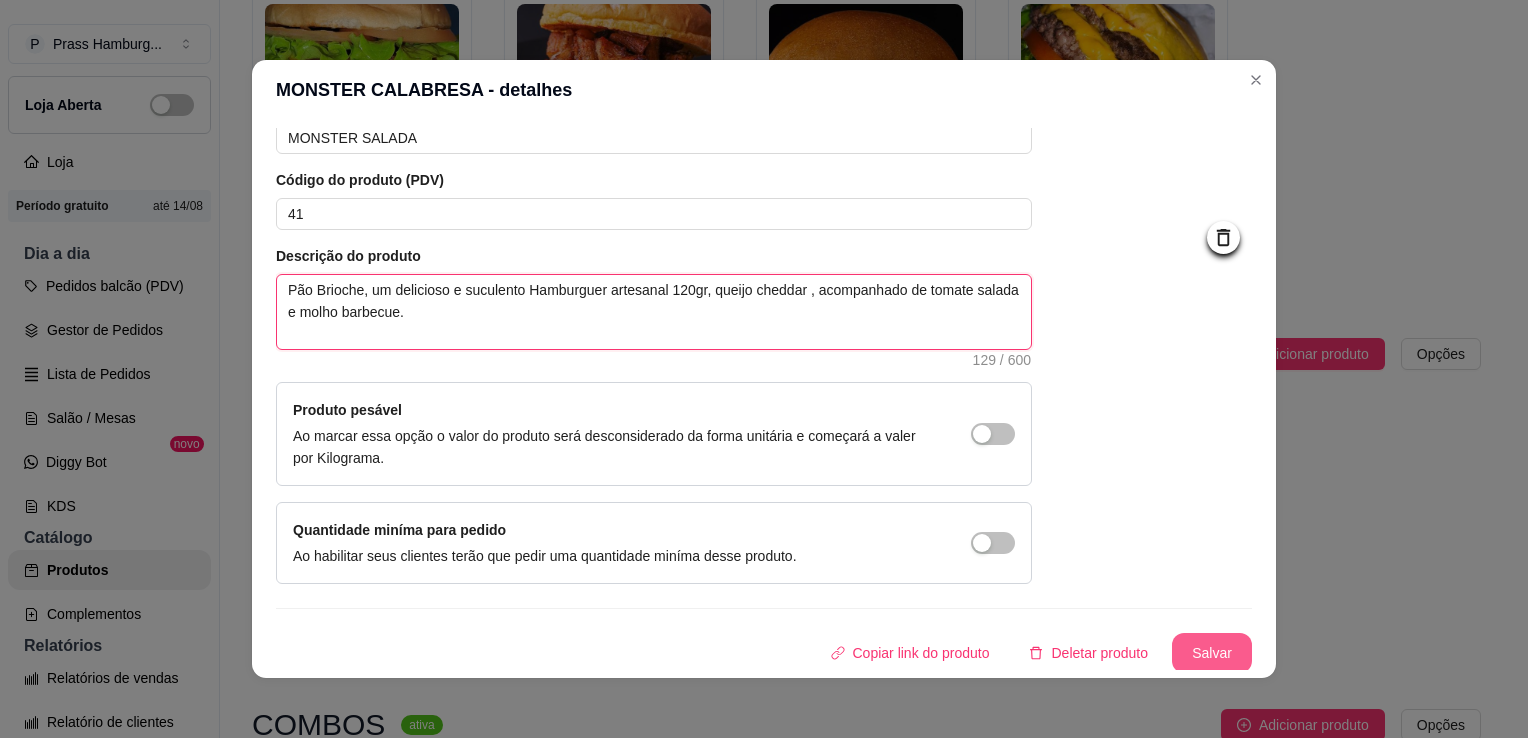 type on "Pão Brioche, um delicioso e suculento Hamburguer artesanal 120gr, queijo cheddar , acompanhado de tomate salada e molho barbecue." 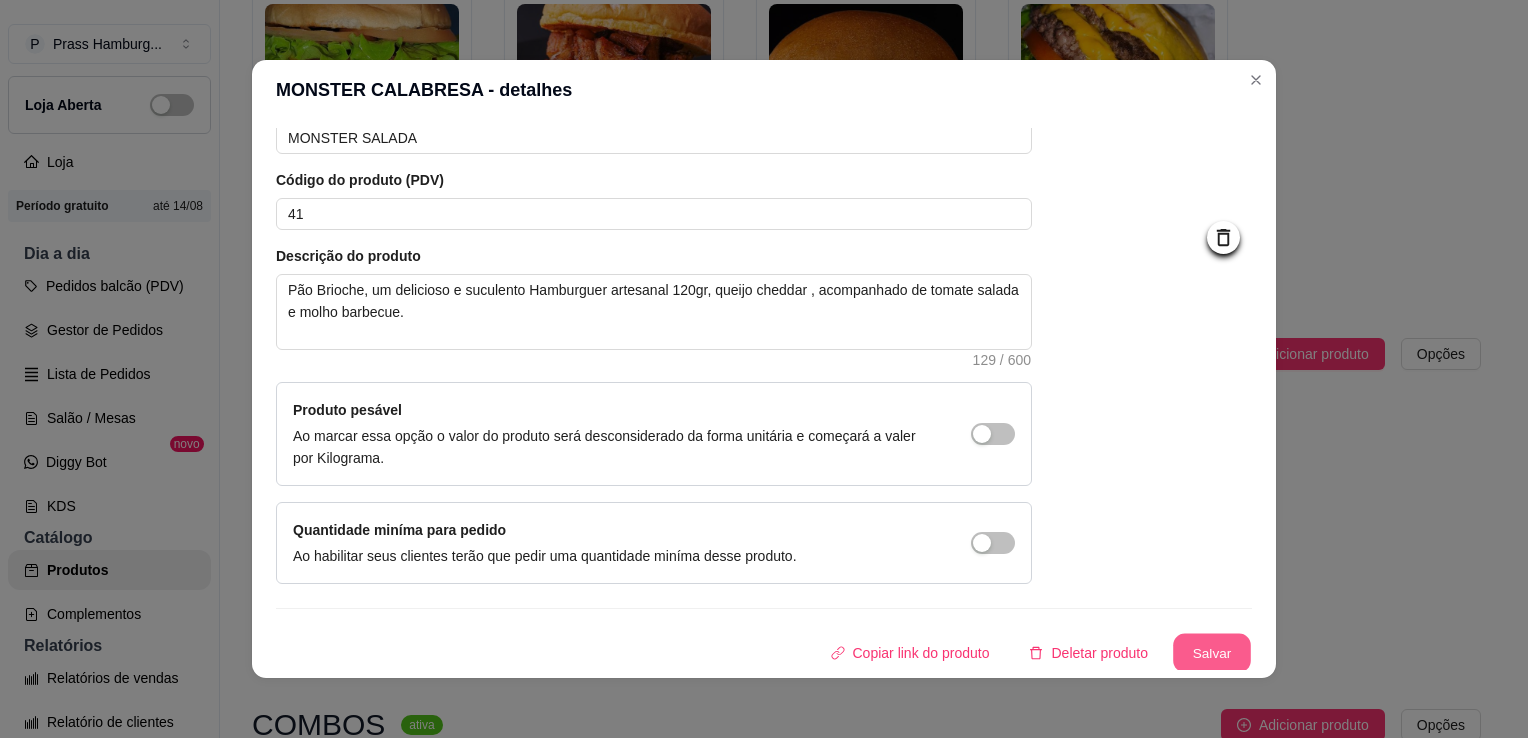 click on "Salvar" at bounding box center [1212, 653] 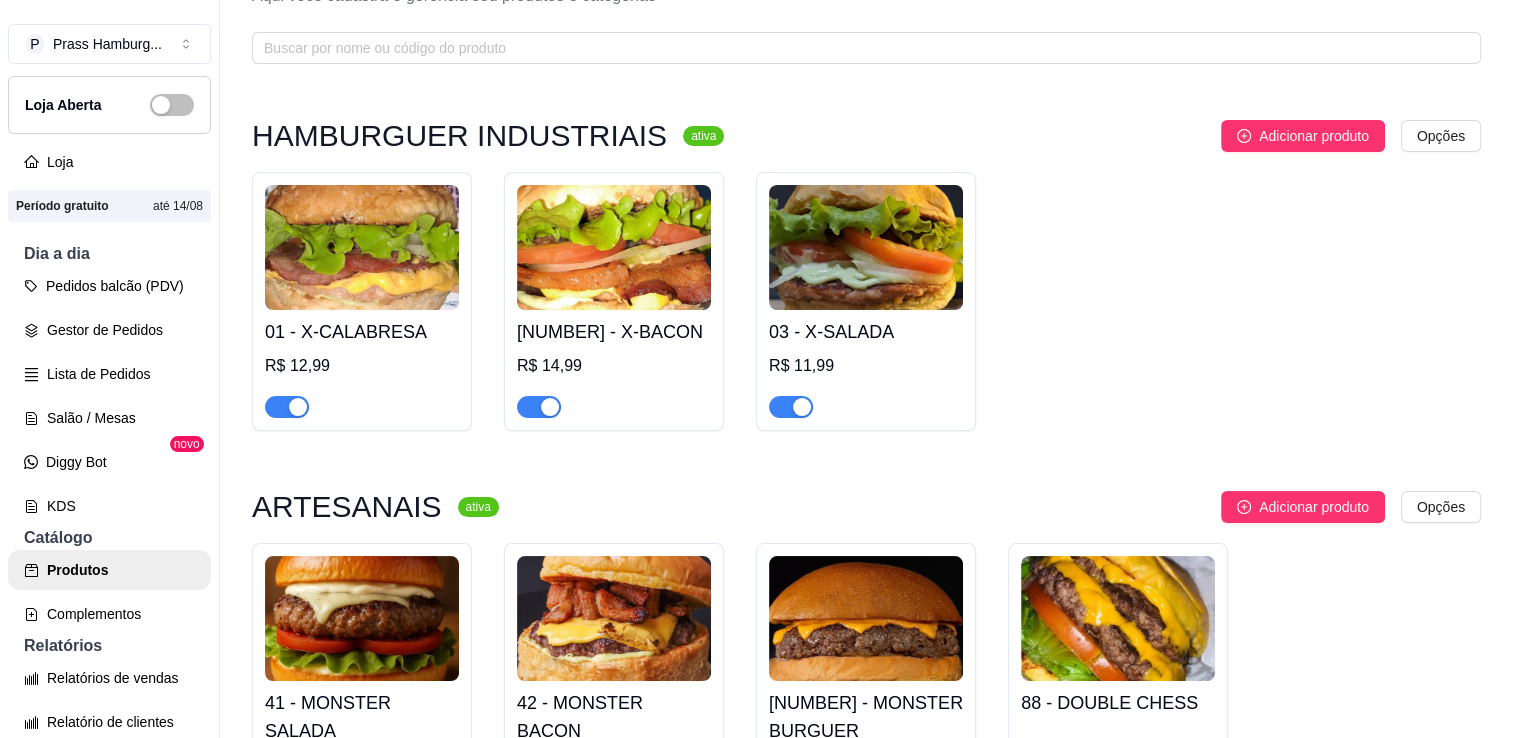 scroll, scrollTop: 0, scrollLeft: 0, axis: both 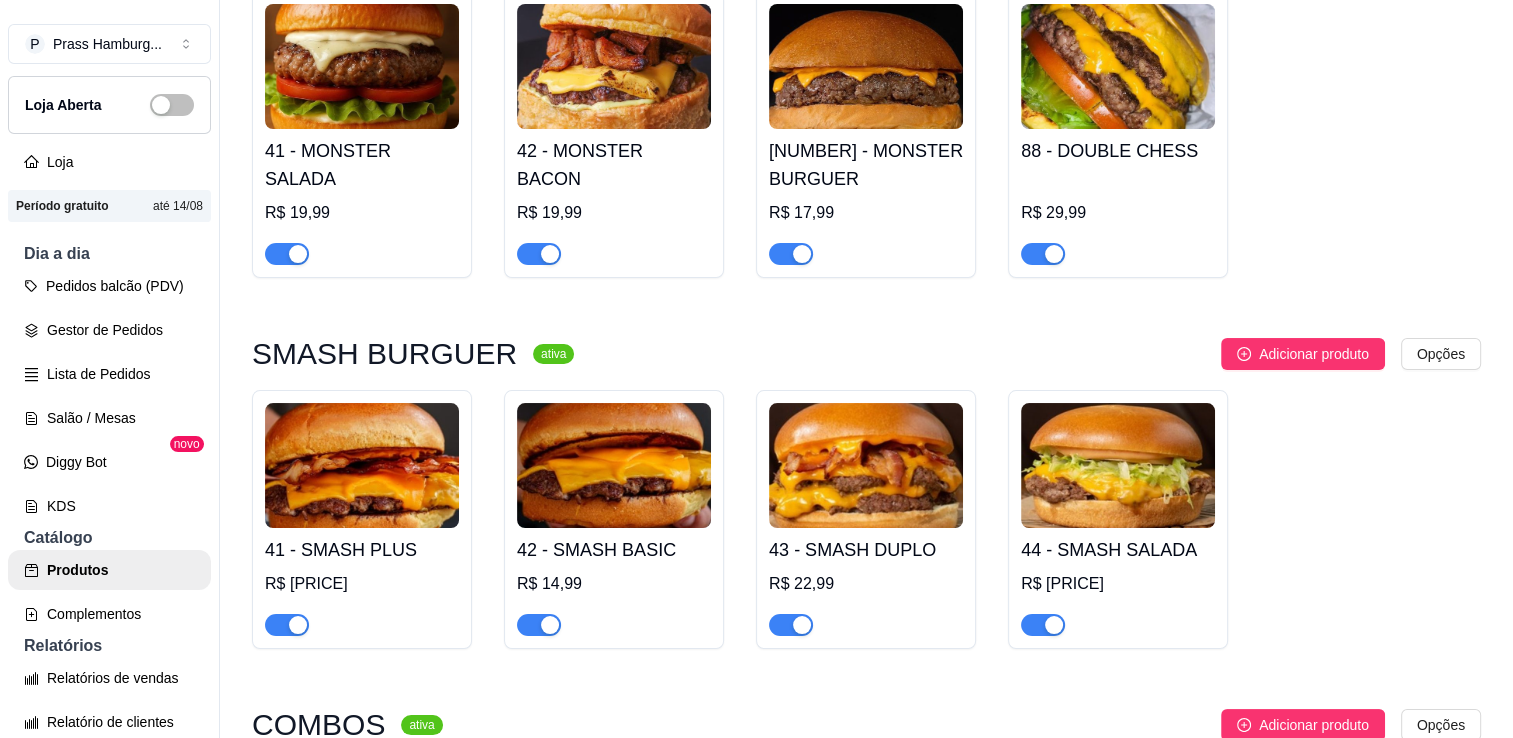 click on "HAMBURGUER INDUSTRIAIS ativa Adicionar produto Opções 01 - X-CALABRESA R$ 12,99 02 - X-BACON R$ 14,99 03 - X-SALADA R$ 11,99 ARTESANAIS ativa Adicionar produto Opções 41 - MONSTER SALADA R$ 19,99 42 - MONSTER BACON R$ 19,99 43 - MONSTER BURGUER R$ 17,99 88 - DOUBLE CHESS R$ 29,99 SMASH BURGUER ativa Adicionar produto Opções 41 - SMASH PLUS R$ 16,99 42 - SMASH BASIC R$ 14,99 43 - SMASH DUPLO R$ 22,99 44 - SMASH SALADA R$ 16,99 COMBOS ativa Adicionar produto Opções 61 - COMBO MO PAZ R$ 28,99 62 - COMBO TO FAZENDO NADA R$ 29,99 63 - COMBO FOME ZERO R$ 27,99 64 - COMBO TURBINADO 1.0 R$ 33,99 65 - COMBO TURBINADO 2.0 R$ 33,99 66 - COMBO TURBINADO 3.0 R$ 29,99 PORÇOES ativa Adicionar produto Opções 30 - BATATA FRITA PREMIUM R$ 14,99 31 - BATATA FRITA PEQUENA R$ 9,99 32 - BATATA FRITA GRANDE R$ 16,99 33 - CALABRESA R$ 14,99 BEBIDAS ativa Adicionar produto Opções 20 - COCA-COLA 350 ML R$ 7,00 21 - FANTA LARANJA 350 ML R$ 6,50" at bounding box center (866, 1171) 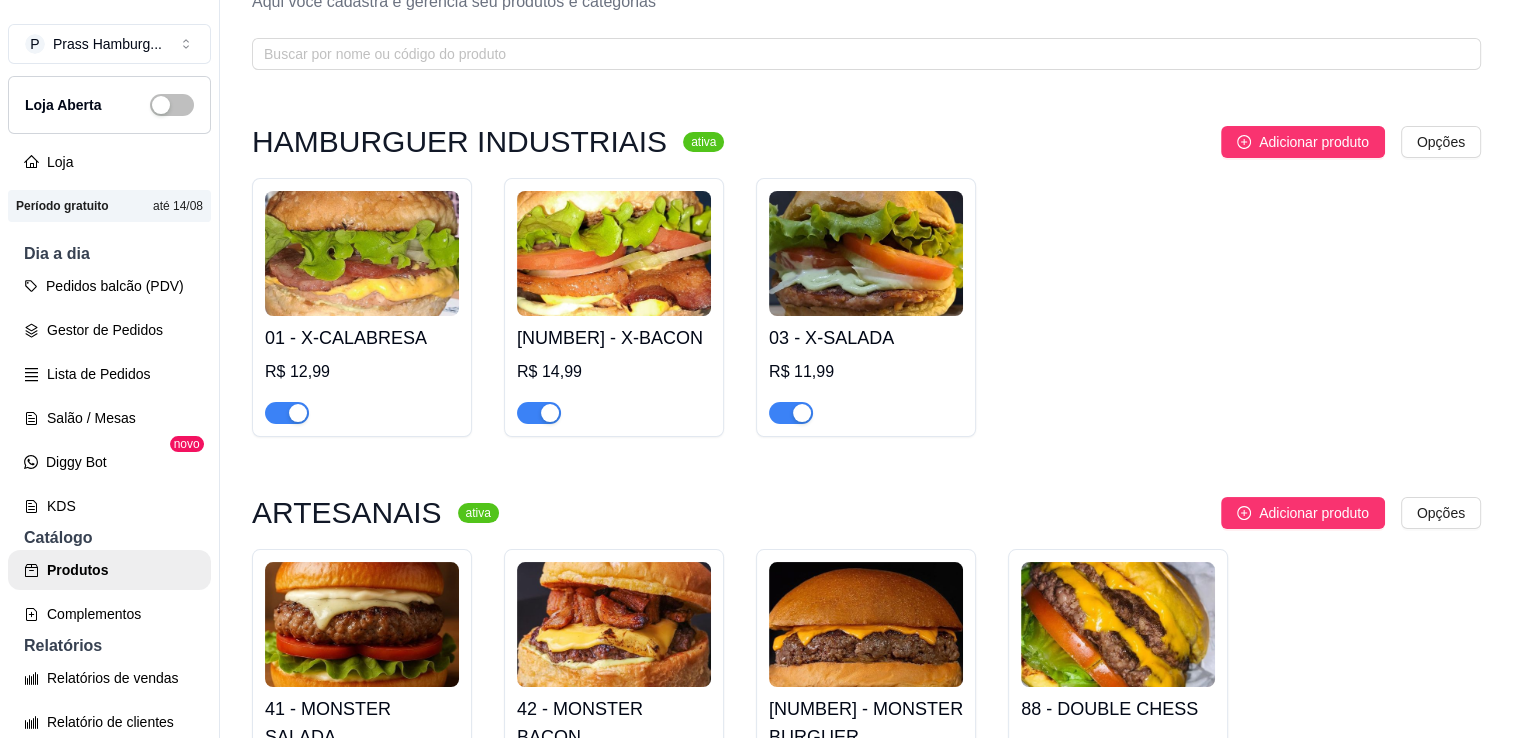 scroll, scrollTop: 0, scrollLeft: 0, axis: both 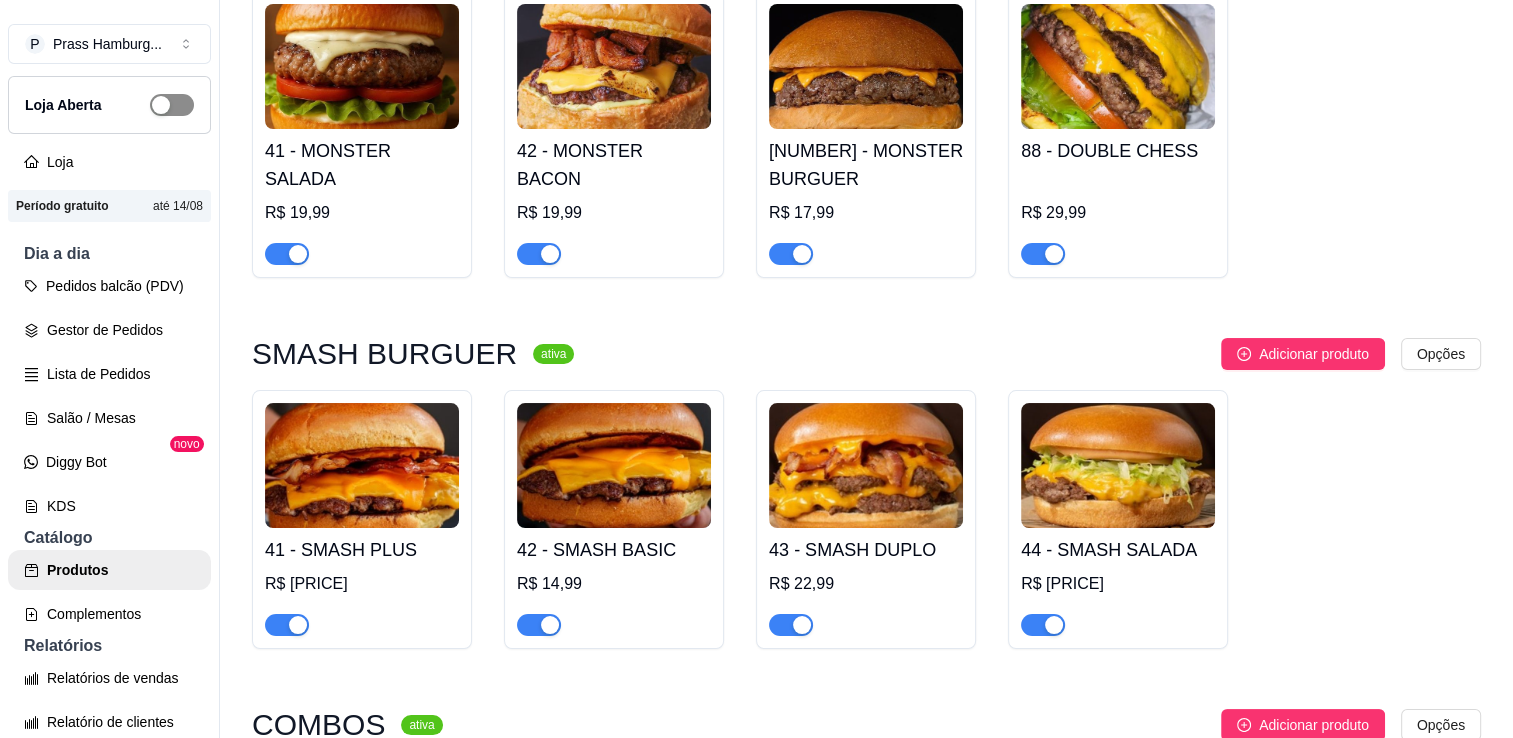 click at bounding box center [172, 105] 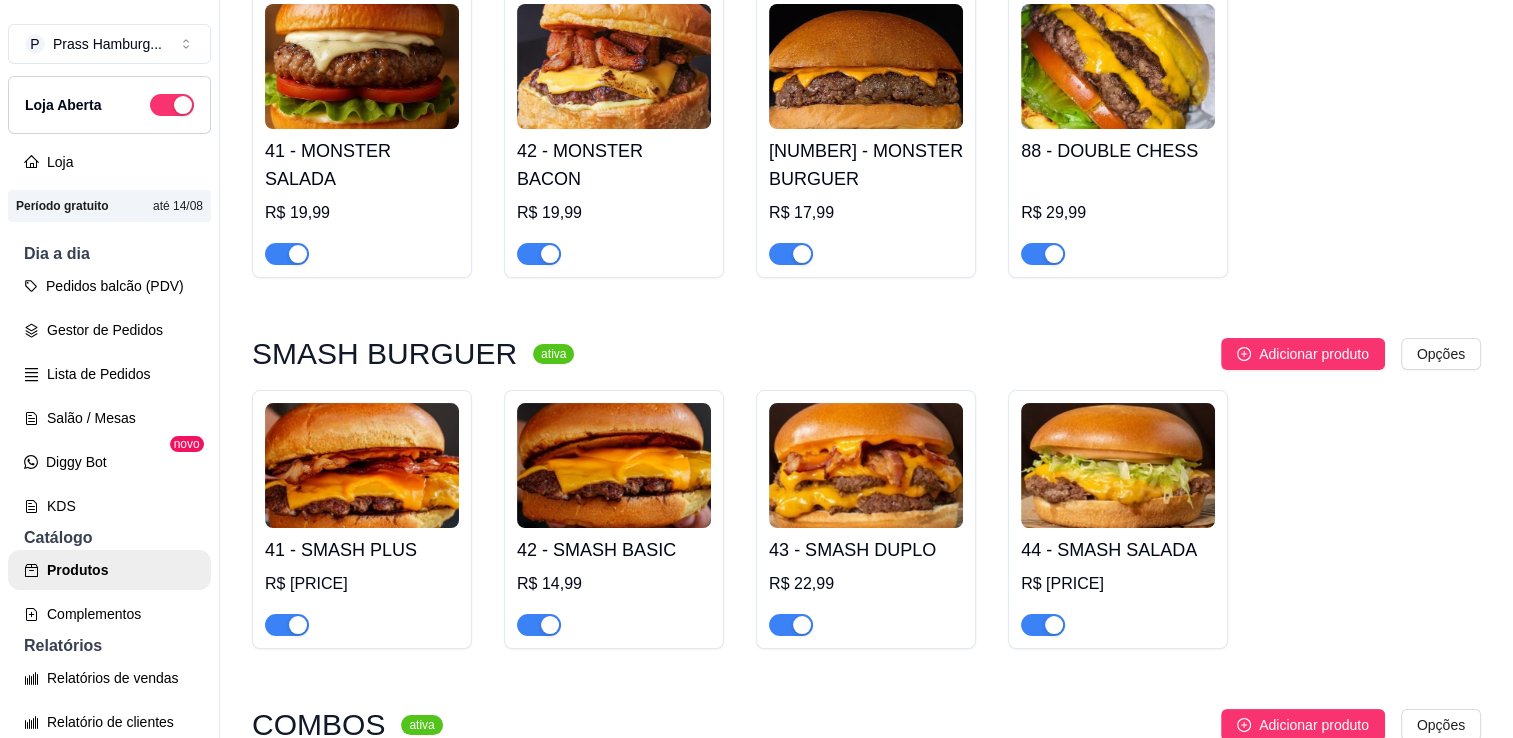 click on "HAMBURGUER INDUSTRIAIS ativa Adicionar produto Opções 01 - X-CALABRESA R$ 12,99 02 - X-BACON R$ 14,99 03 - X-SALADA R$ 11,99 ARTESANAIS ativa Adicionar produto Opções 41 - MONSTER SALADA R$ 19,99 42 - MONSTER BACON R$ 19,99 43 - MONSTER BURGUER R$ 17,99 88 - DOUBLE CHESS R$ 29,99 SMASH BURGUER ativa Adicionar produto Opções 41 - SMASH PLUS R$ 16,99 42 - SMASH BASIC R$ 14,99 43 - SMASH DUPLO R$ 22,99 44 - SMASH SALADA R$ 16,99 COMBOS ativa Adicionar produto Opções 61 - COMBO MO PAZ R$ 28,99 62 - COMBO TO FAZENDO NADA R$ 29,99 63 - COMBO FOME ZERO R$ 27,99 64 - COMBO TURBINADO 1.0 R$ 33,99 65 - COMBO TURBINADO 2.0 R$ 33,99 66 - COMBO TURBINADO 3.0 R$ 29,99 PORÇOES ativa Adicionar produto Opções 30 - BATATA FRITA PREMIUM R$ 14,99 31 - BATATA FRITA PEQUENA R$ 9,99 32 - BATATA FRITA GRANDE R$ 16,99 33 - CALABRESA R$ 14,99 BEBIDAS ativa Adicionar produto Opções 20 - COCA-COLA 350 ML R$ 7,00 21 - FANTA LARANJA 350 ML R$ 6,50" at bounding box center (866, 1171) 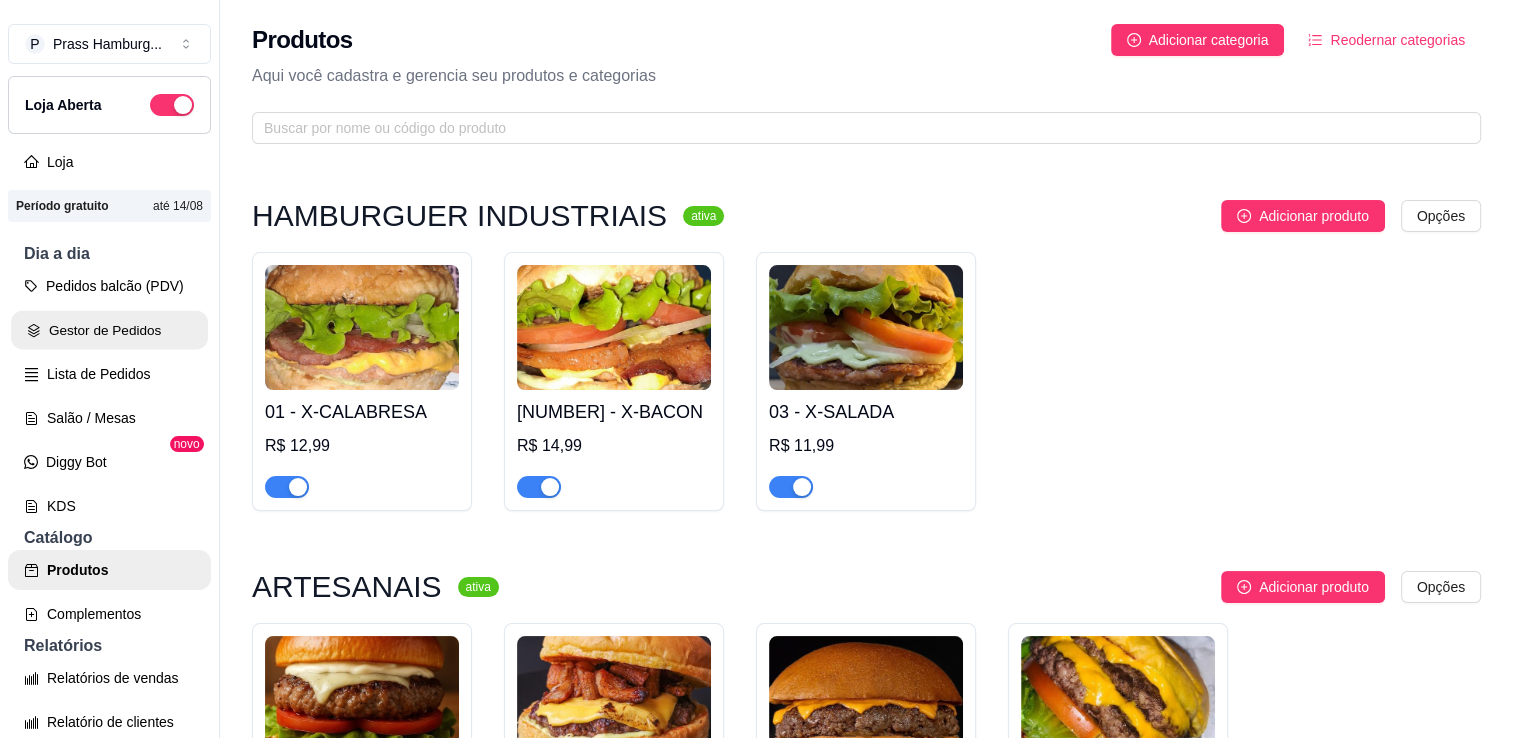 click on "Gestor de Pedidos" at bounding box center [109, 330] 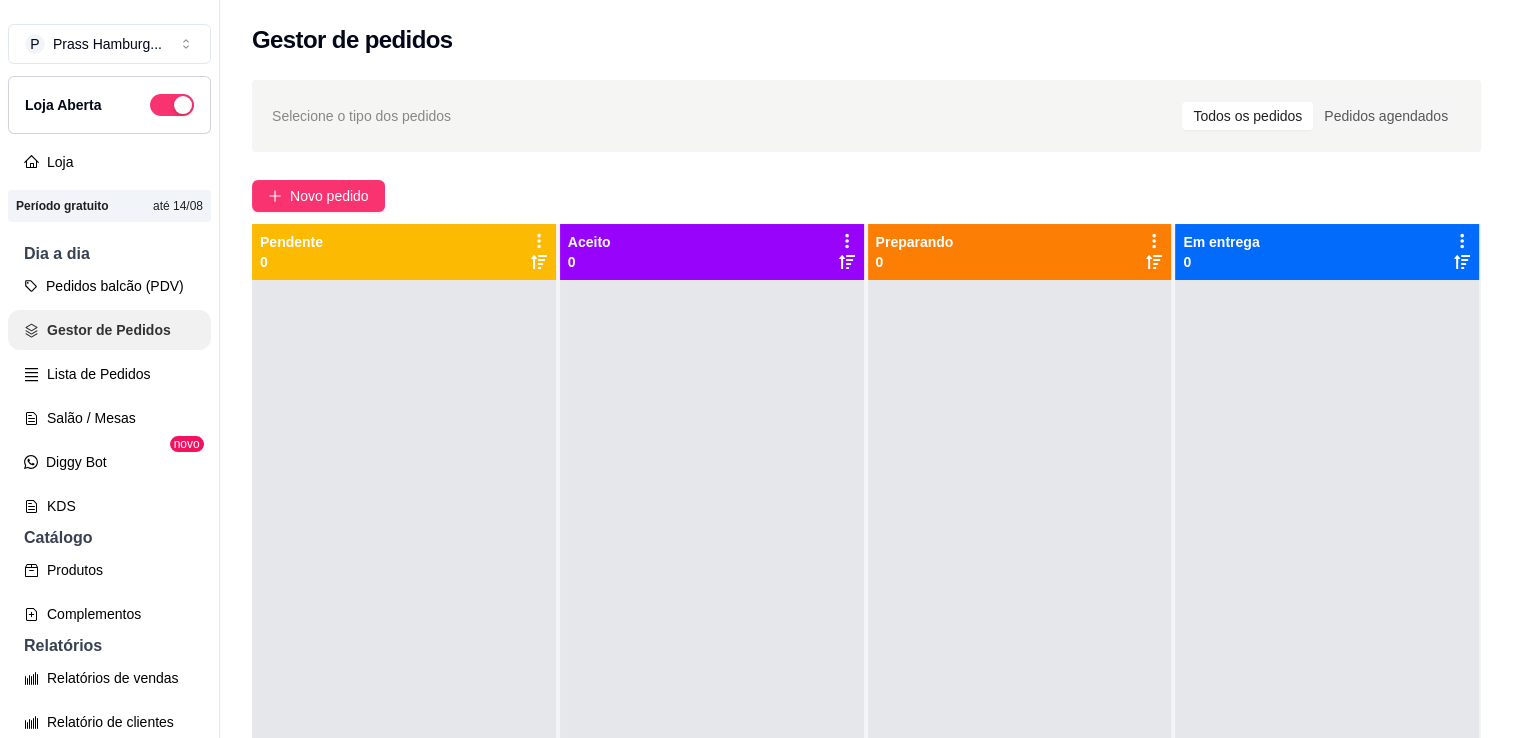 click on "Gestor de Pedidos" at bounding box center [109, 330] 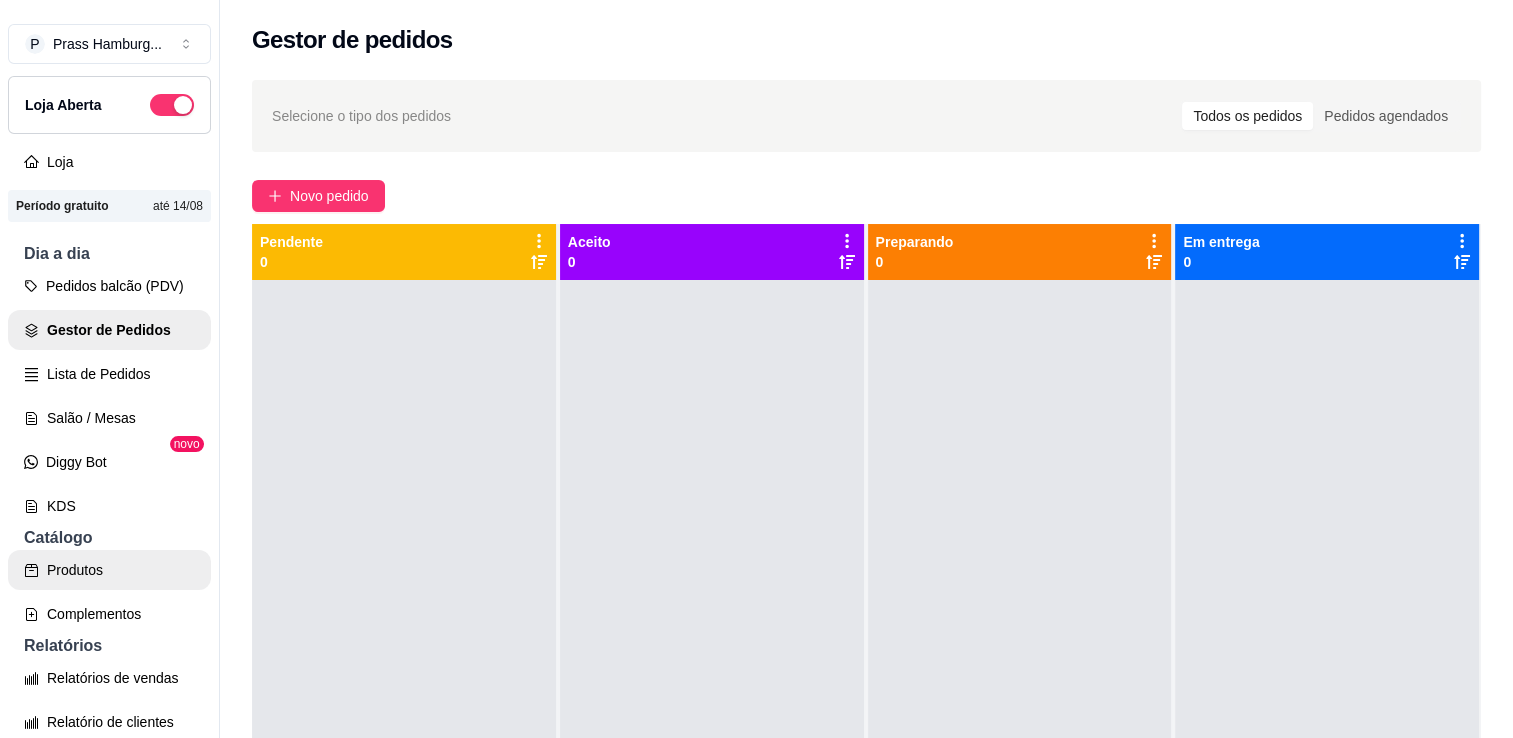 click on "Produtos" at bounding box center (109, 570) 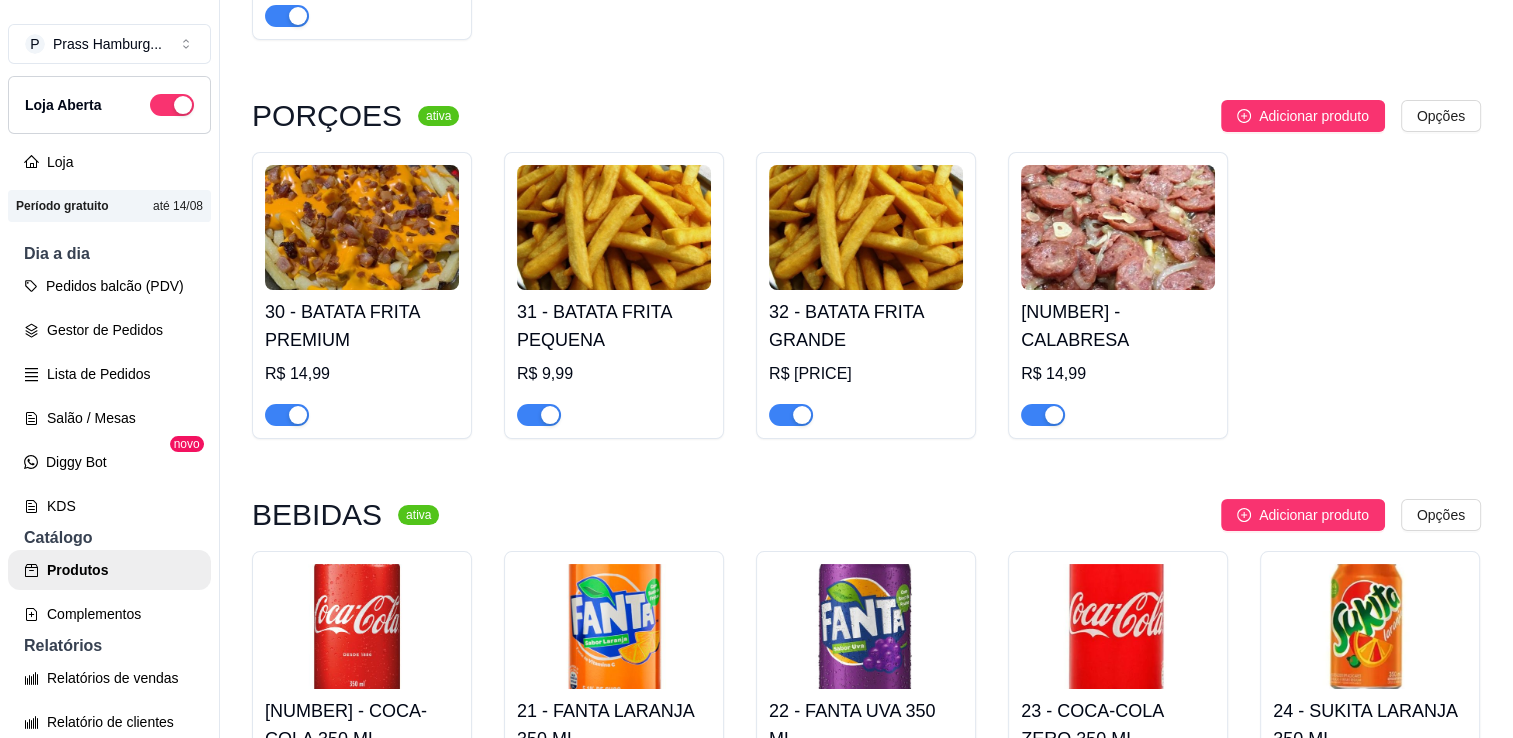 scroll, scrollTop: 2760, scrollLeft: 0, axis: vertical 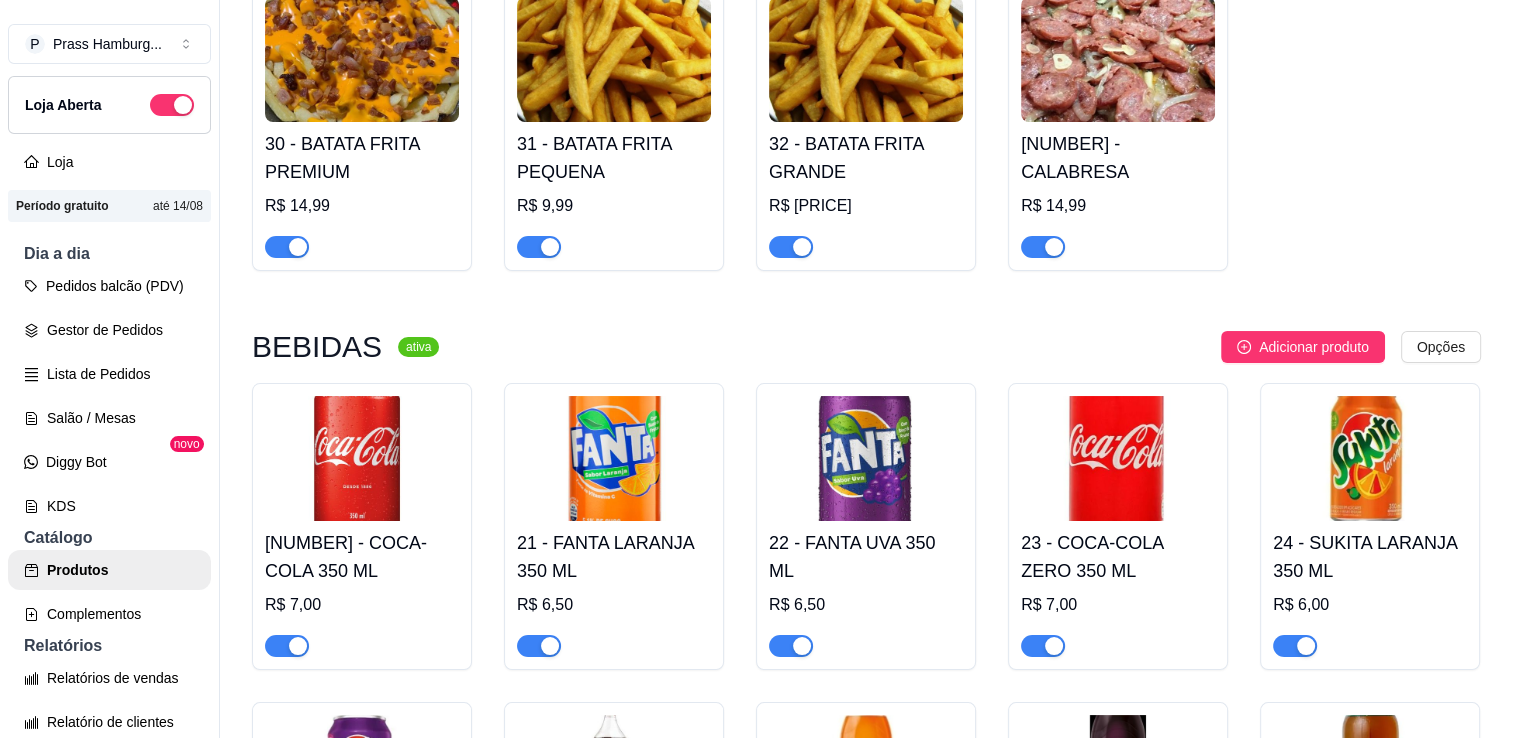 click at bounding box center (791, 646) 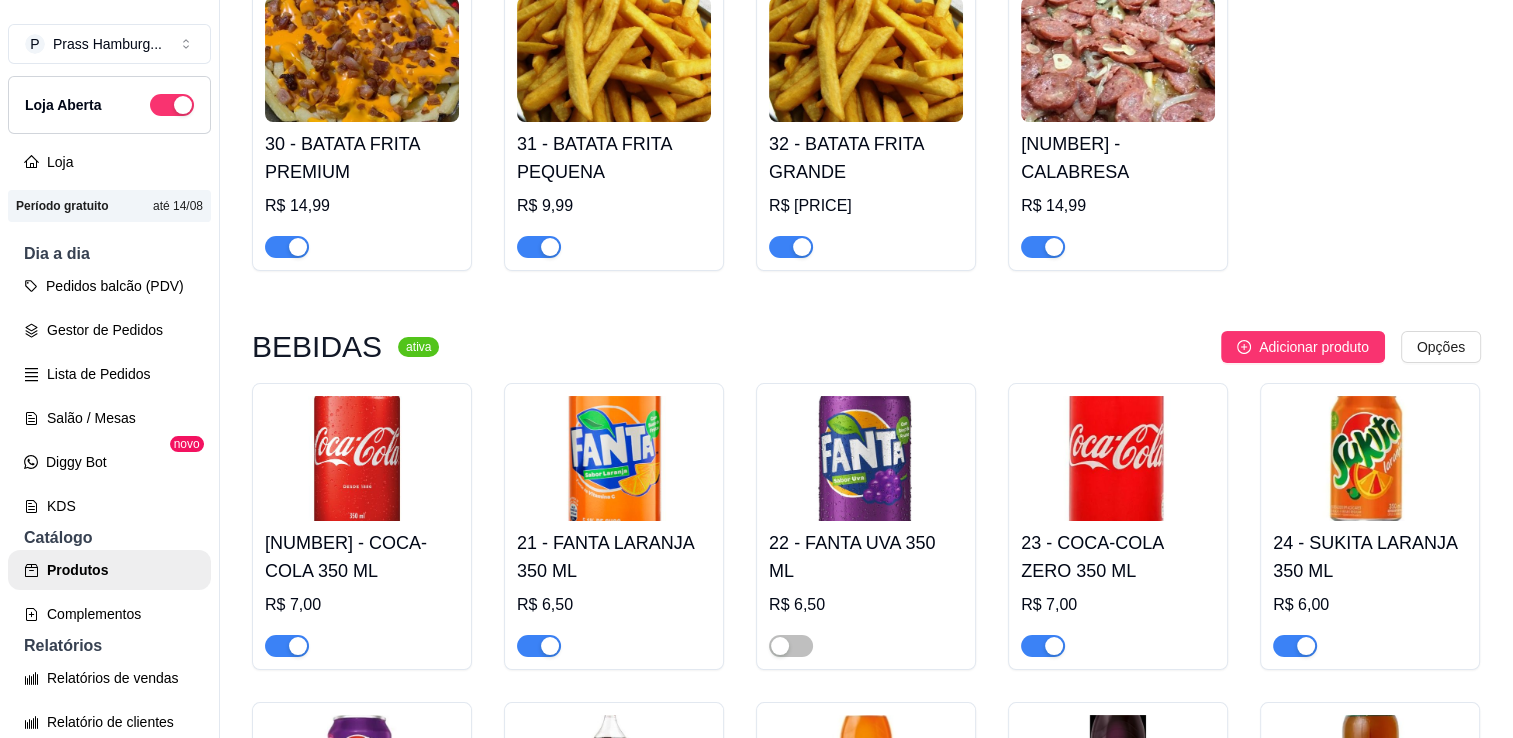 click on "HAMBURGUER INDUSTRIAIS ativa Adicionar produto Opções 01 - X-CALABRESA R$ 12,99 02 - X-BACON R$ 14,99 03 - X-SALADA R$ 11,99 ARTESANAIS ativa Adicionar produto Opções 41 - MONSTER SALADA R$ 19,99 42 - MONSTER BACON R$ 19,99 43 - MONSTER BURGUER R$ 17,99 88 - DOUBLE CHESS R$ 29,99 SMASH BURGUER ativa Adicionar produto Opções 41 - SMASH PLUS R$ 16,99 42 - SMASH BASIC R$ 14,99 43 - SMASH DUPLO R$ 22,99 44 - SMASH SALADA R$ 16,99 COMBOS ativa Adicionar produto Opções 61 - COMBO MO PAZ R$ 28,99 62 - COMBO TO FAZENDO NADA R$ 29,99 63 - COMBO FOME ZERO R$ 27,99 64 - COMBO TURBINADO 1.0 R$ 33,99 65 - COMBO TURBINADO 2.0 R$ 33,99 66 - COMBO TURBINADO 3.0 R$ 29,99 PORÇOES ativa Adicionar produto Opções 30 - BATATA FRITA PREMIUM R$ 14,99 31 - BATATA FRITA PEQUENA R$ 9,99 32 - BATATA FRITA GRANDE R$ 16,99 33 - CALABRESA R$ 14,99 BEBIDAS ativa Adicionar produto Opções 20 - COCA-COLA 350 ML R$ 7,00 21 - FANTA LARANJA 350 ML R$ 6,50" at bounding box center (866, -324) 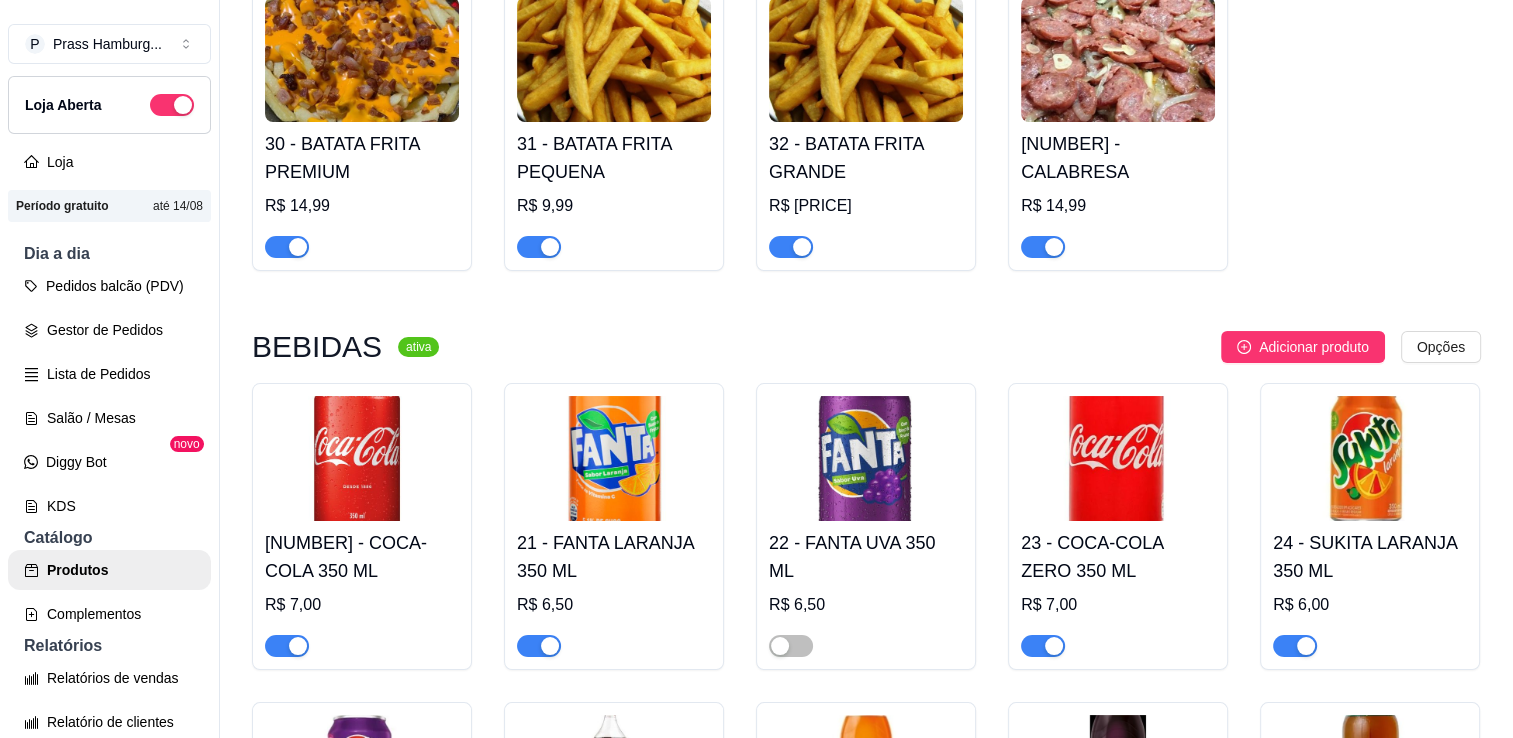 scroll, scrollTop: 1494, scrollLeft: 0, axis: vertical 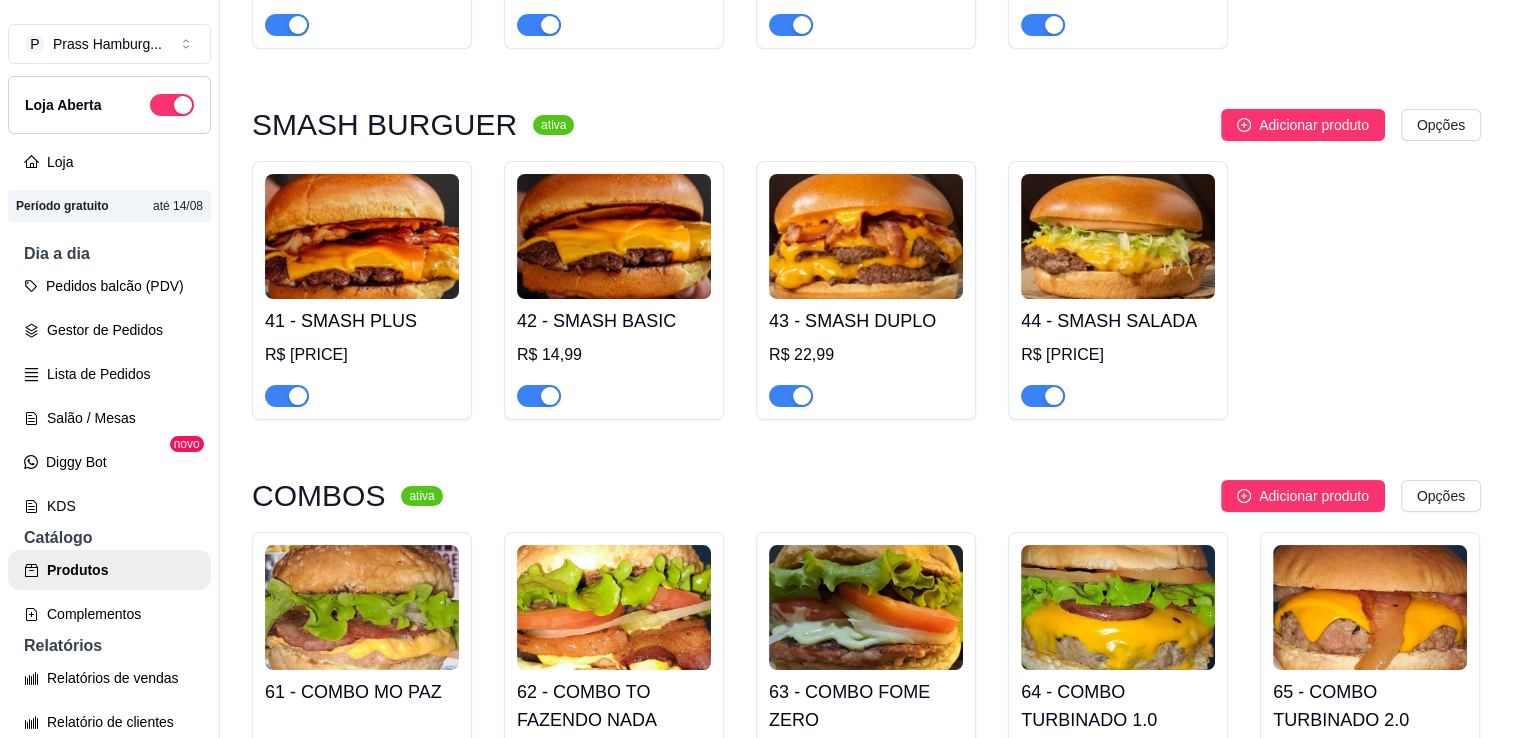 click on "HAMBURGUER INDUSTRIAIS ativa Adicionar produto Opções 01 - X-CALABRESA R$ 12,99 02 - X-BACON R$ 14,99 03 - X-SALADA R$ 11,99 ARTESANAIS ativa Adicionar produto Opções 41 - MONSTER SALADA R$ 19,99 42 - MONSTER BACON R$ 19,99 43 - MONSTER BURGUER R$ 17,99 88 - DOUBLE CHESS R$ 29,99 SMASH BURGUER ativa Adicionar produto Opções 41 - SMASH PLUS R$ 16,99 42 - SMASH BASIC R$ 14,99 43 - SMASH DUPLO R$ 22,99 44 - SMASH SALADA R$ 16,99 COMBOS ativa Adicionar produto Opções 61 - COMBO MO PAZ R$ 28,99 62 - COMBO TO FAZENDO NADA R$ 29,99 63 - COMBO FOME ZERO R$ 27,99 64 - COMBO TURBINADO 1.0 R$ 33,99 65 - COMBO TURBINADO 2.0 R$ 33,99 66 - COMBO TURBINADO 3.0 R$ 29,99 PORÇOES ativa Adicionar produto Opções 30 - BATATA FRITA PREMIUM R$ 14,99 31 - BATATA FRITA PEQUENA R$ 9,99 32 - BATATA FRITA GRANDE R$ 16,99 33 - CALABRESA R$ 14,99 BEBIDAS ativa Adicionar produto Opções 20 - COCA-COLA 350 ML R$ 7,00 21 - FANTA LARANJA 350 ML R$ 6,50" at bounding box center (866, 942) 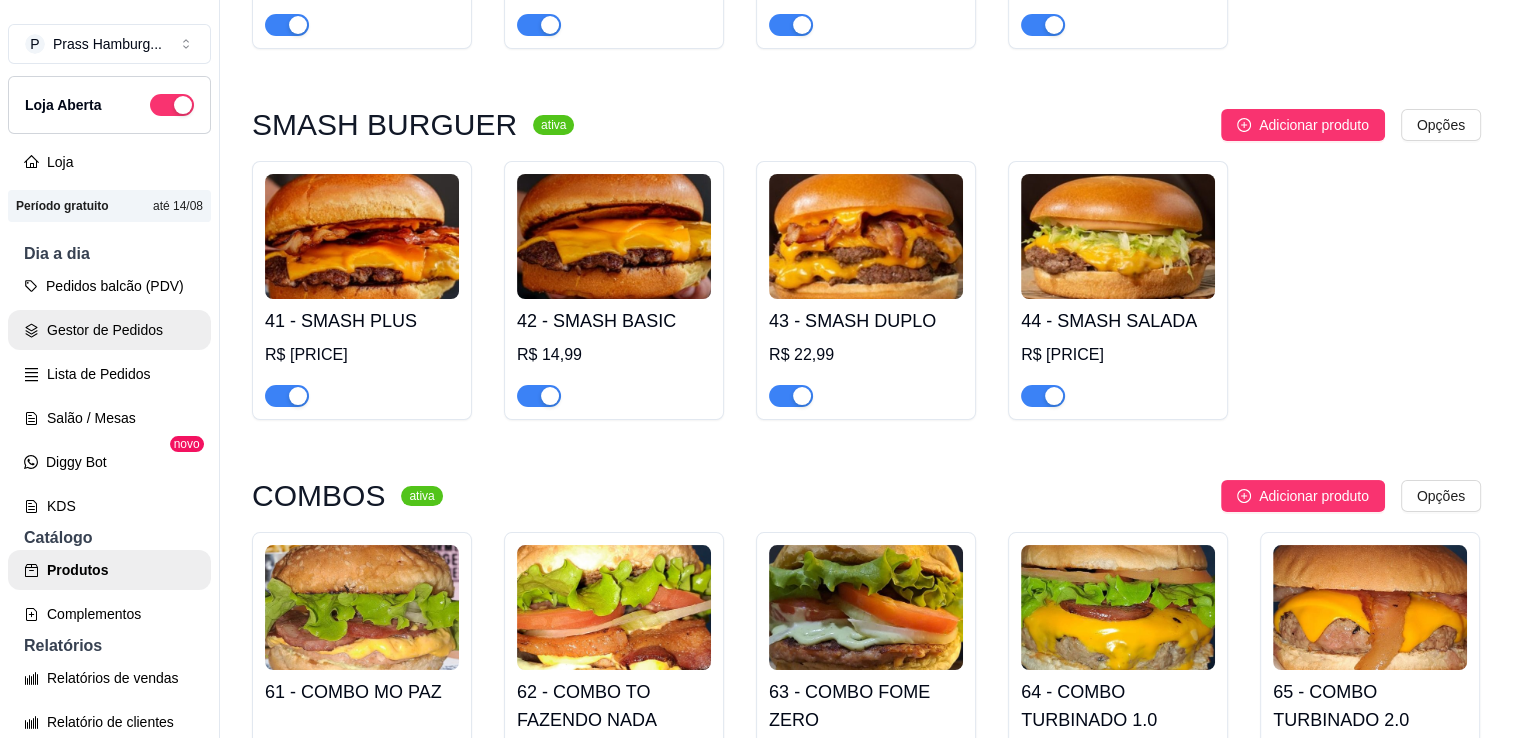 click on "Gestor de Pedidos" at bounding box center (109, 330) 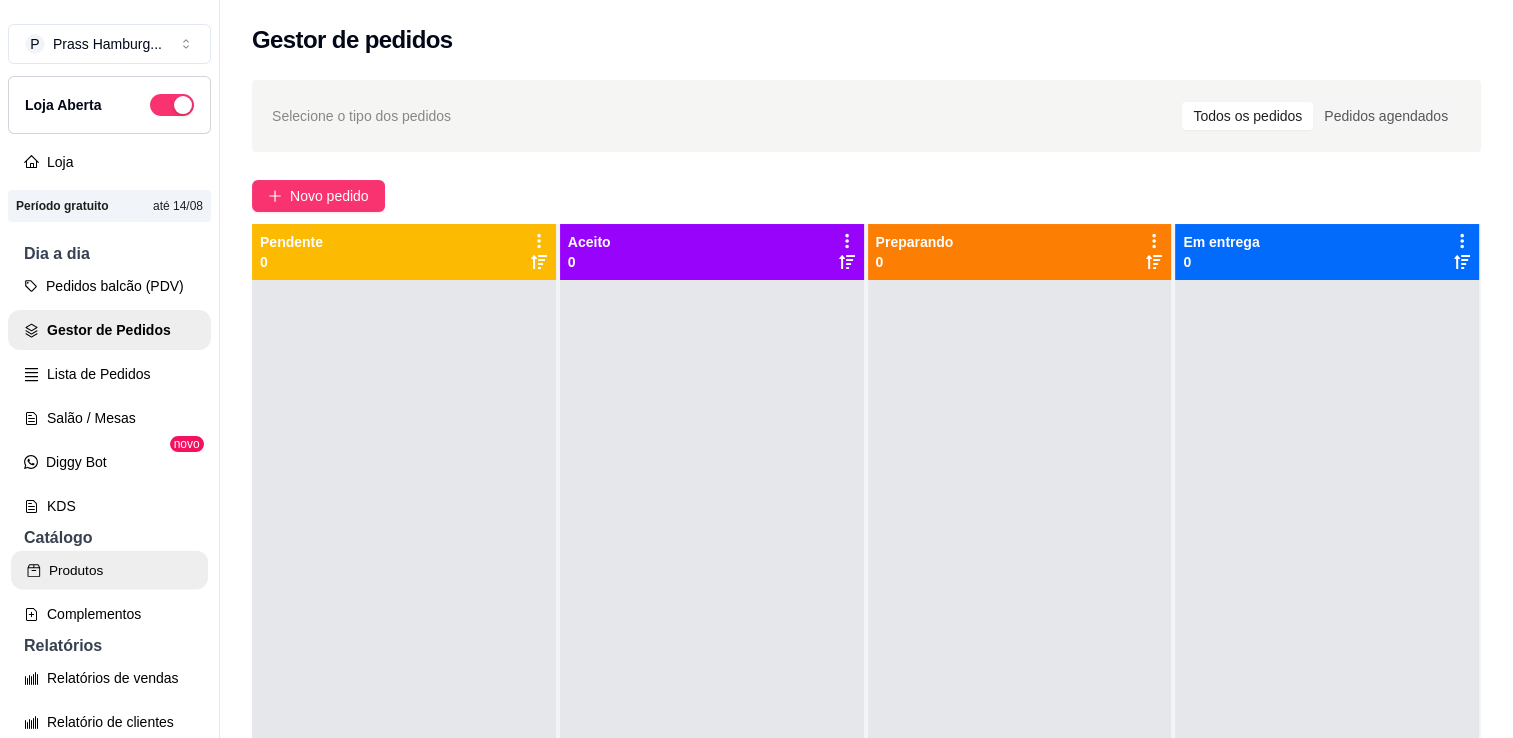 click on "Produtos" at bounding box center (109, 570) 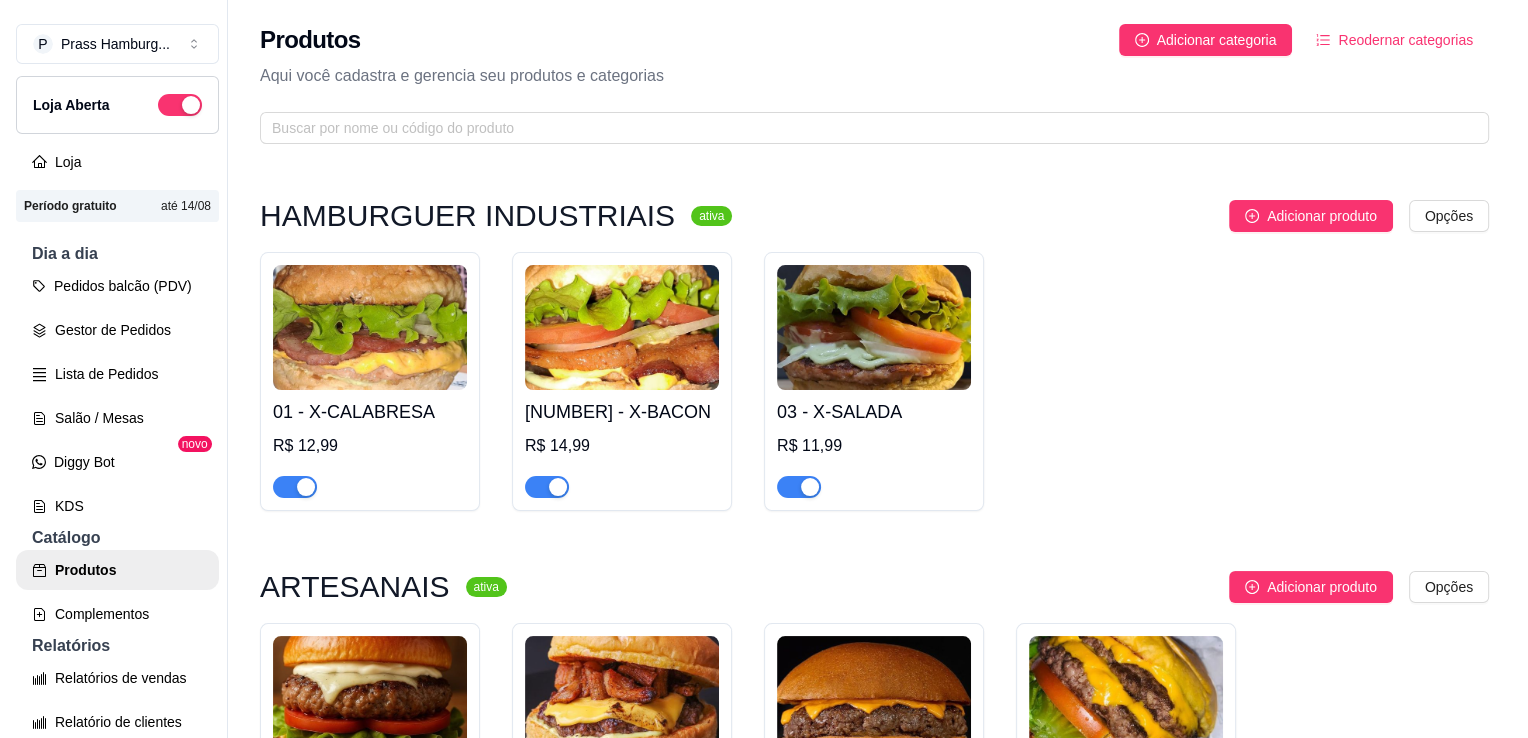 scroll, scrollTop: 632, scrollLeft: 0, axis: vertical 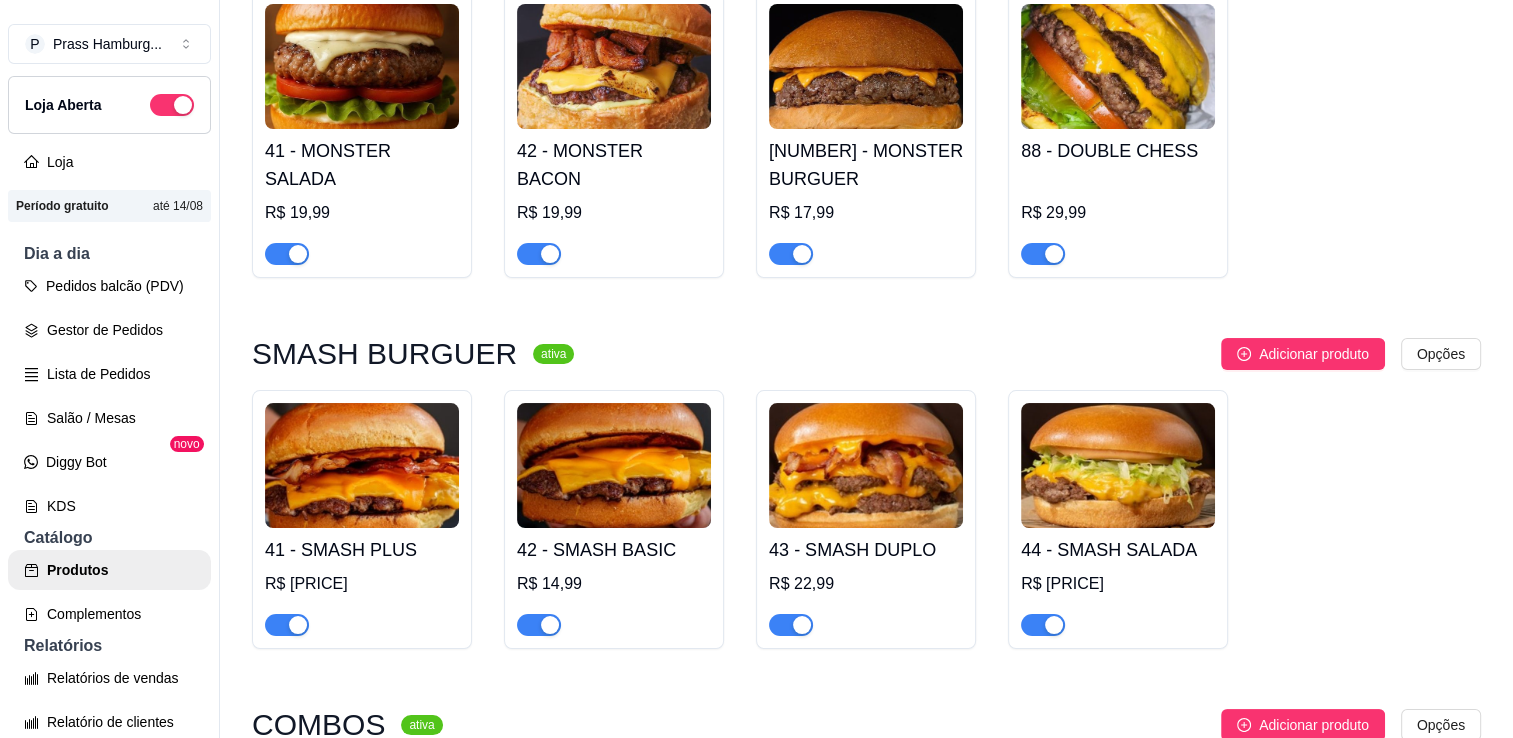 click at bounding box center [1118, 616] 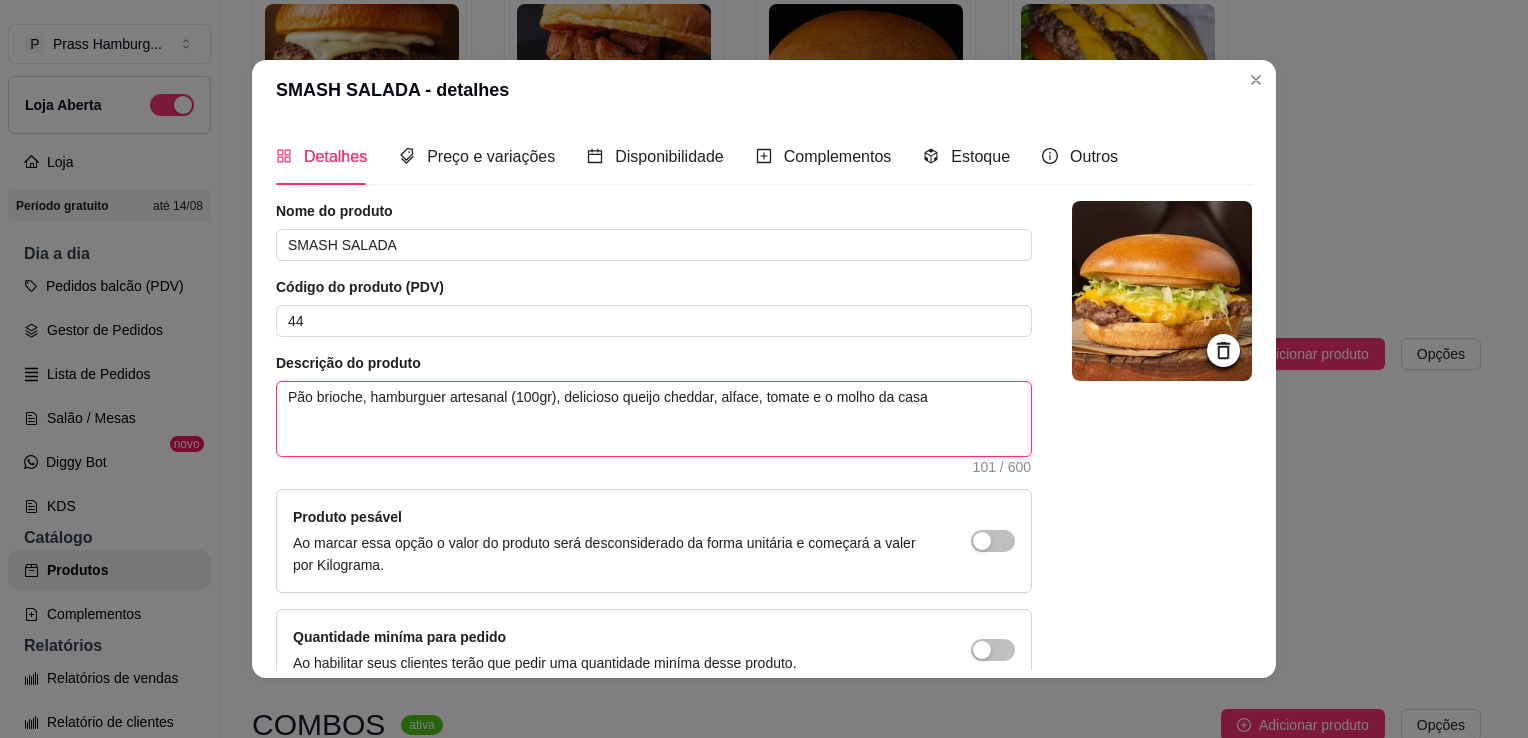 click on "Pão brioche, hamburguer artesanal (100gr), delicioso queijo cheddar, alface, tomate e o molho da casa" at bounding box center [654, 419] 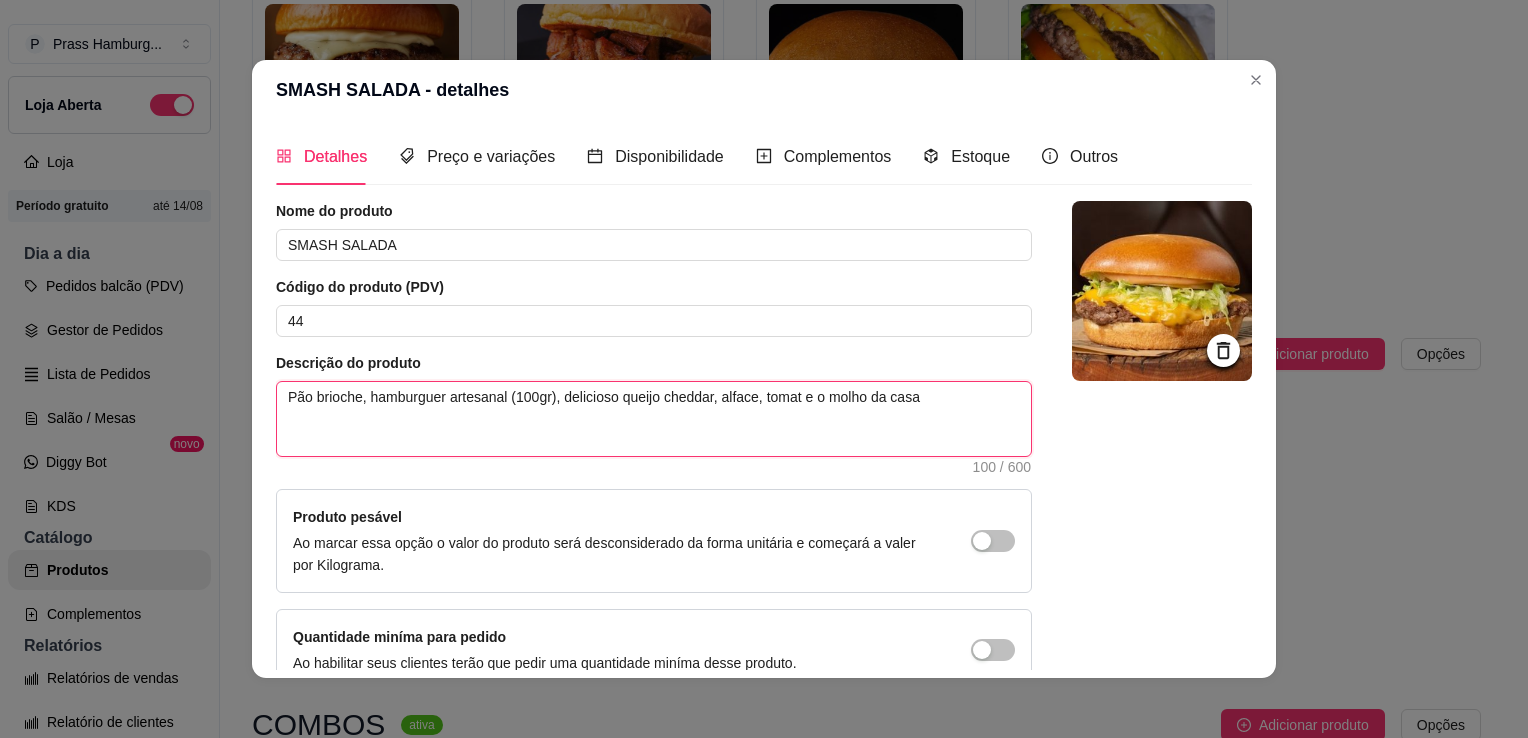 type 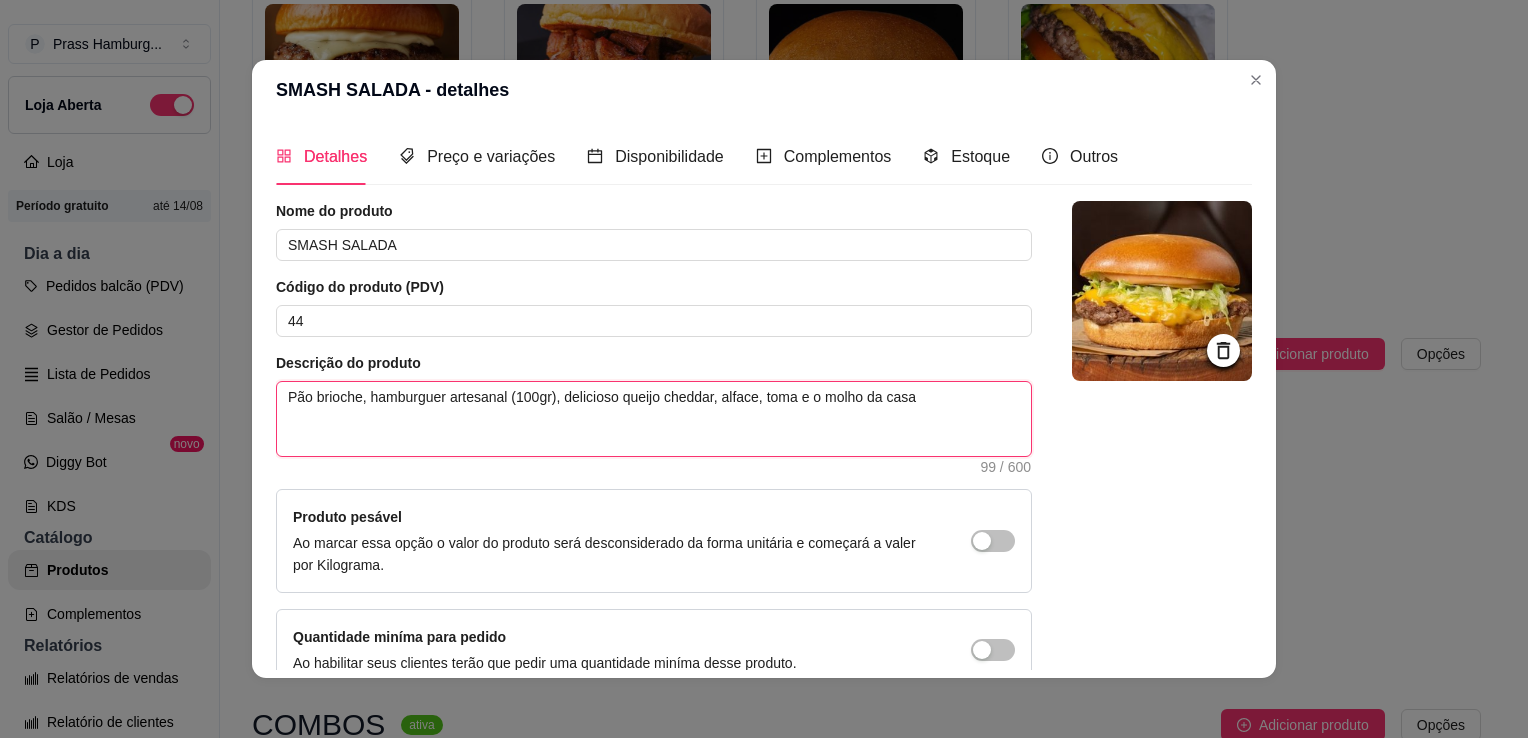 type 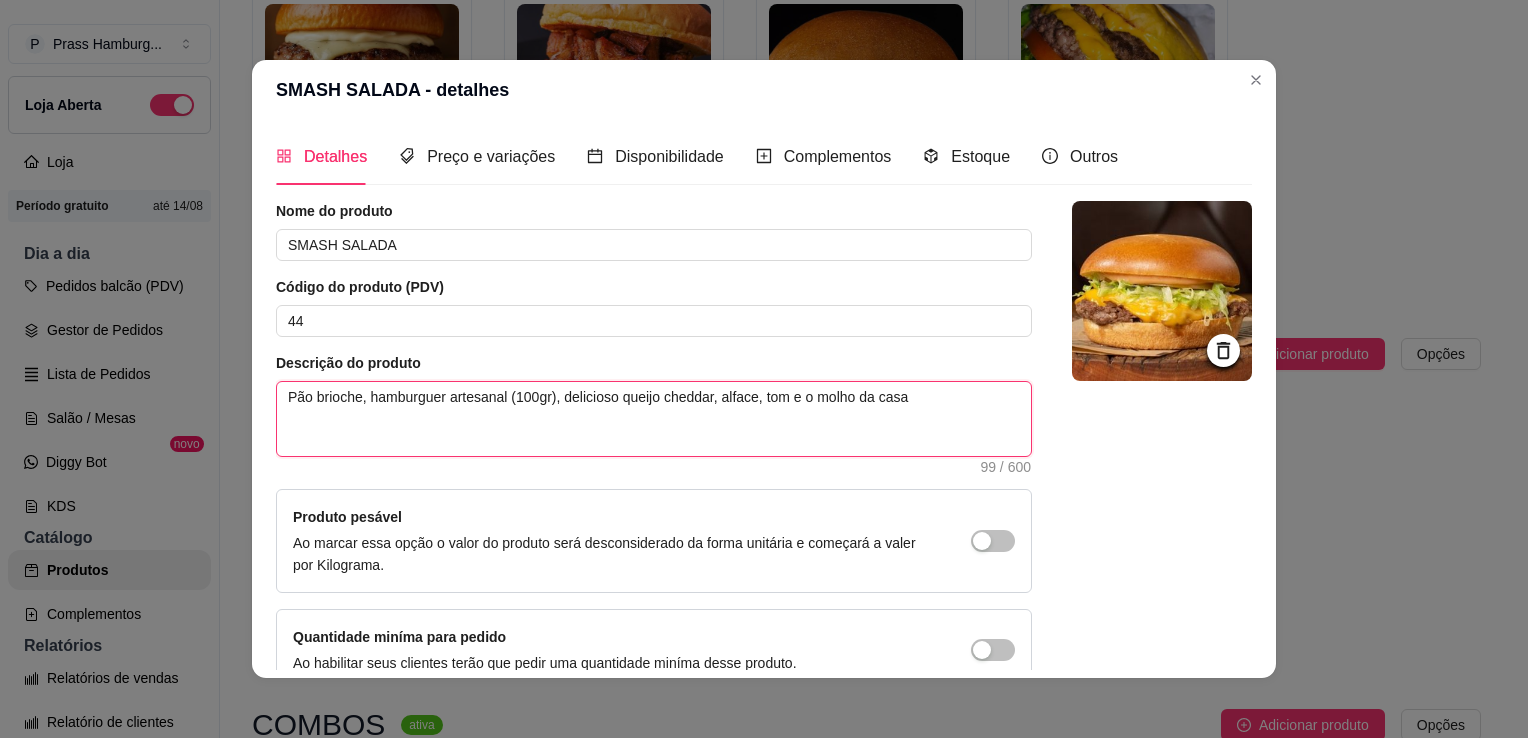type 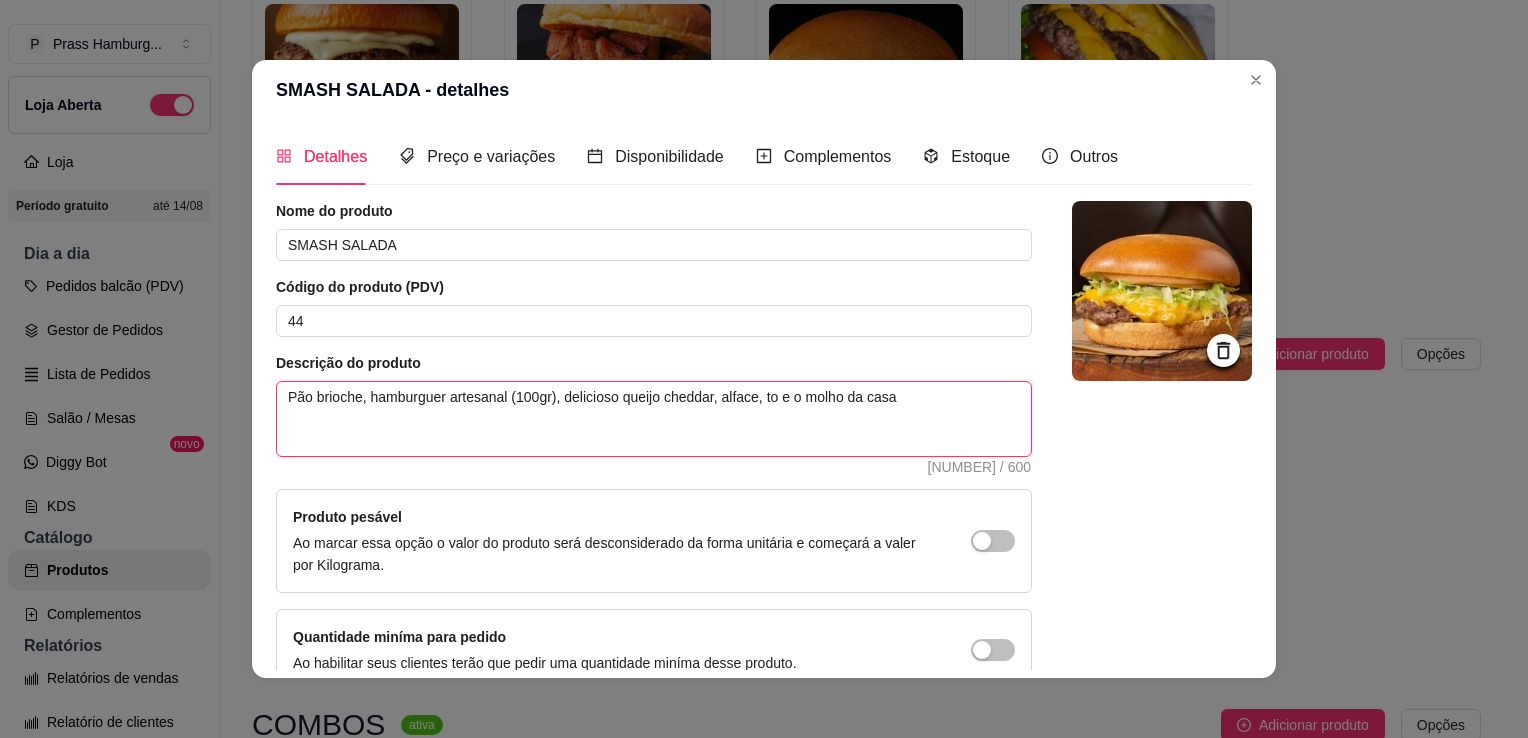 type 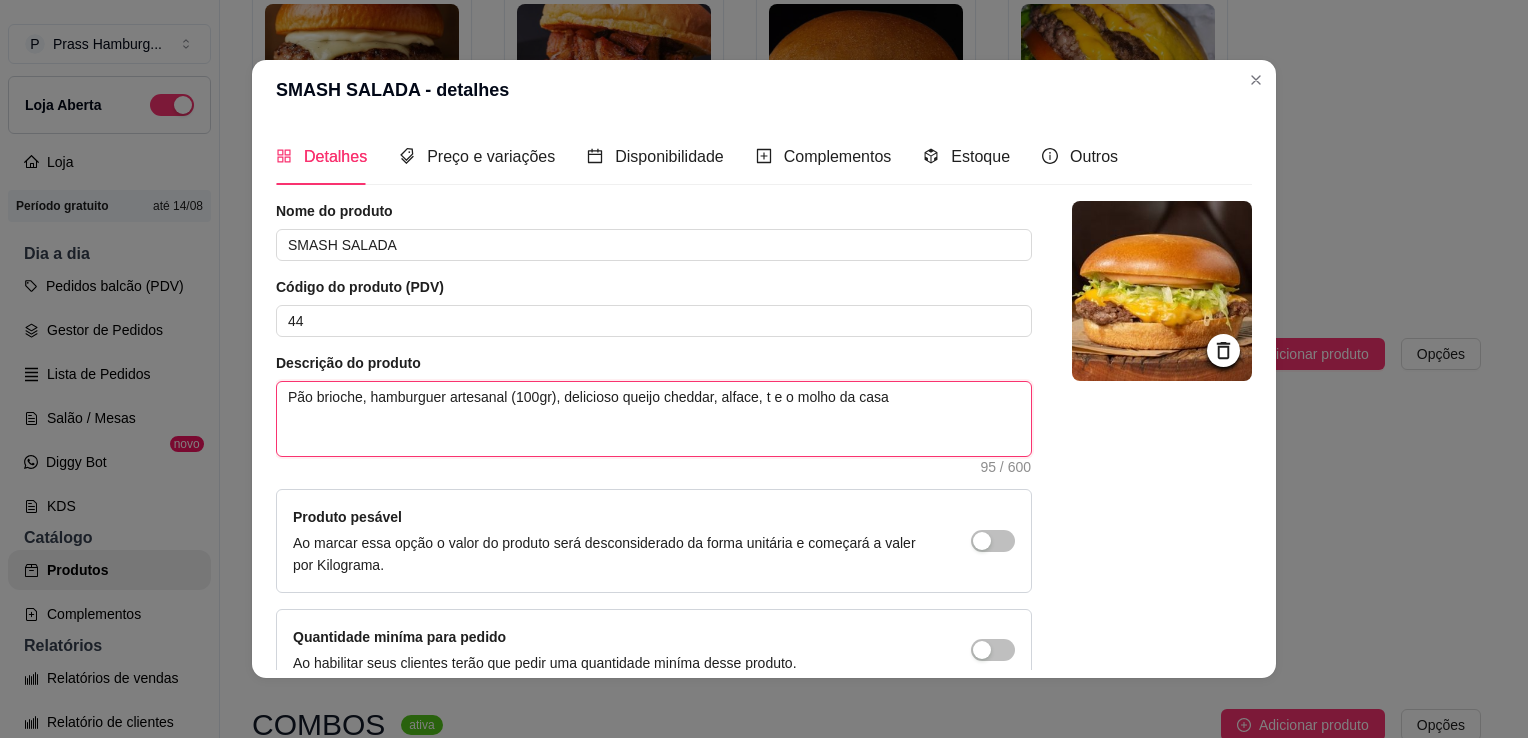 type 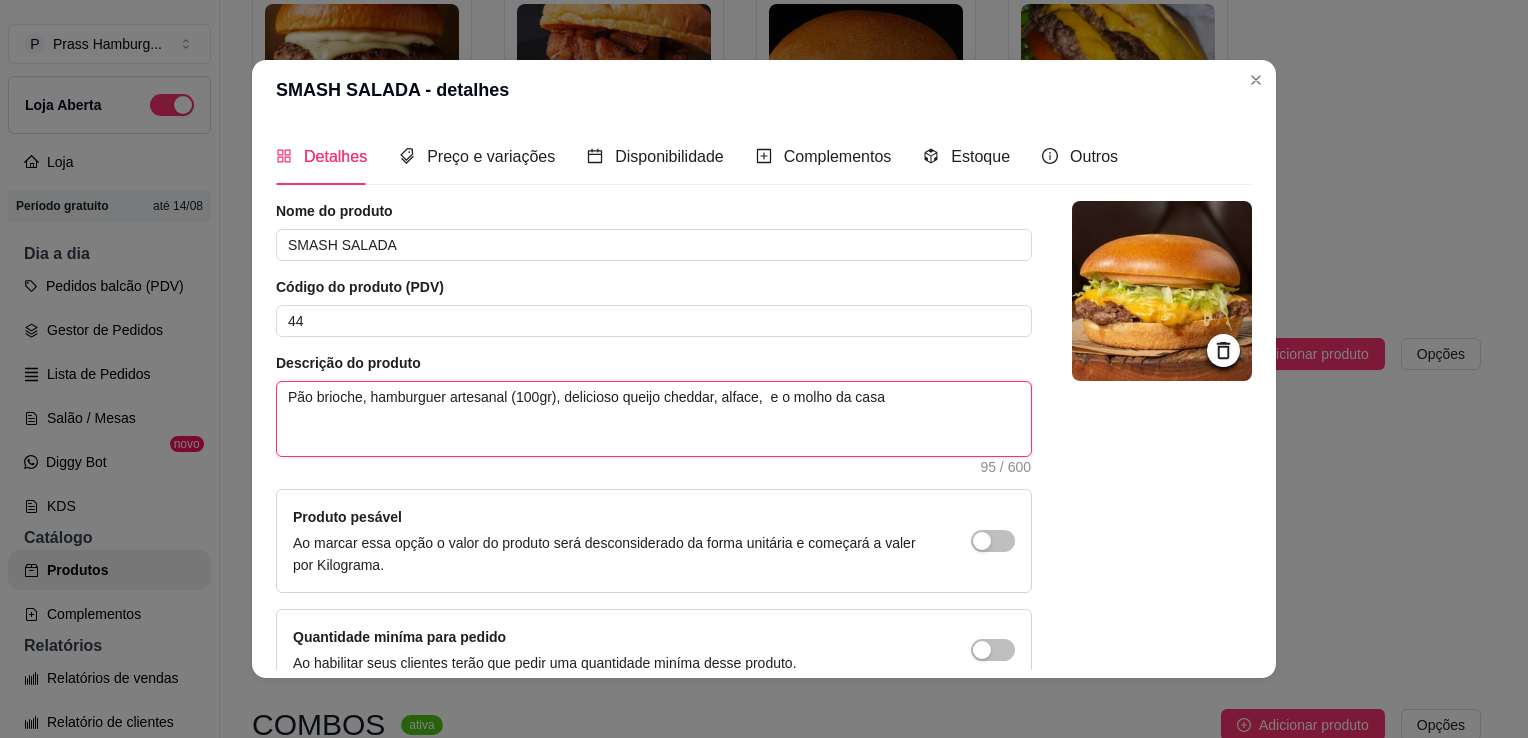 type 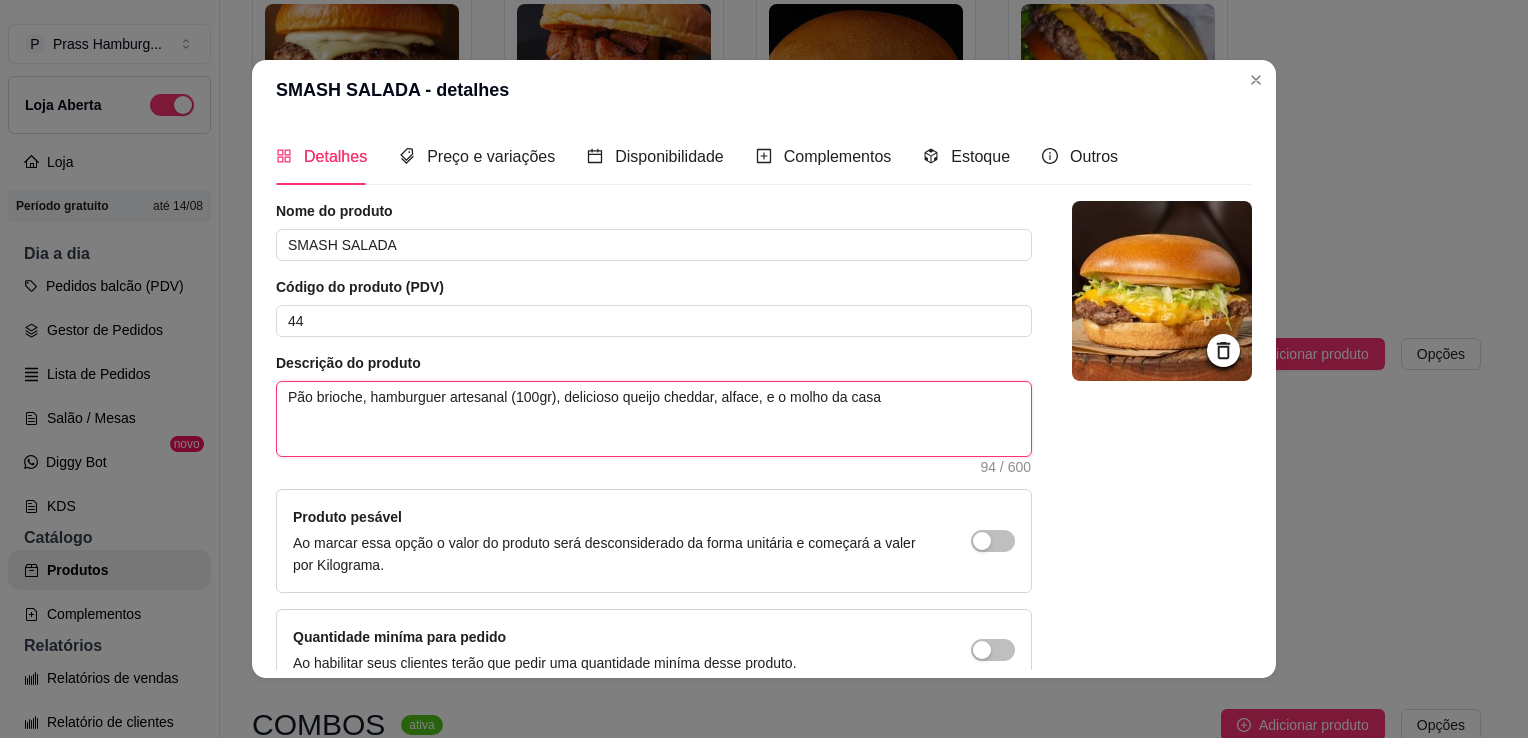 type 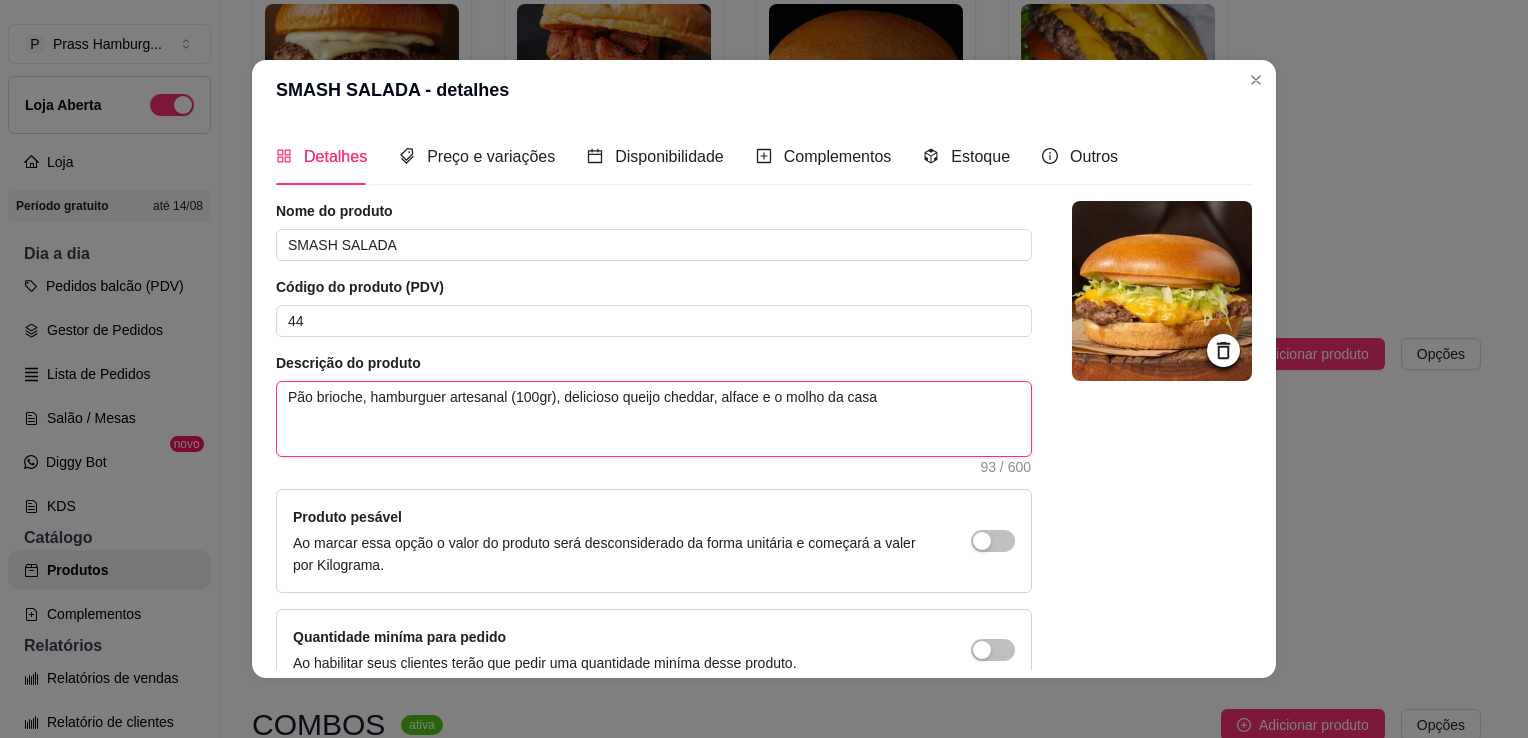 click on "Pão brioche, hamburguer artesanal (100gr), delicioso queijo cheddar, alface e o molho da casa" at bounding box center [654, 419] 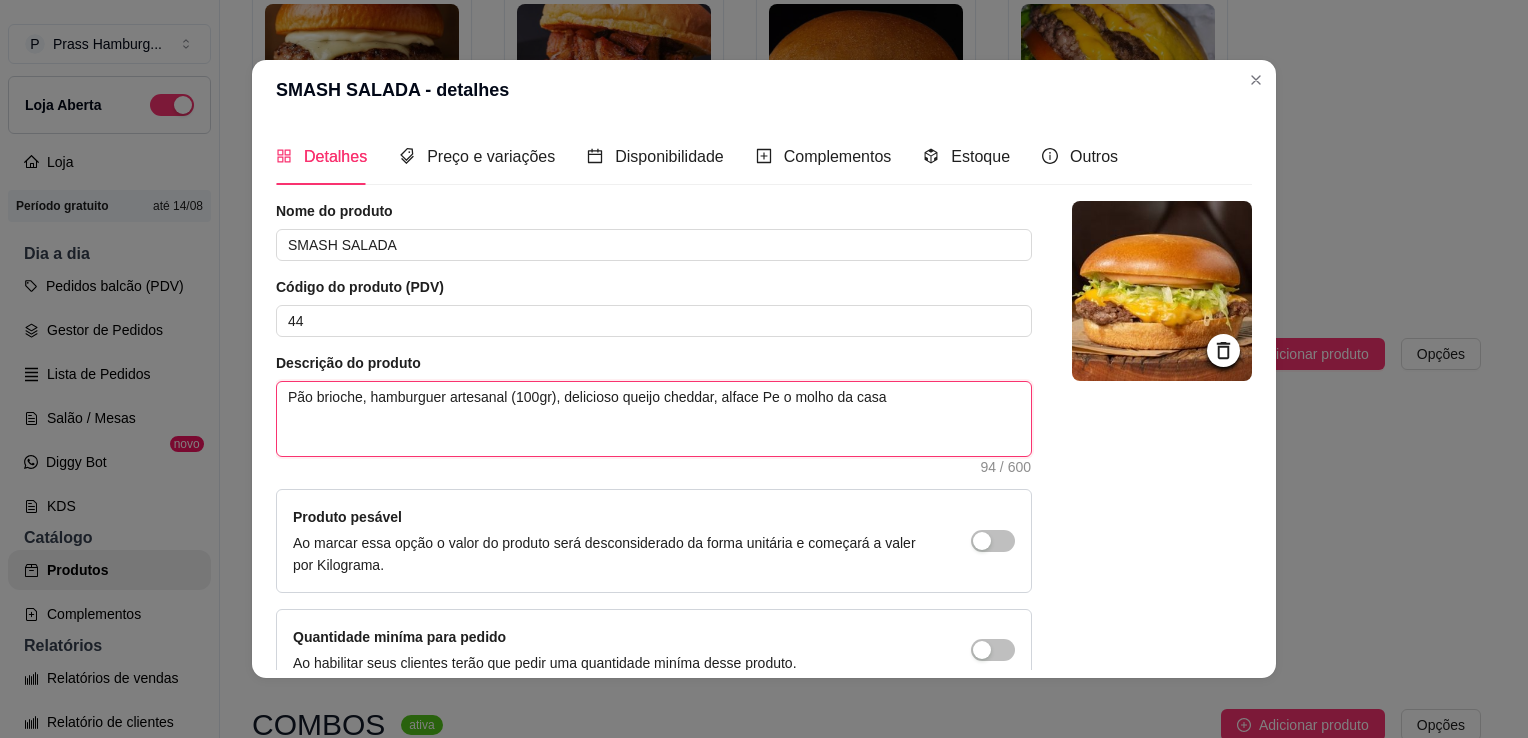type 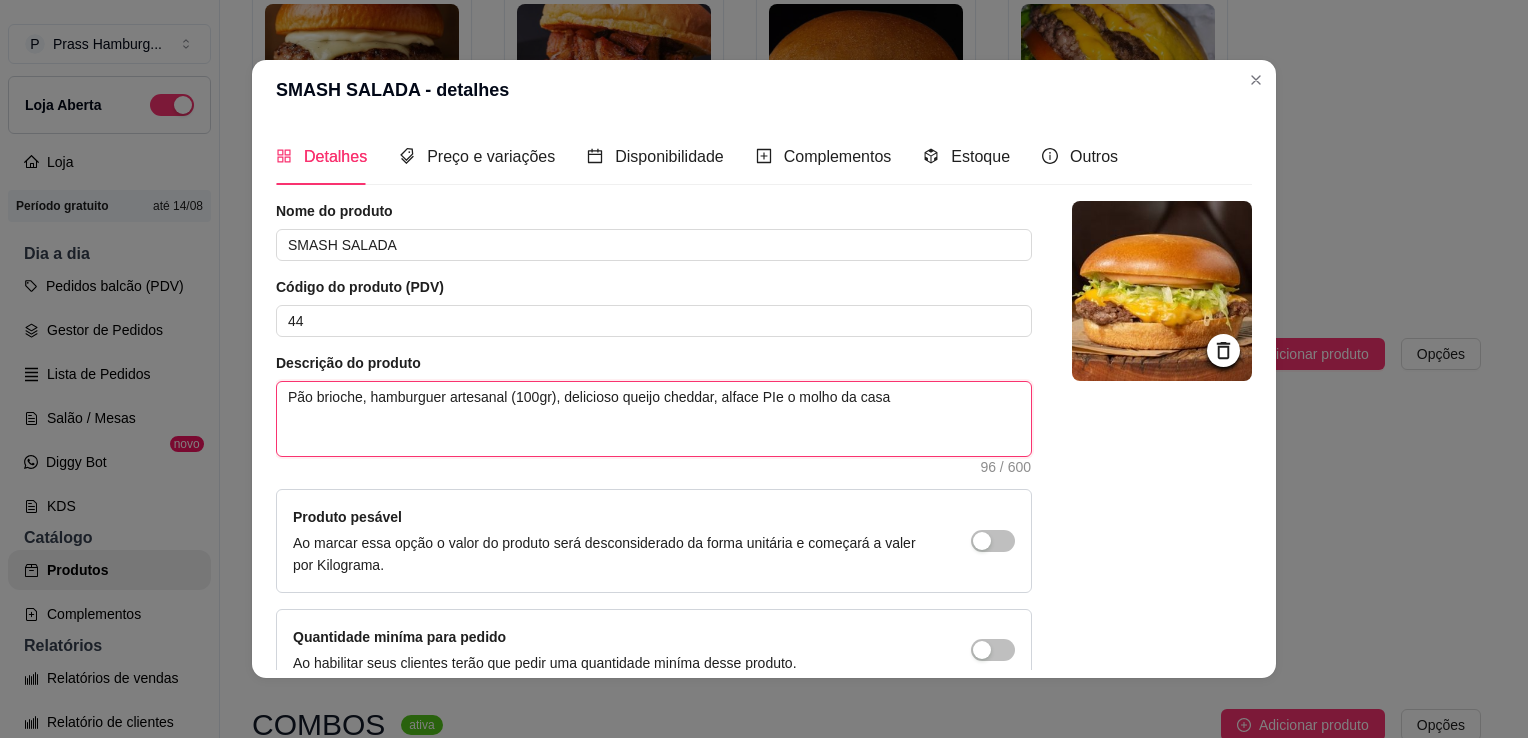type 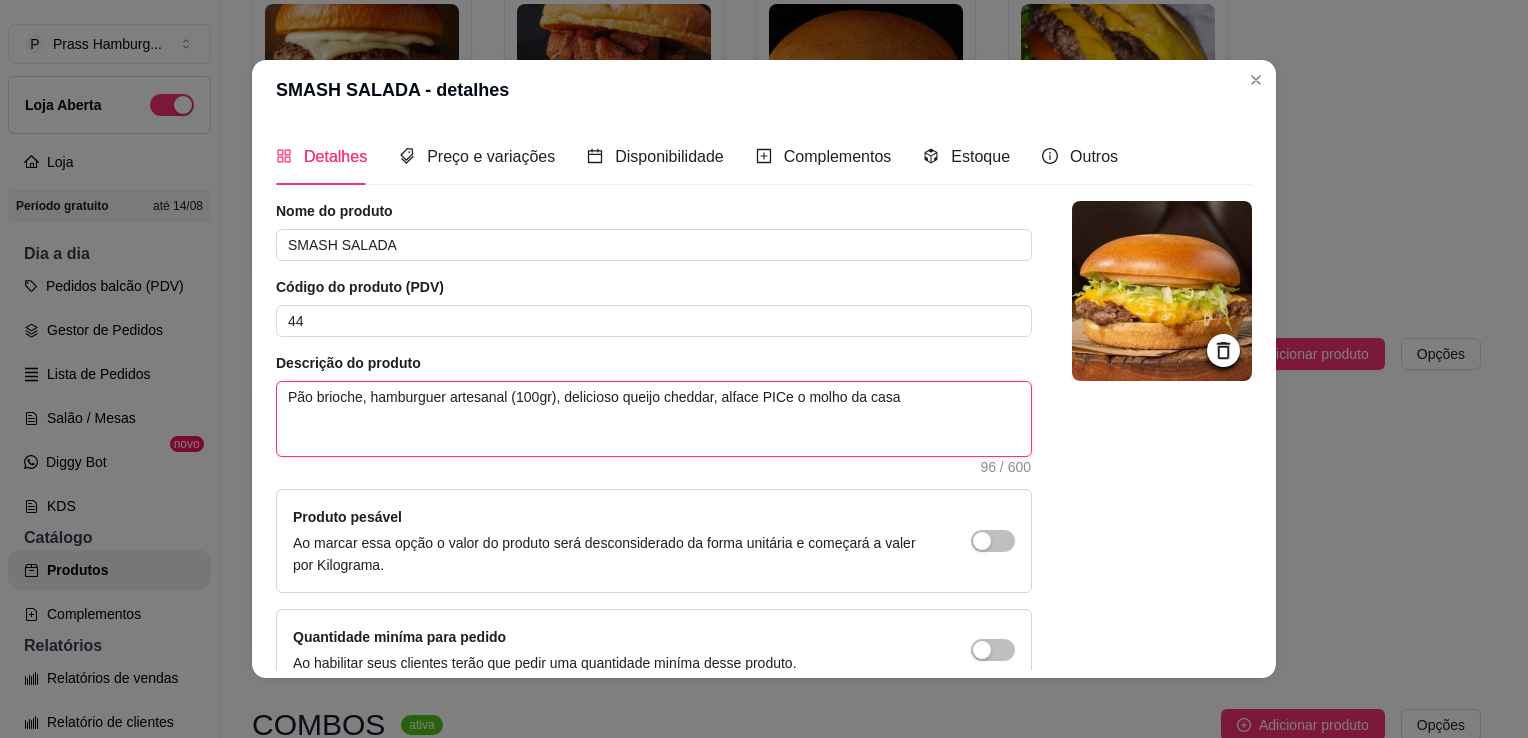 type 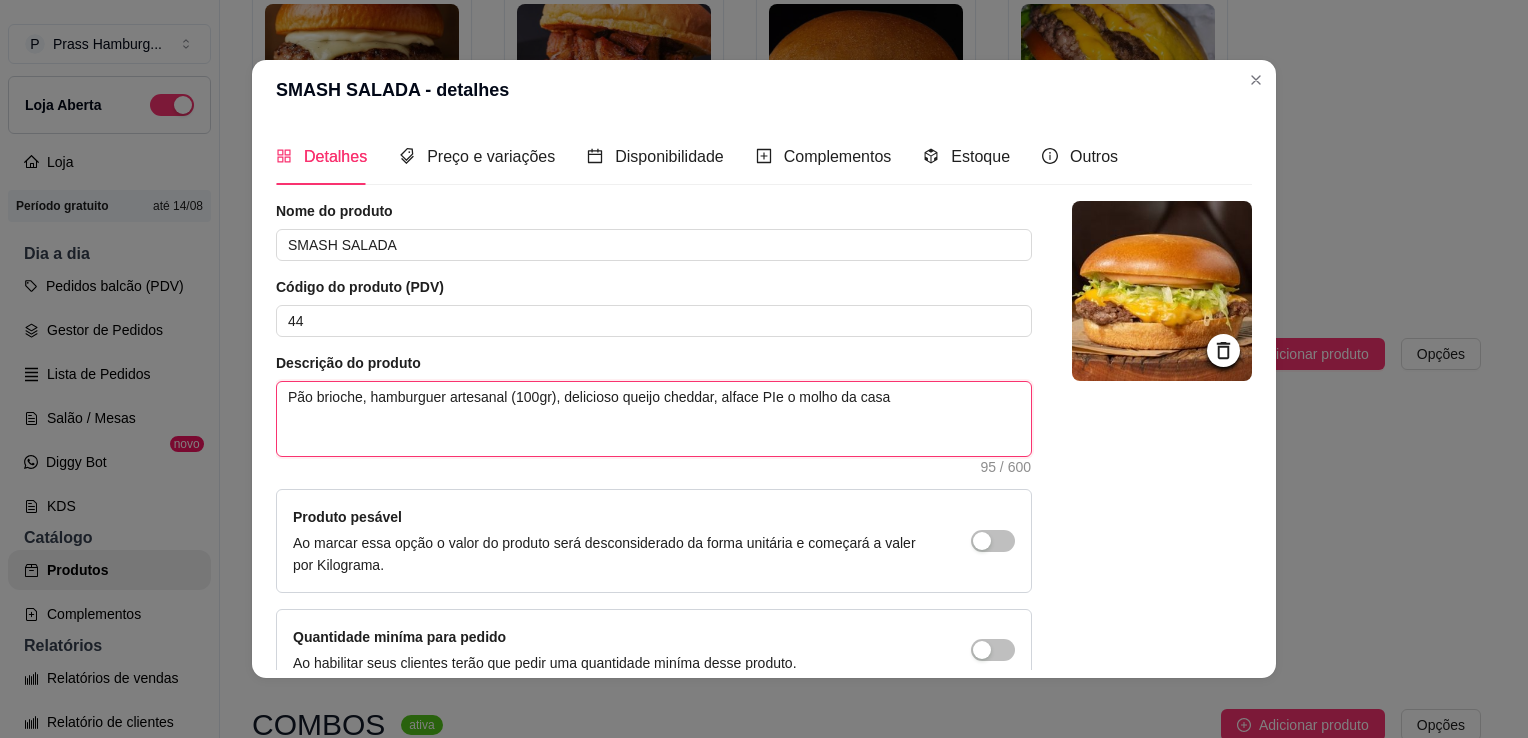 type 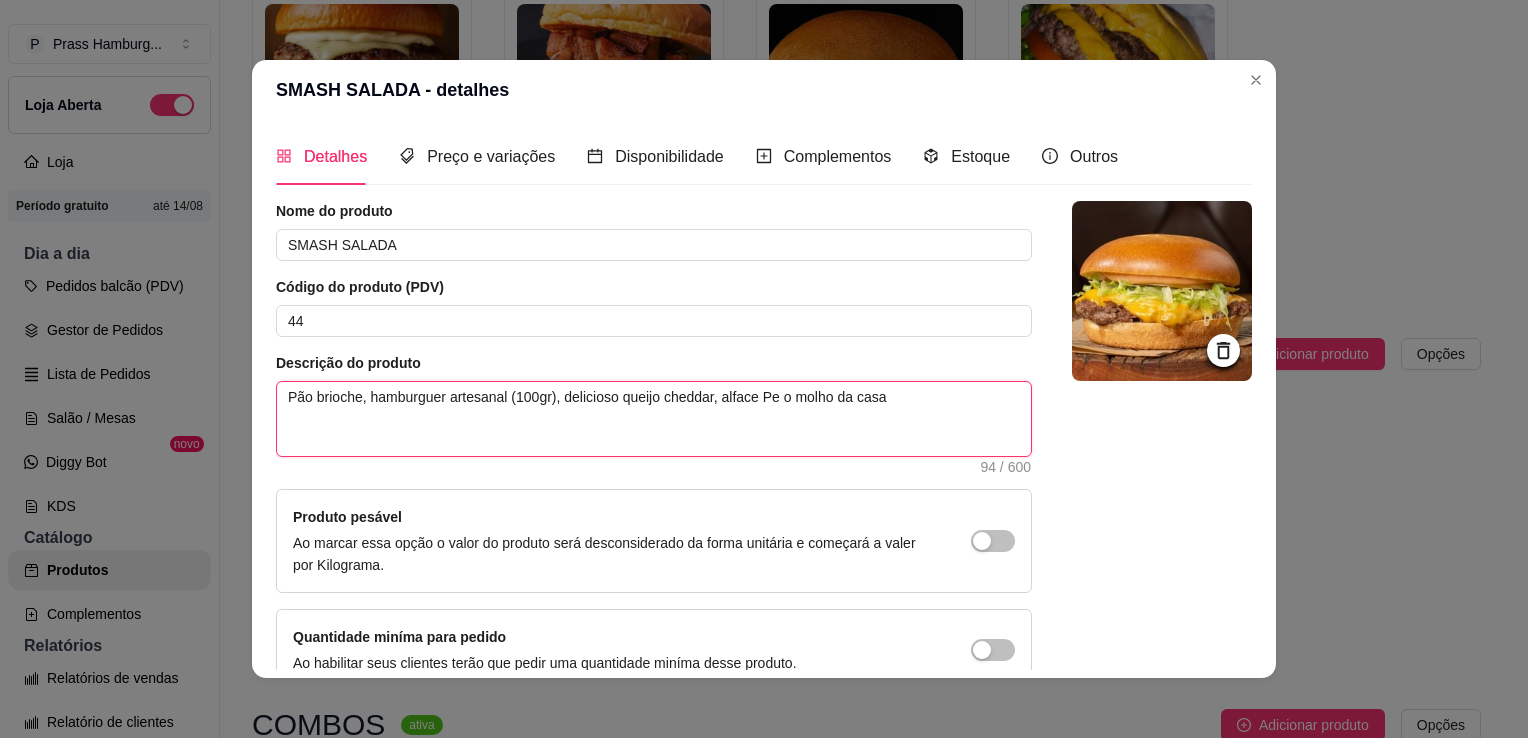 type 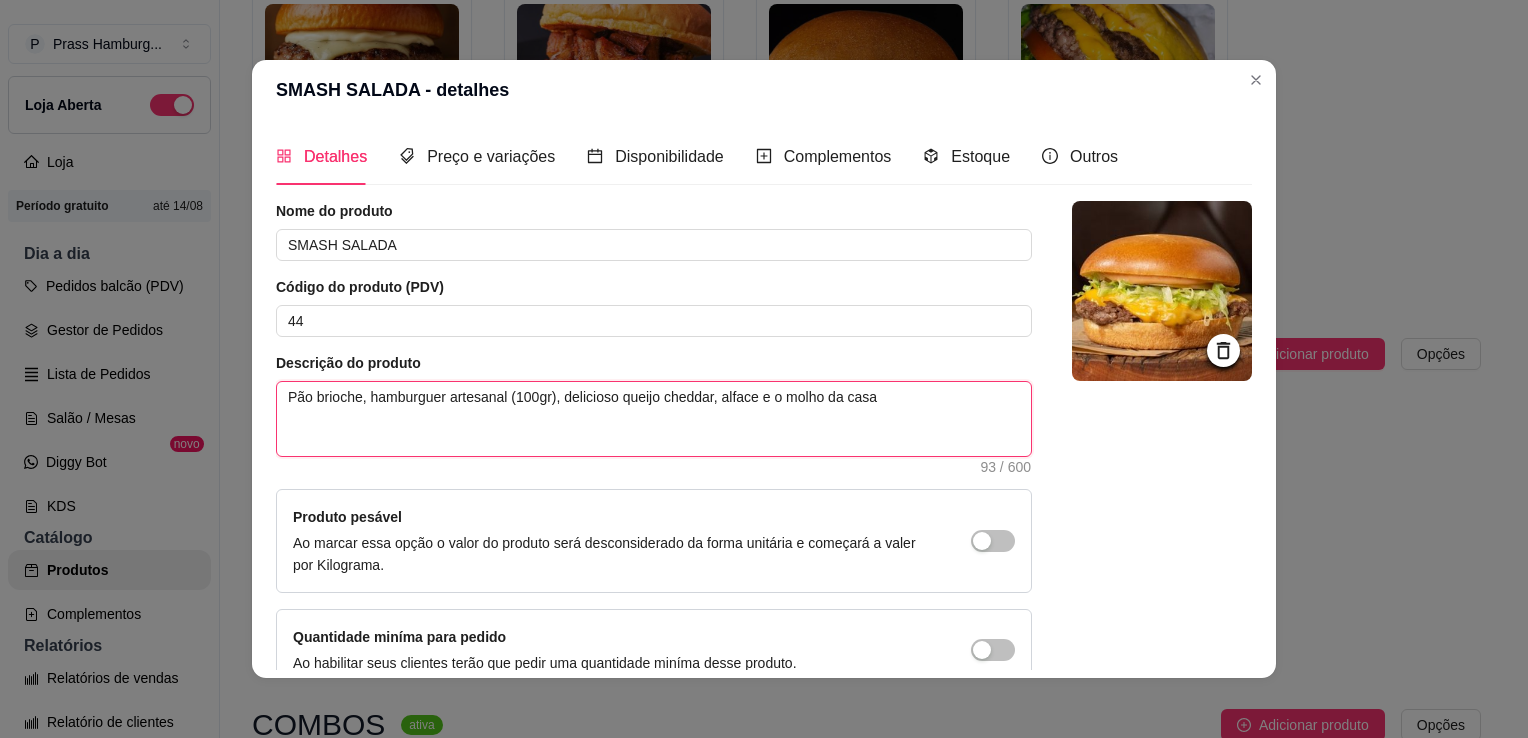 type 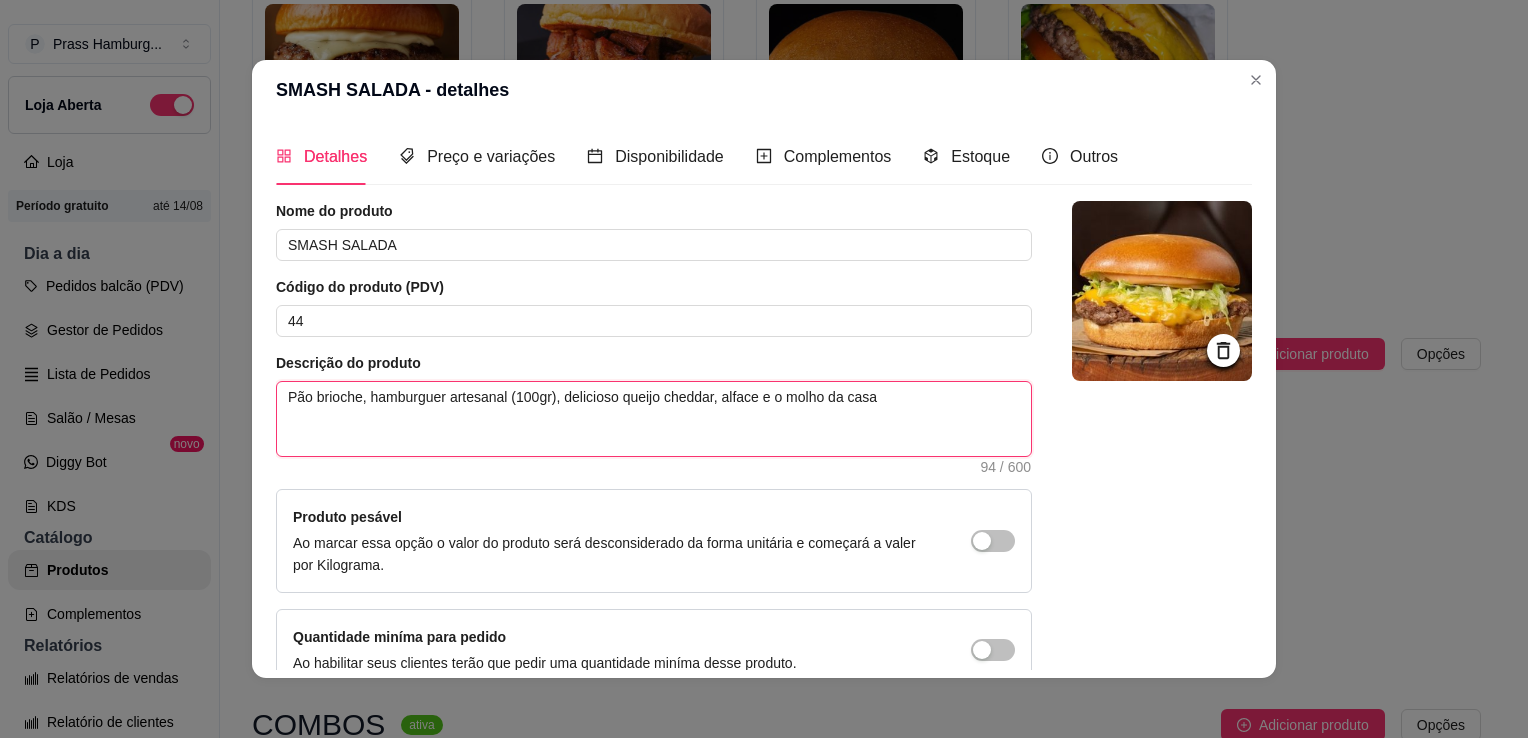 type 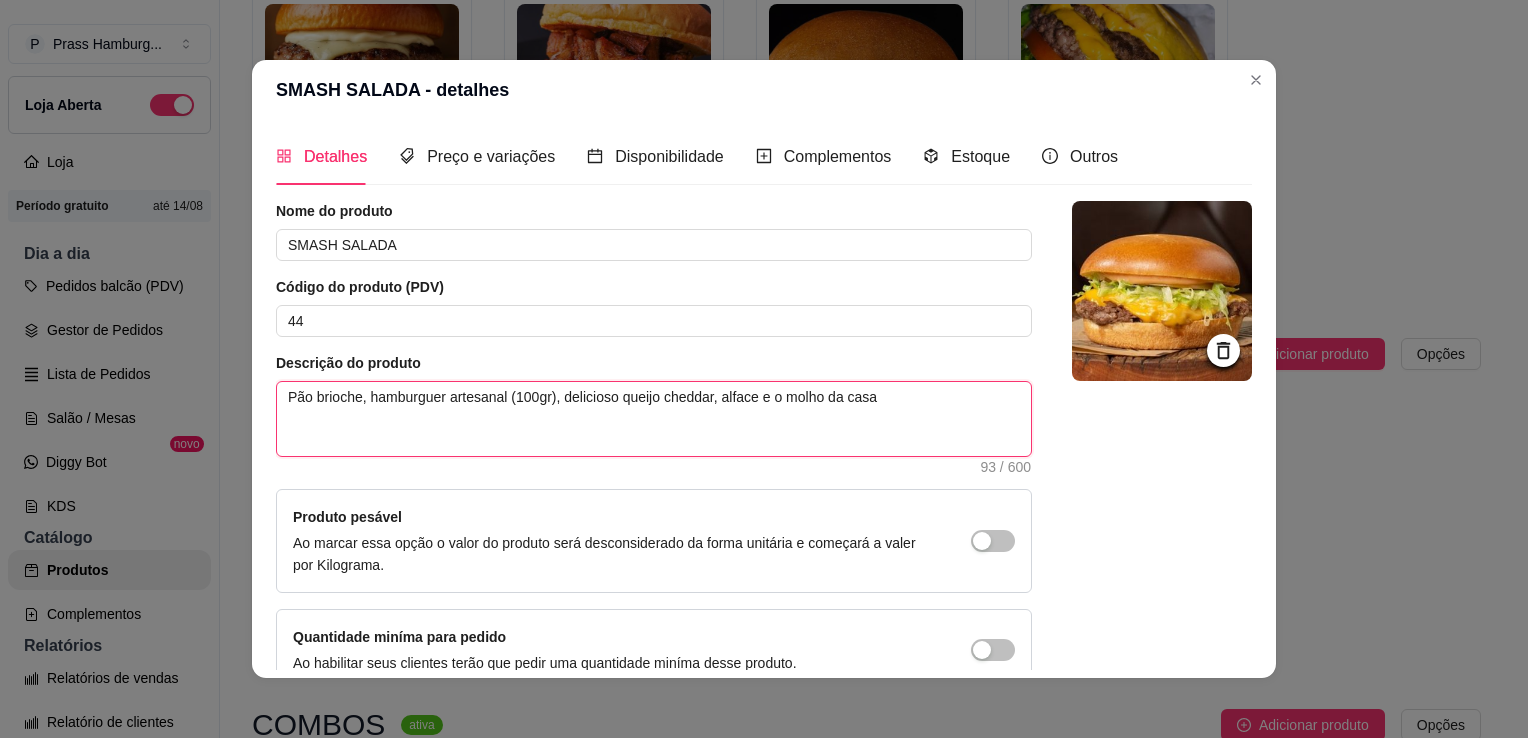 type 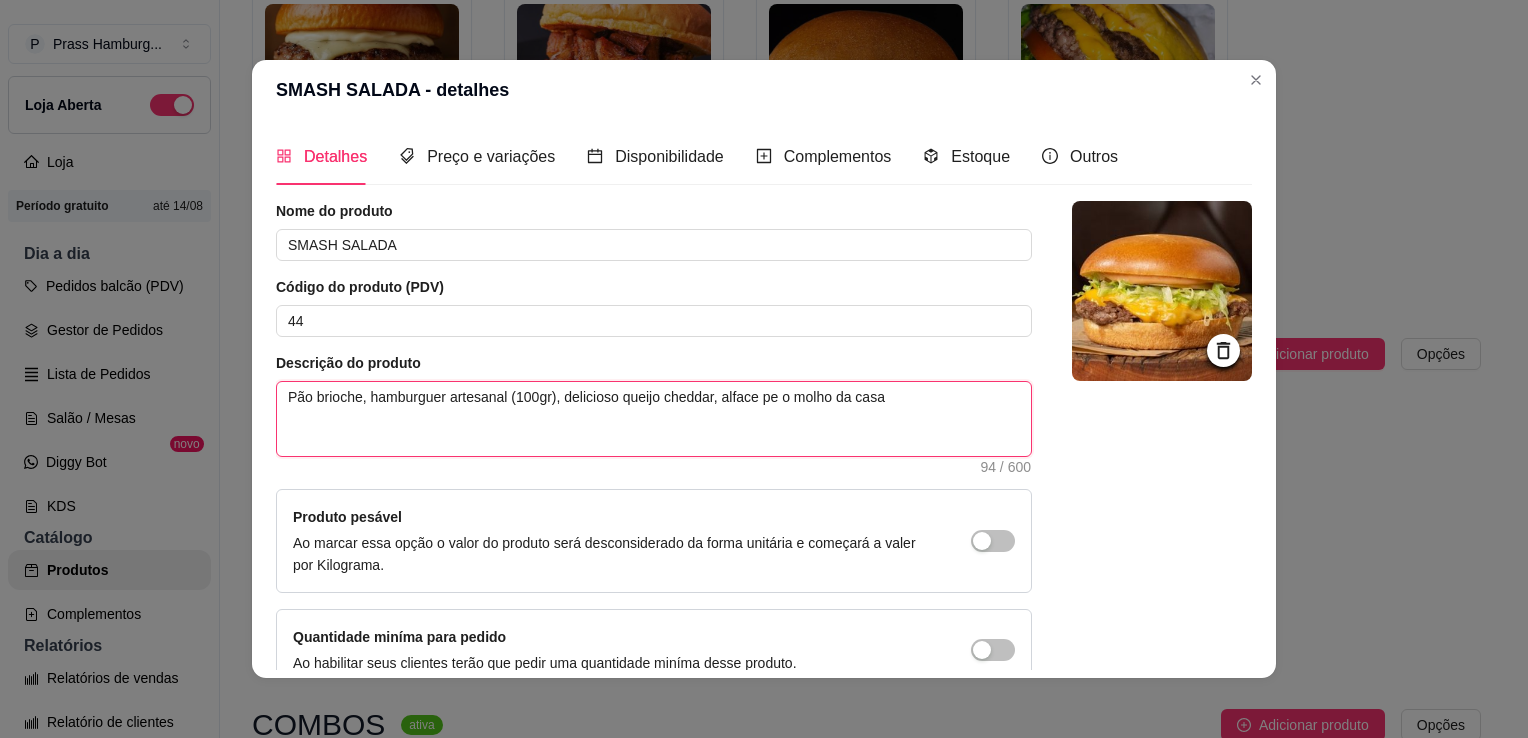 type 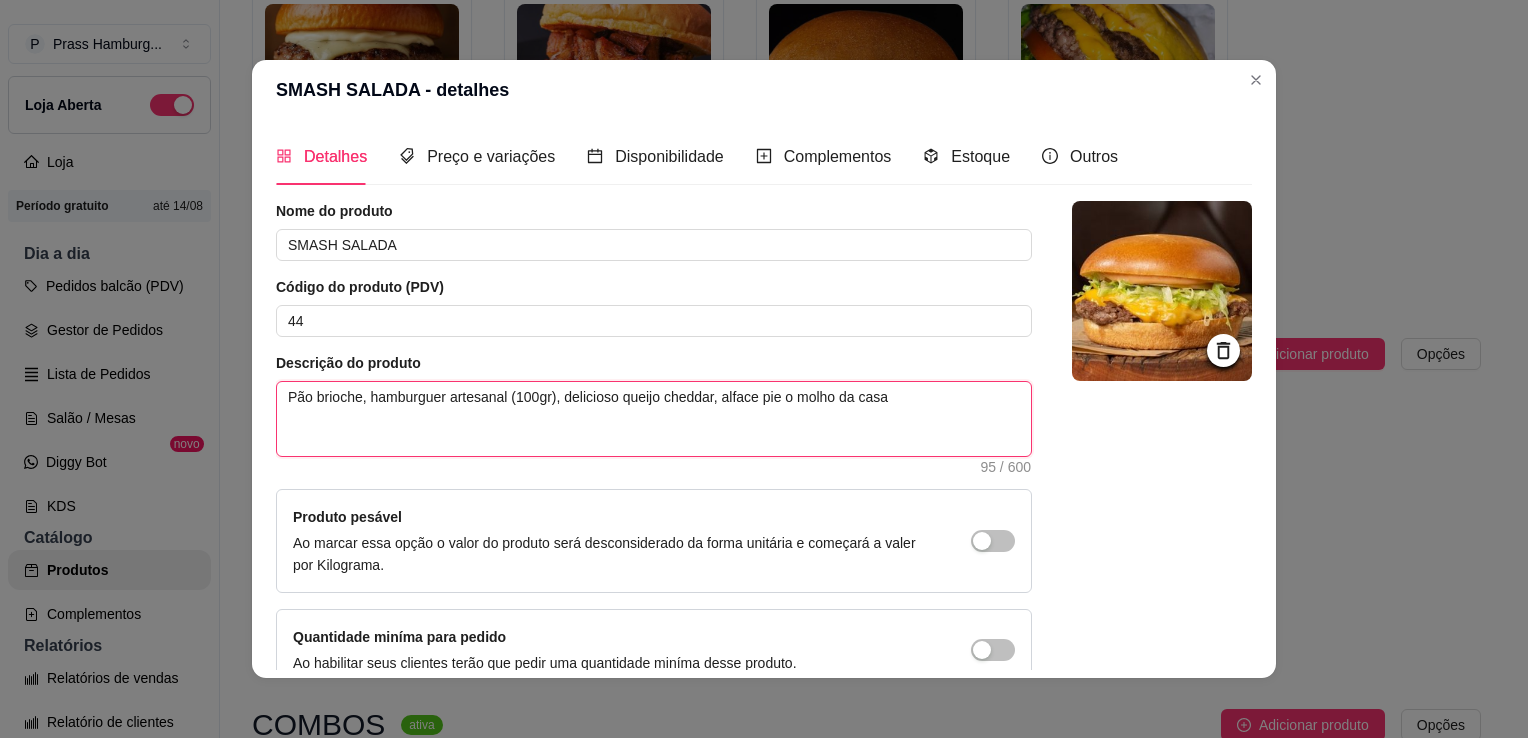 type 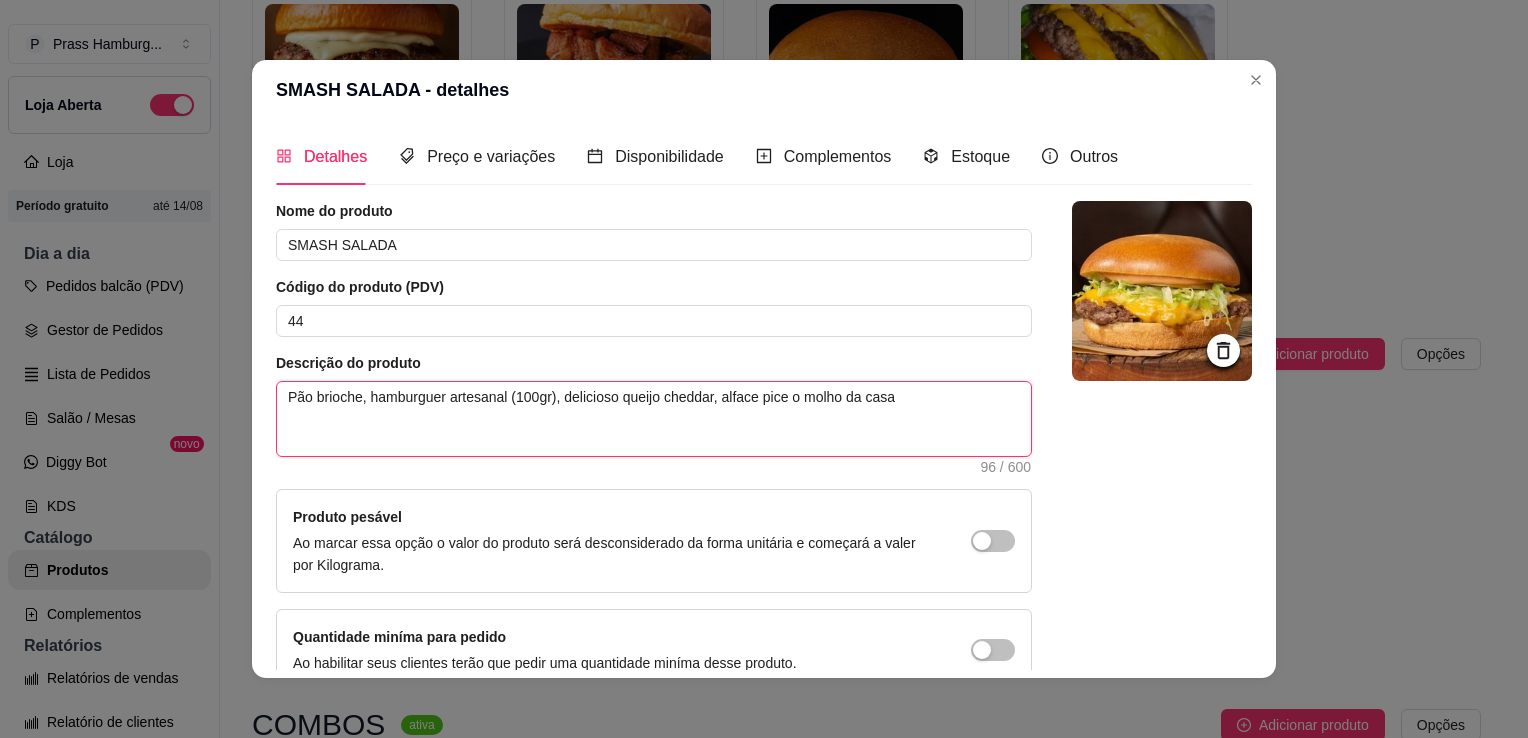 type 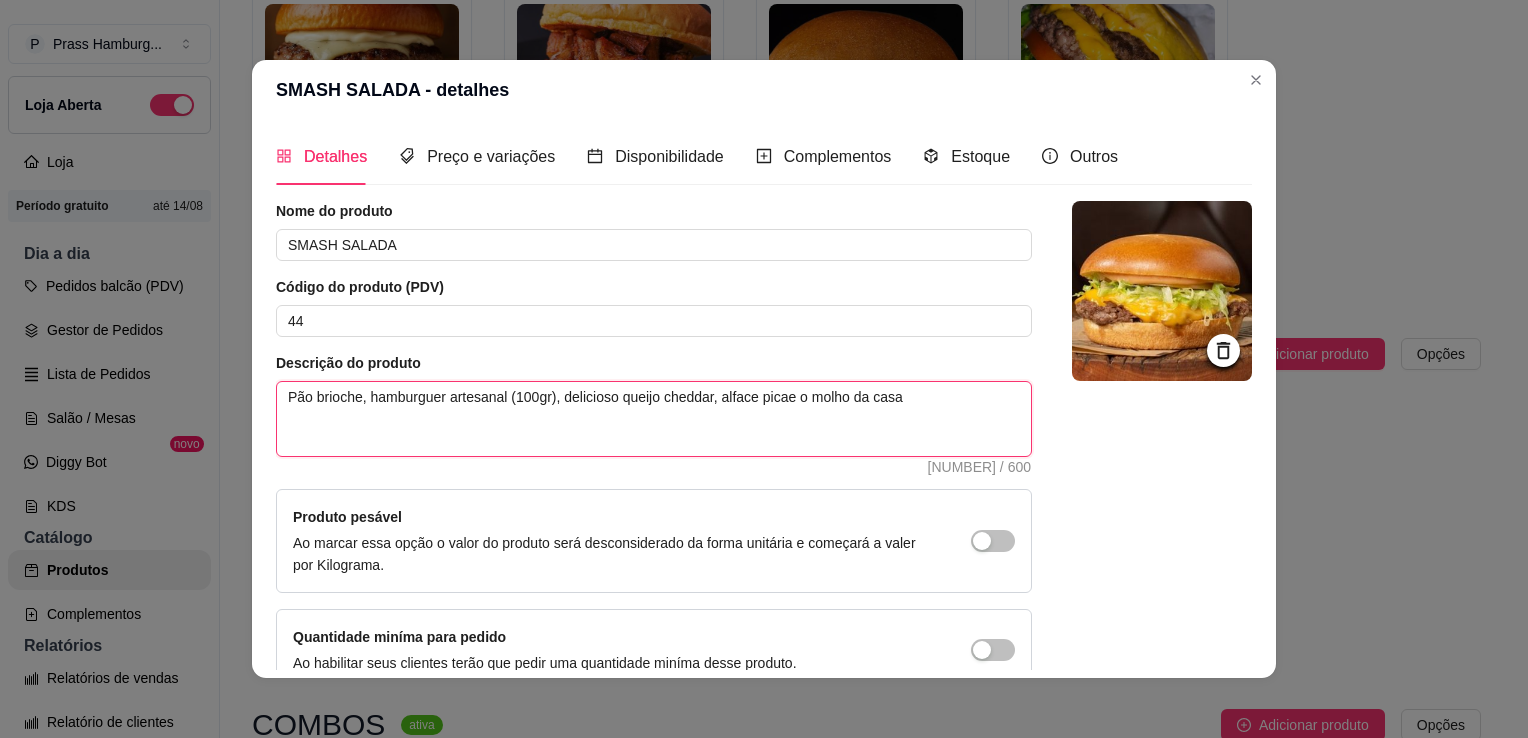 type 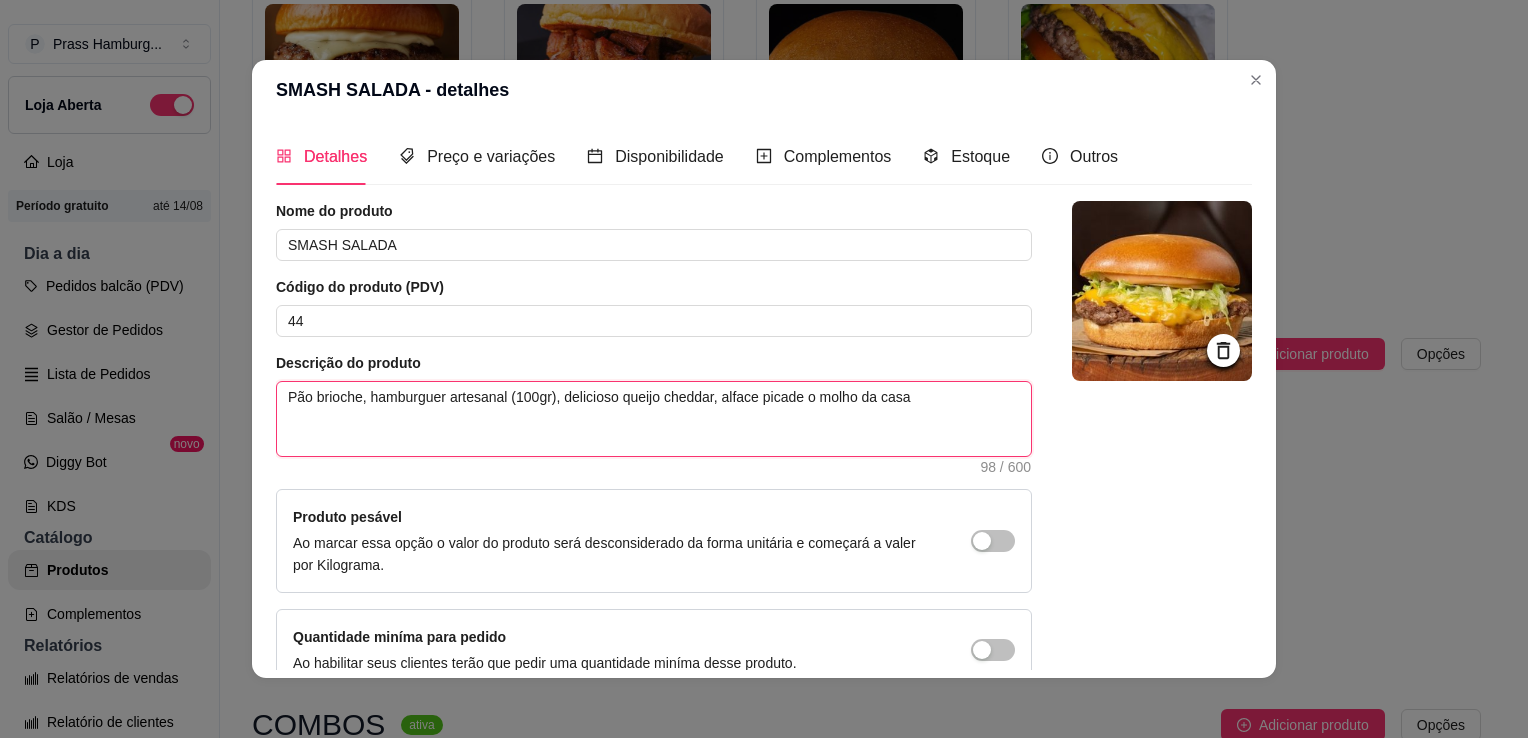 type 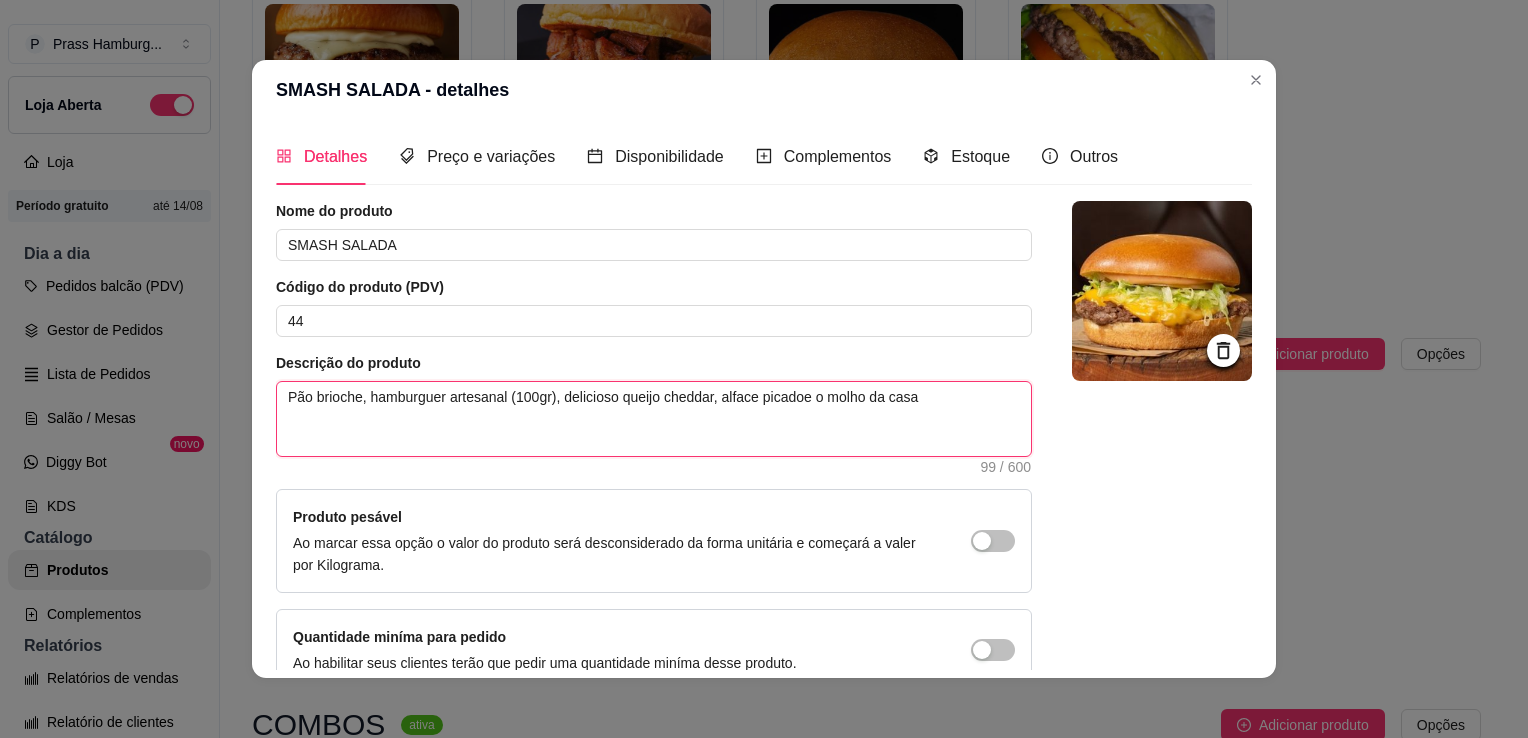 type 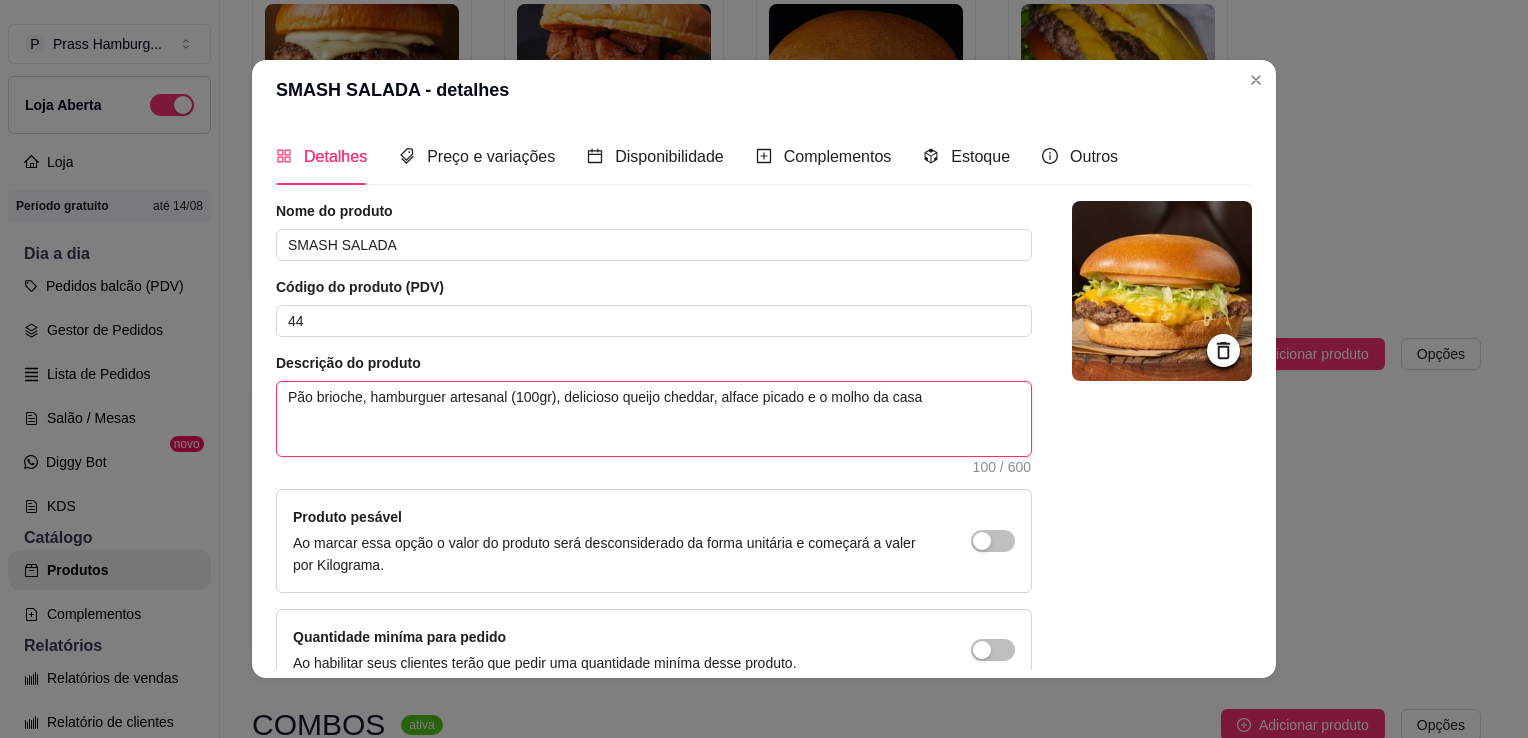 click on "Pão brioche, hamburguer artesanal (100gr), delicioso queijo cheddar, alface picado e o molho da casa" at bounding box center (654, 419) 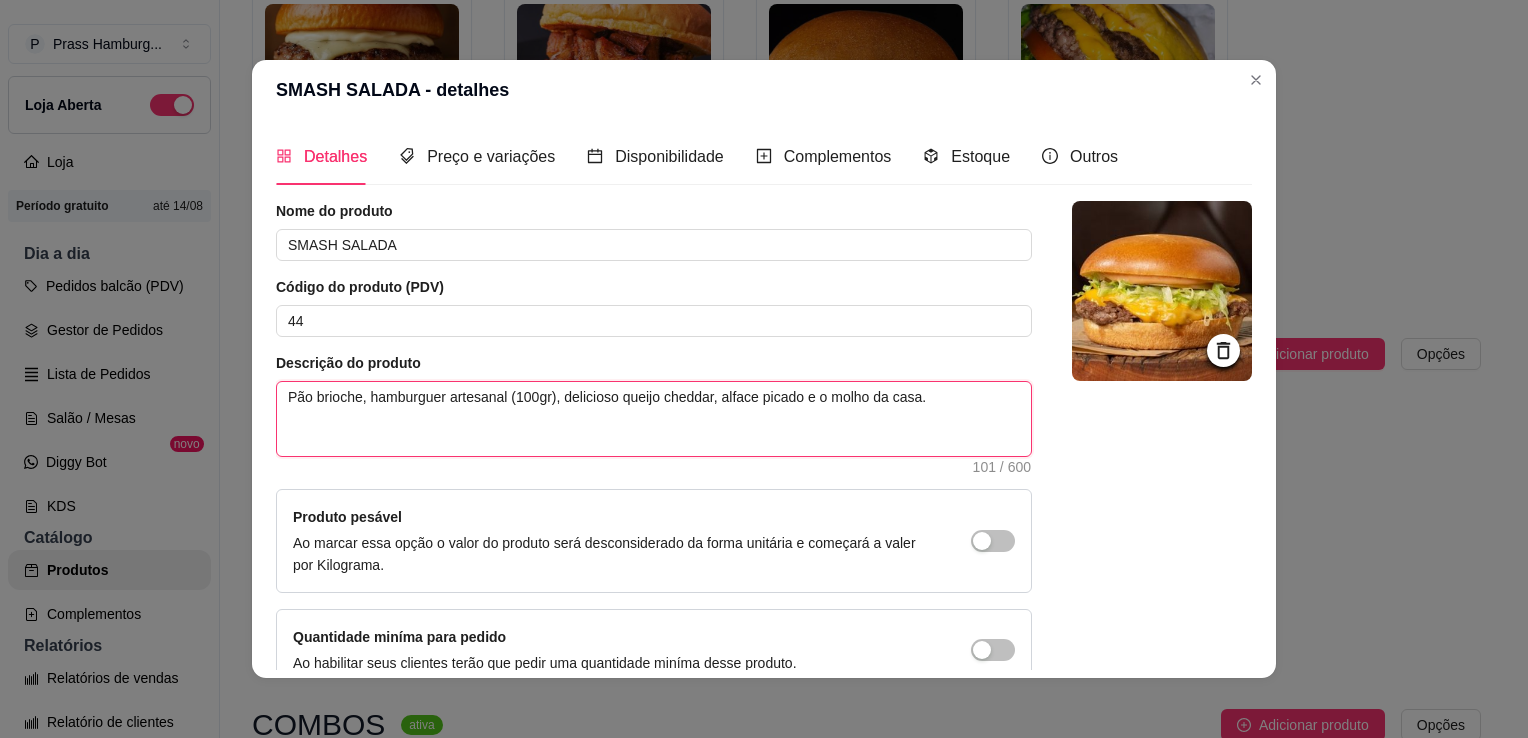 type on "Pão brioche, hamburguer artesanal (100gr), delicioso queijo cheddar, alface picado e o molho da casa." 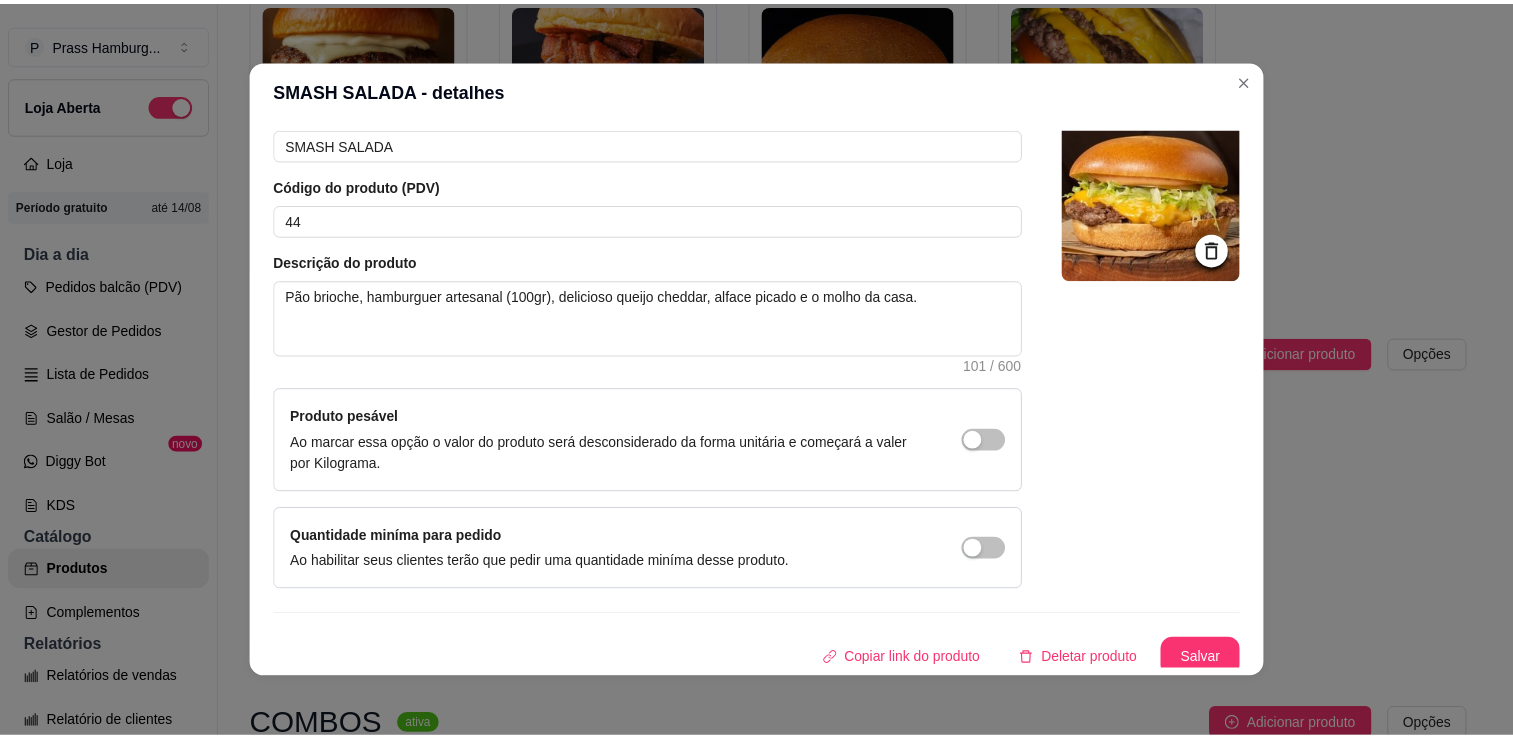 scroll, scrollTop: 107, scrollLeft: 0, axis: vertical 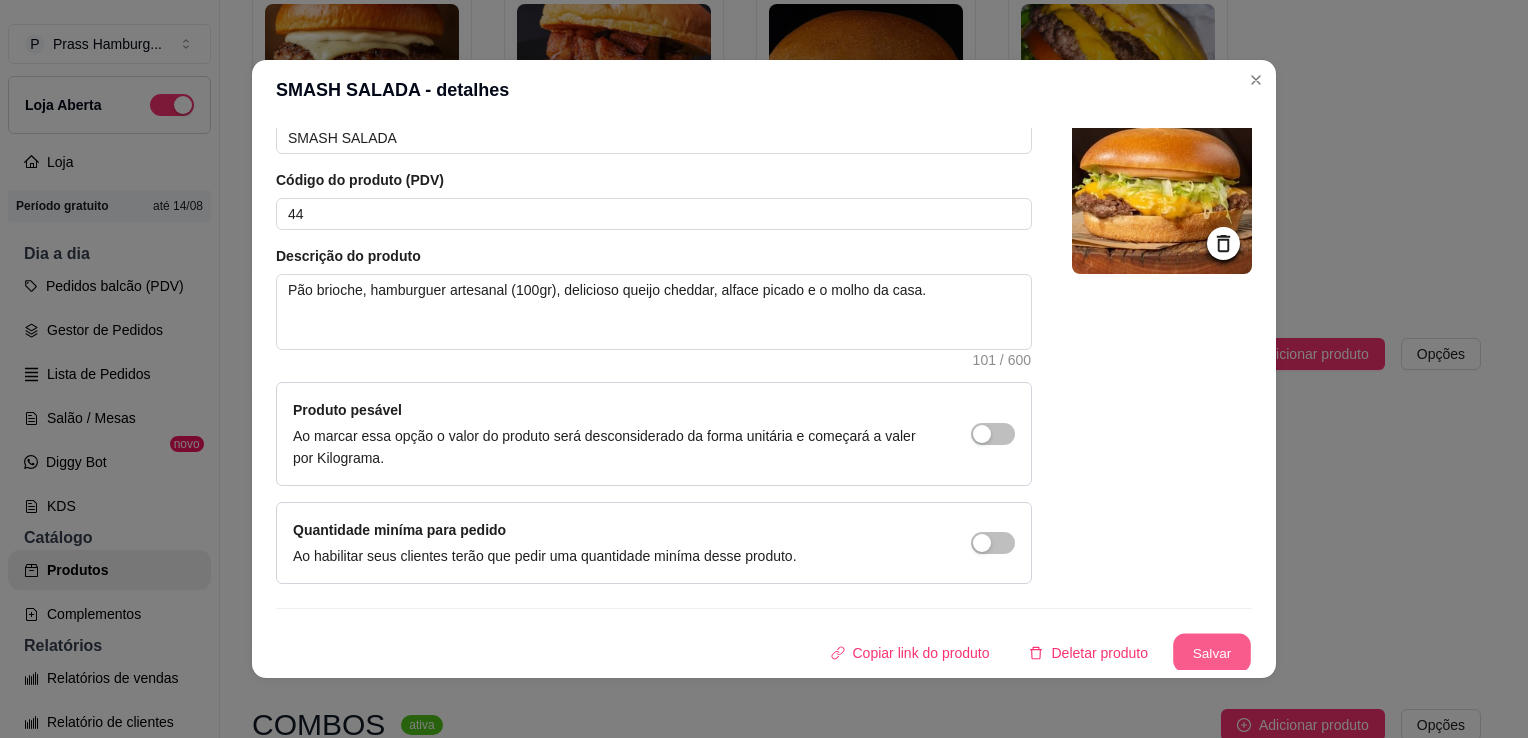 click on "Salvar" at bounding box center (1212, 653) 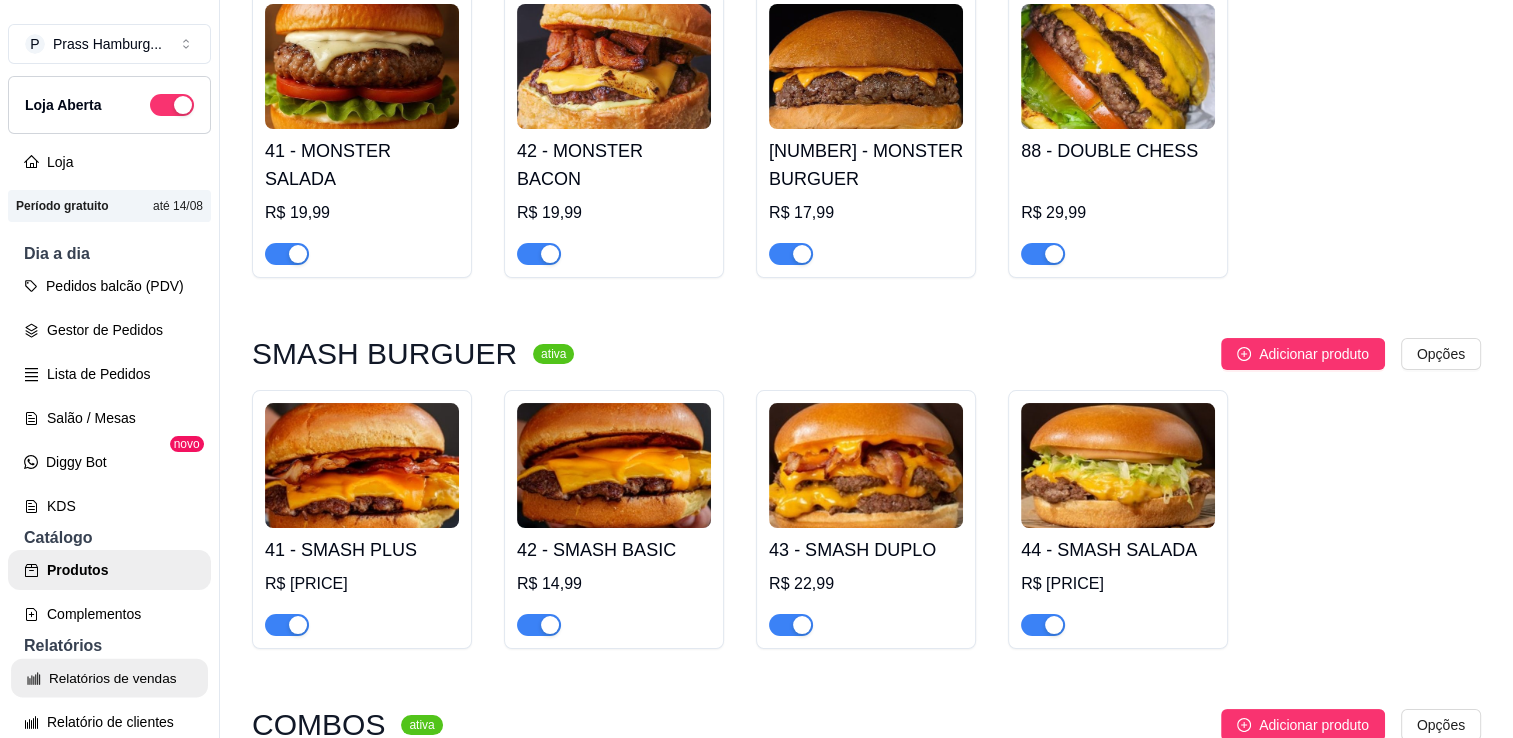 click on "Relatórios de vendas" at bounding box center (109, 678) 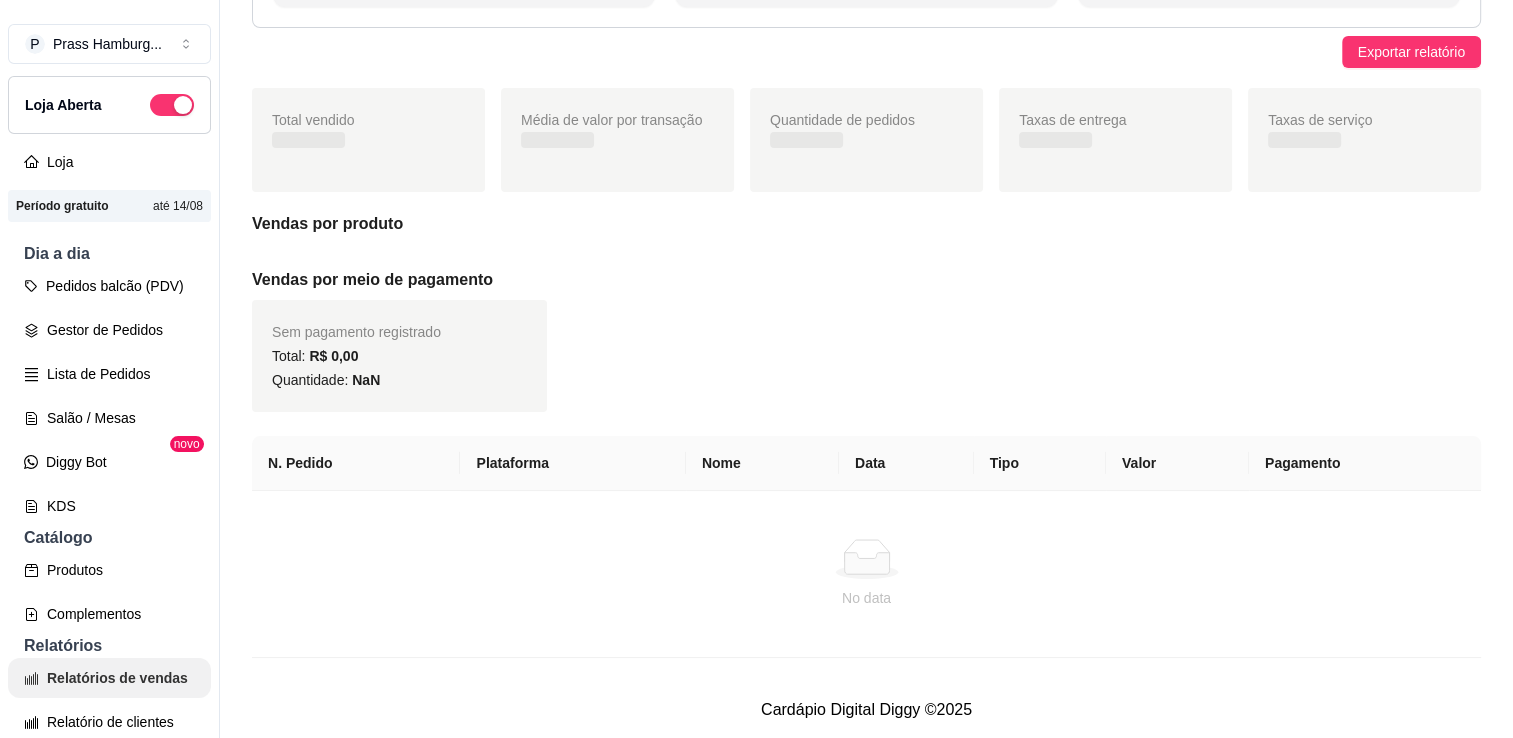 scroll, scrollTop: 0, scrollLeft: 0, axis: both 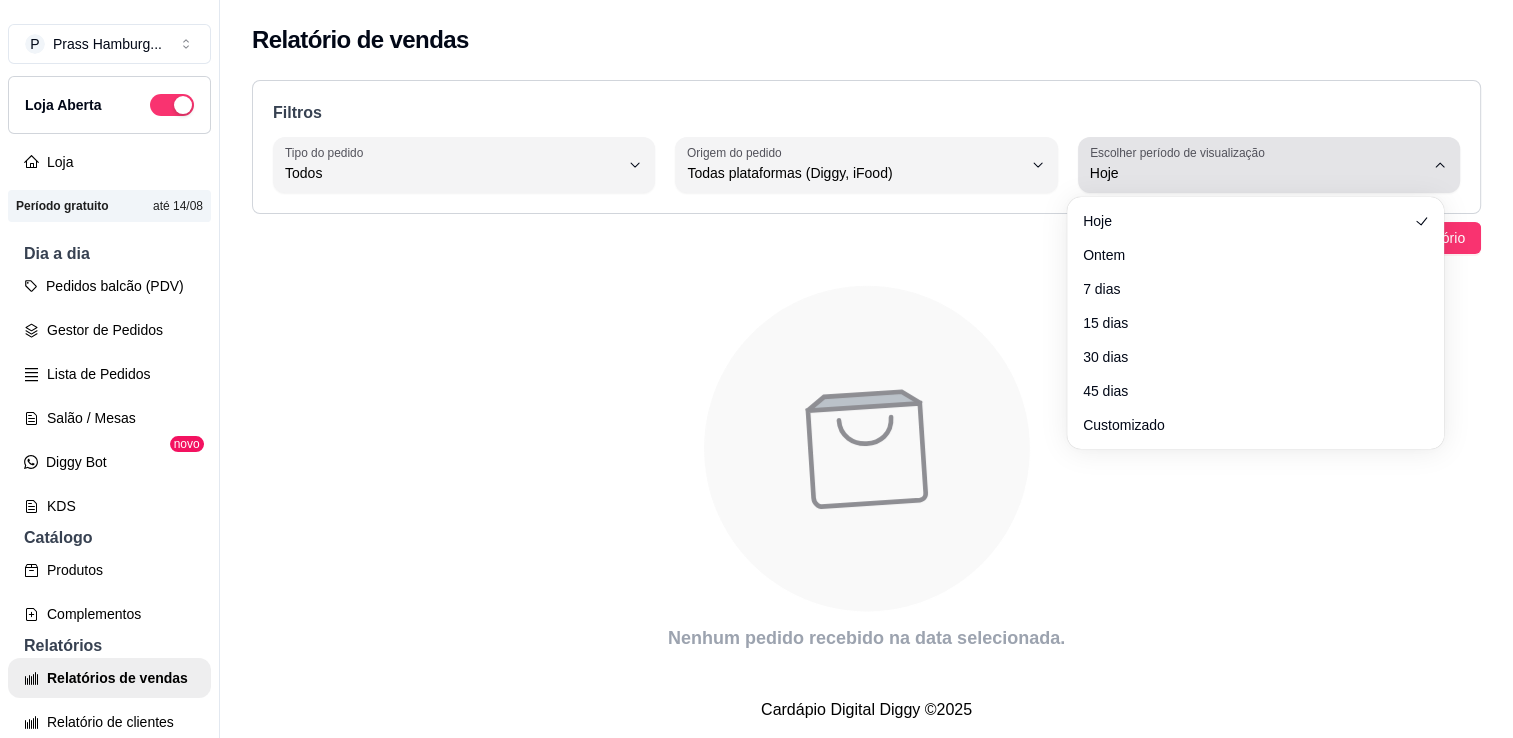 click on "Hoje" at bounding box center [1257, 165] 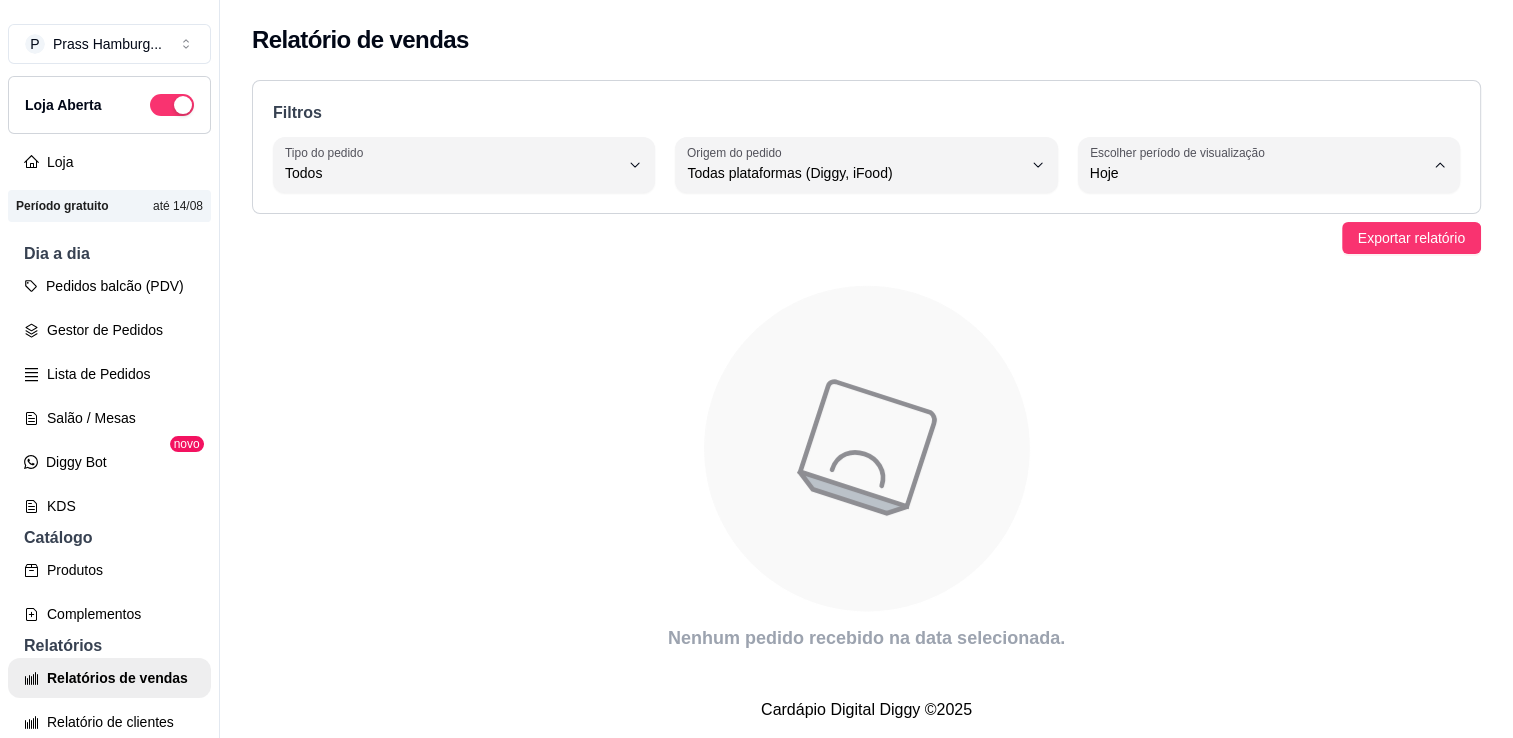 click on "7 dias" at bounding box center [1246, 285] 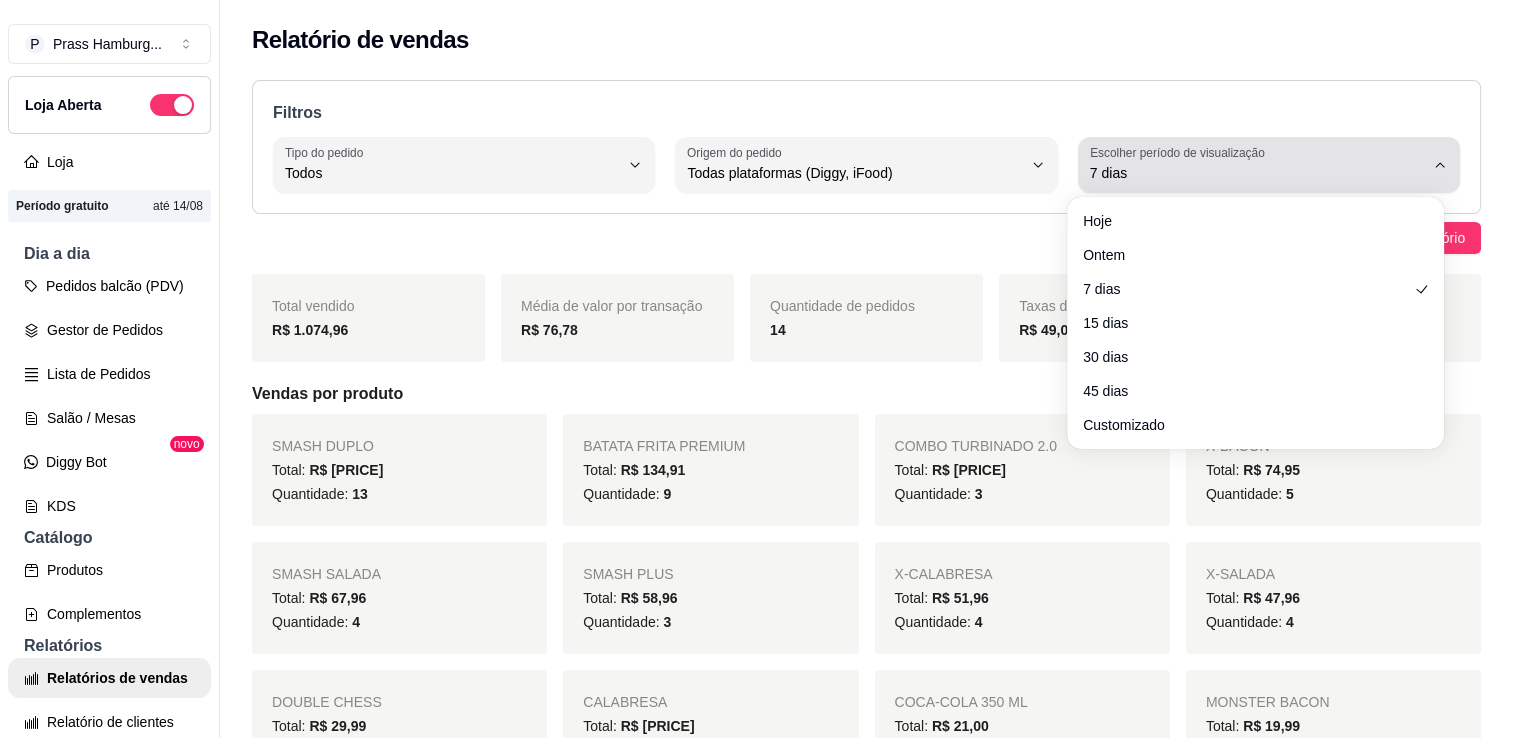 click on "7 dias" at bounding box center [1257, 165] 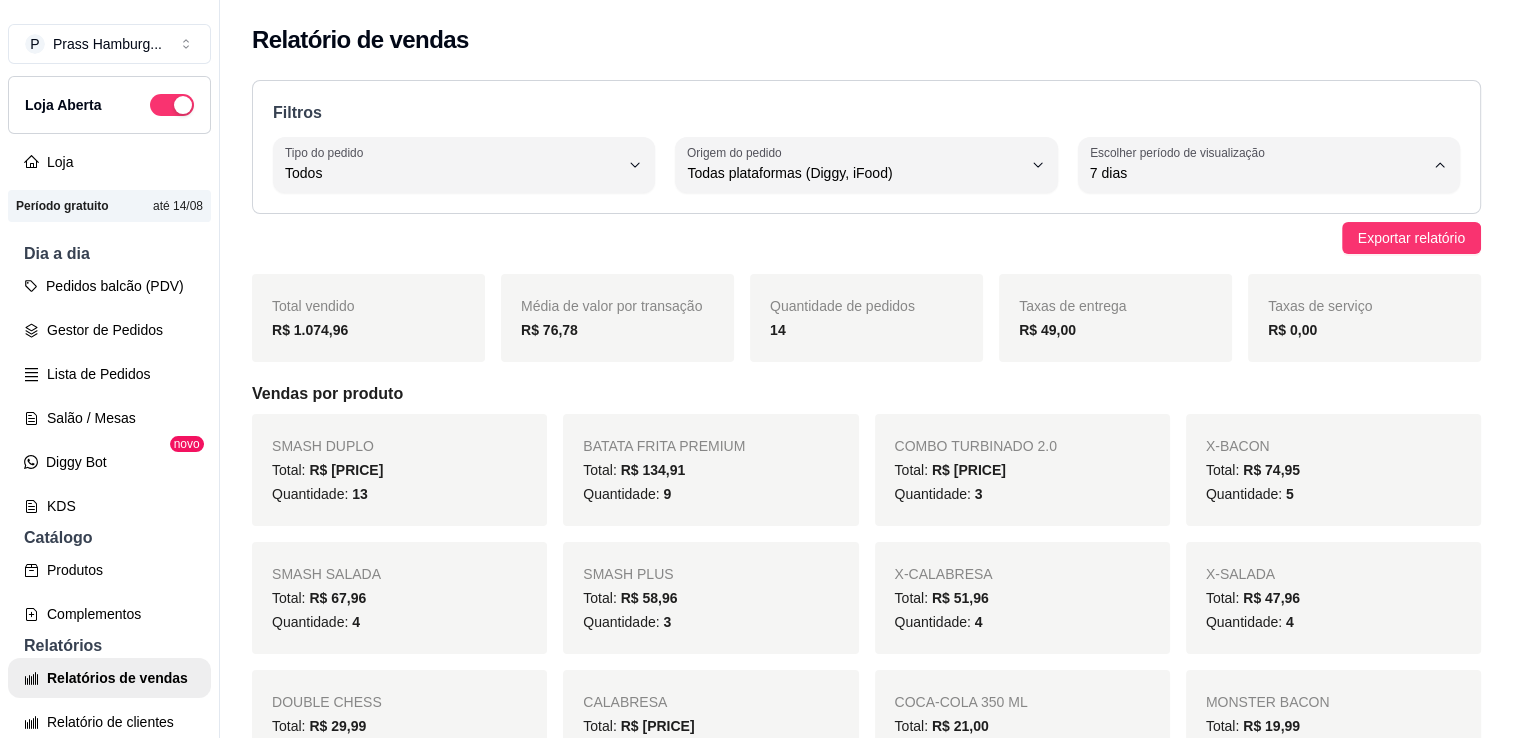 click on "15 dias" at bounding box center (1256, 318) 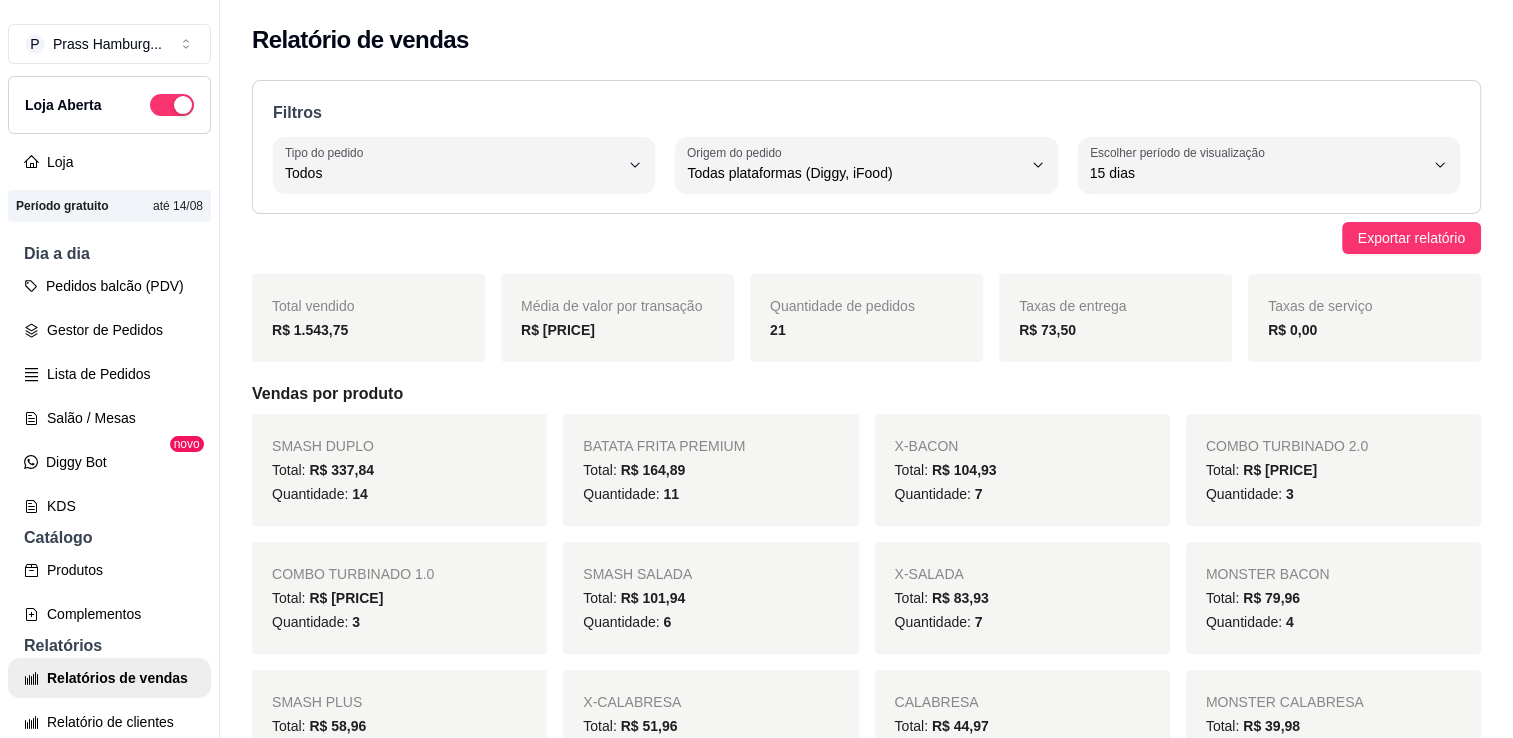 scroll, scrollTop: 32, scrollLeft: 0, axis: vertical 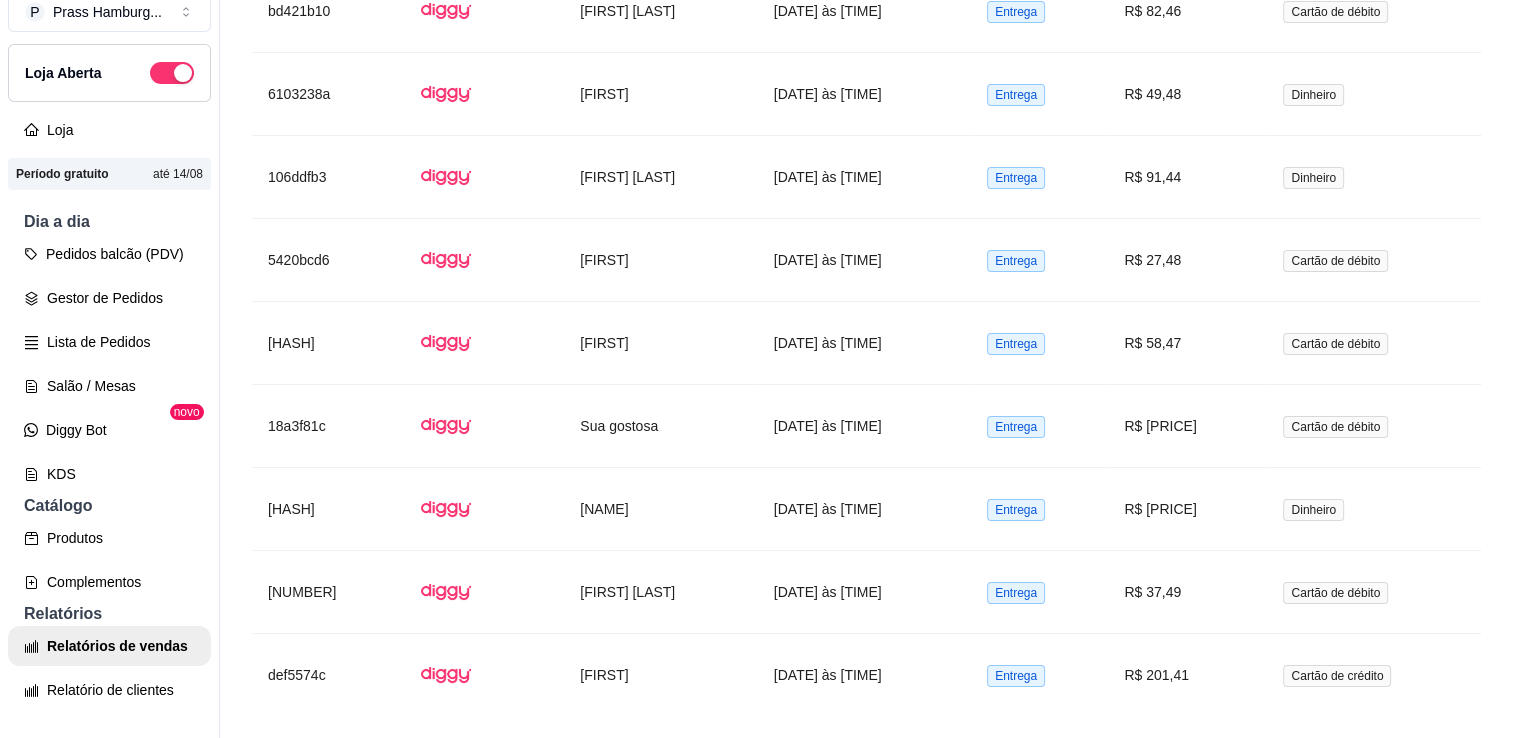 drag, startPoint x: 1508, startPoint y: 695, endPoint x: 1531, endPoint y: 437, distance: 259.02316 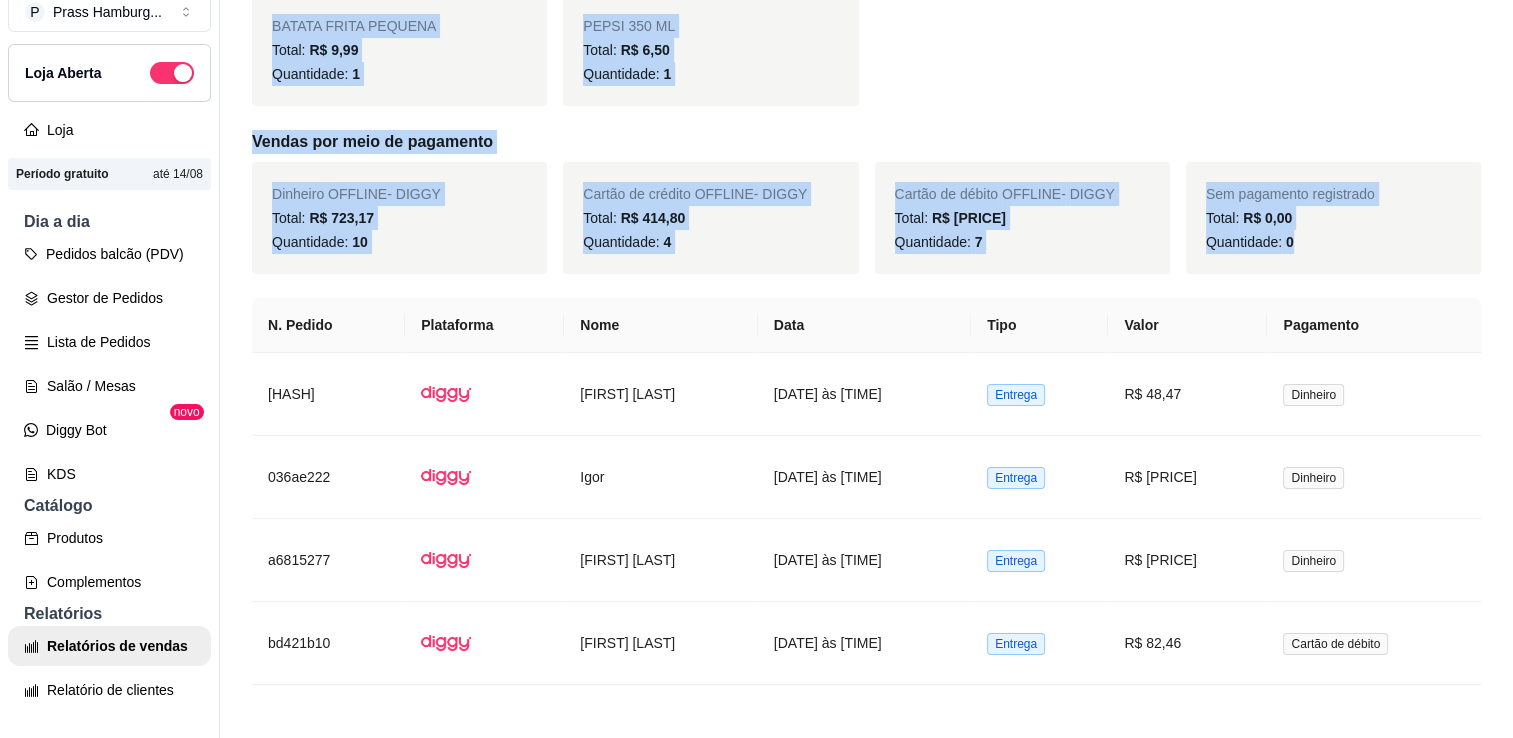 click on "Total vendido R$ 1.543,75 Média de valor por transação R$ 73,51 Quantidade de pedidos 21 Taxas de entrega R$ 73,50 Taxas de serviço R$ 0,00 Vendas por produto SMASH DUPLO Total:   R$ 337,84 Quantidade:   14 BATATA FRITA PREMIUM Total:   R$ 164,89 Quantidade:   11 X-BACON Total:   R$ 104,93 Quantidade:   7 COMBO TURBINADO 2.0 Total:   R$ 101,97 Quantidade:   3 COMBO TURBINADO 1.0 Total:   R$ 101,97 Quantidade:   3 SMASH SALADA Total:   R$ 101,94 Quantidade:   6 X-SALADA Total:   R$ 83,93 Quantidade:   7 MONSTER BACON Total:   R$ 79,96 Quantidade:   4 SMASH PLUS Total:   R$ 58,96 Quantidade:   3 X-CALABRESA Total:   R$ 51,96 Quantidade:" at bounding box center [866, 596] 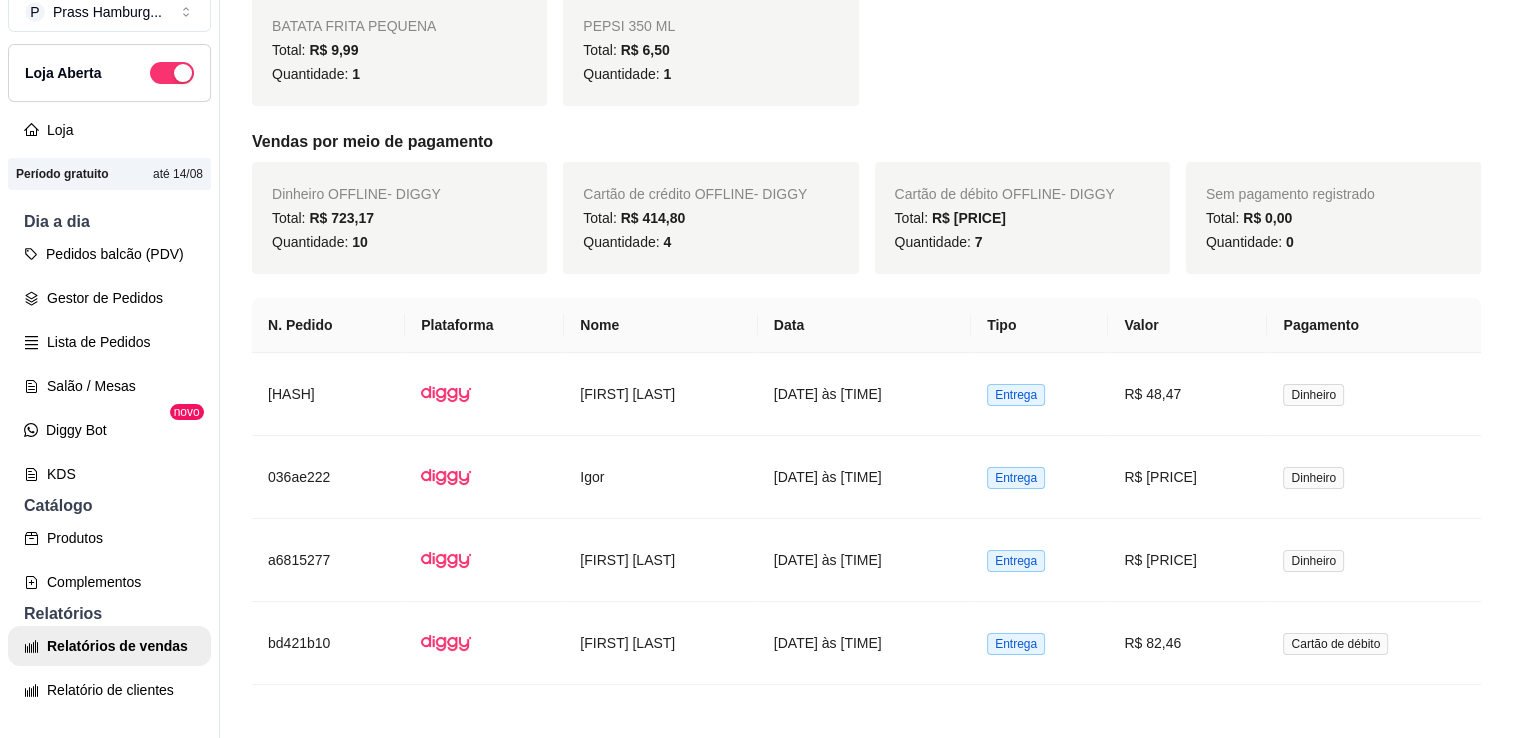 scroll, scrollTop: 395, scrollLeft: 0, axis: vertical 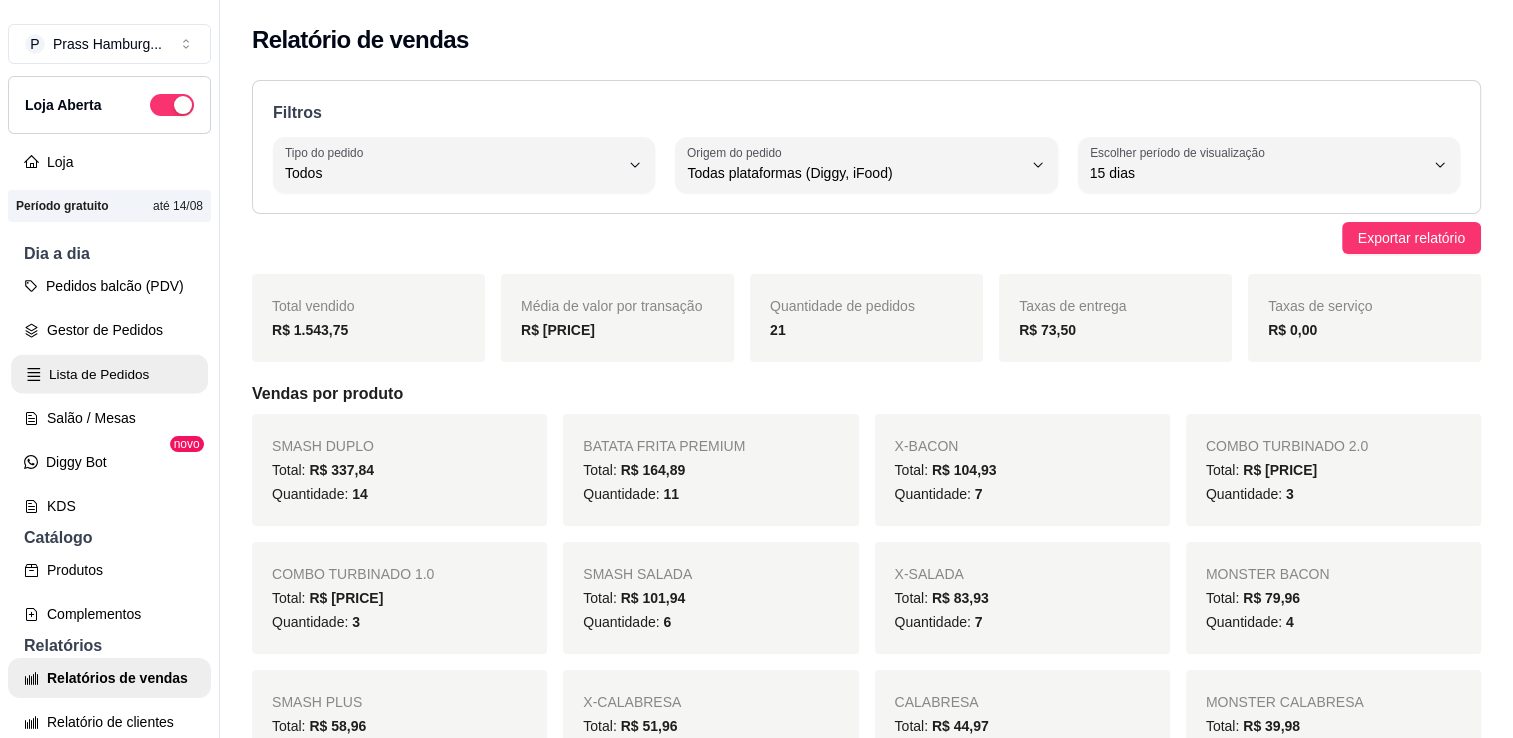 click on "Lista de Pedidos" at bounding box center [109, 374] 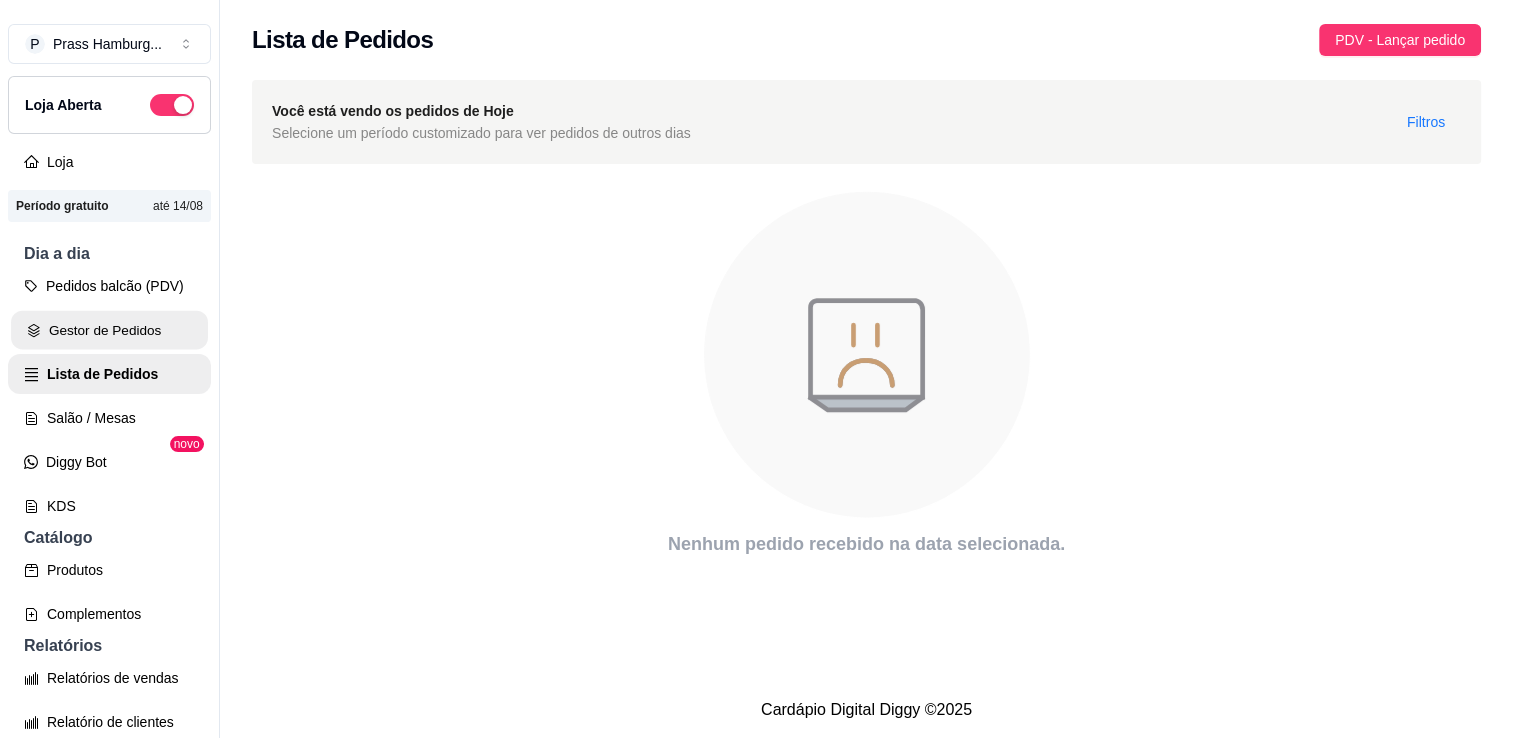 click on "Gestor de Pedidos" at bounding box center (109, 330) 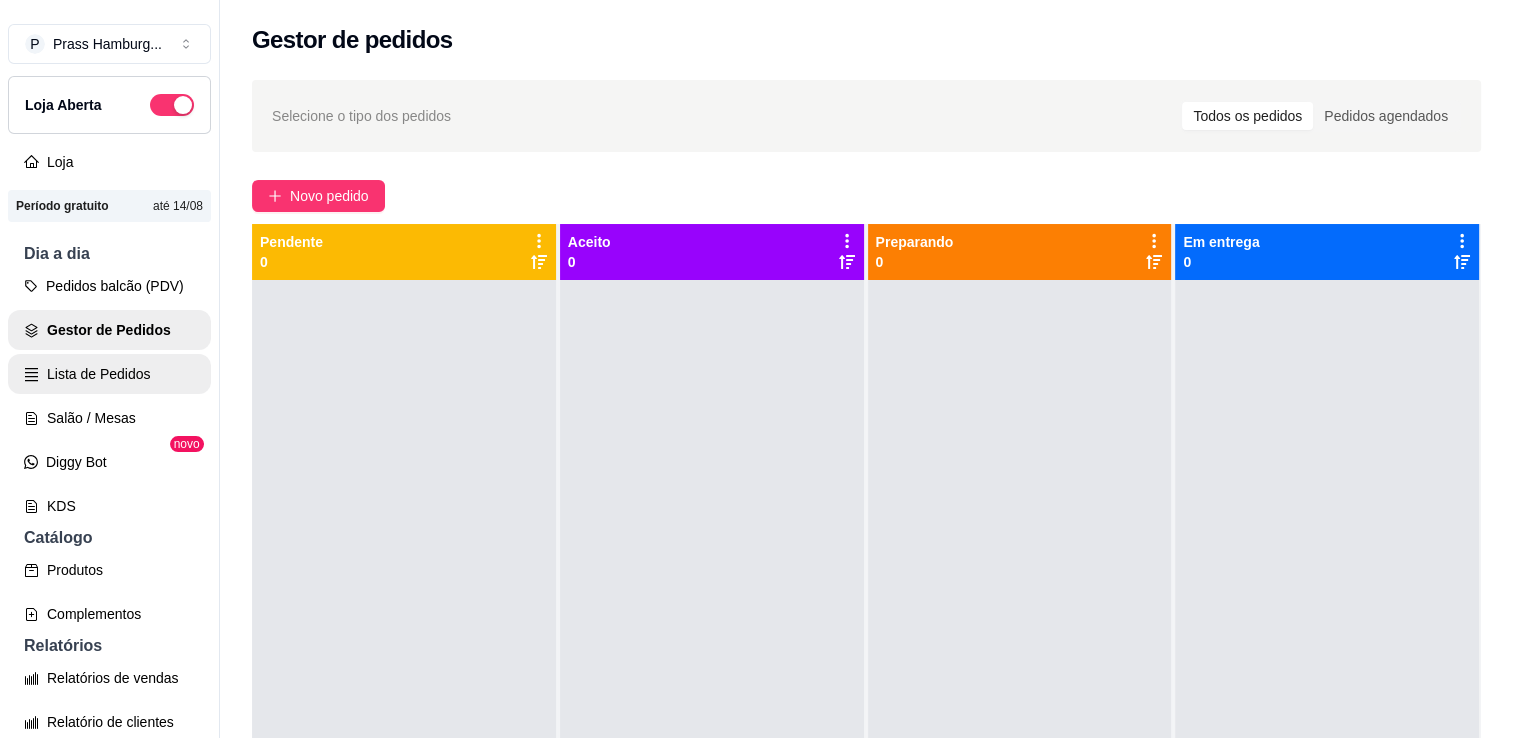 click on "Lista de Pedidos" at bounding box center (109, 374) 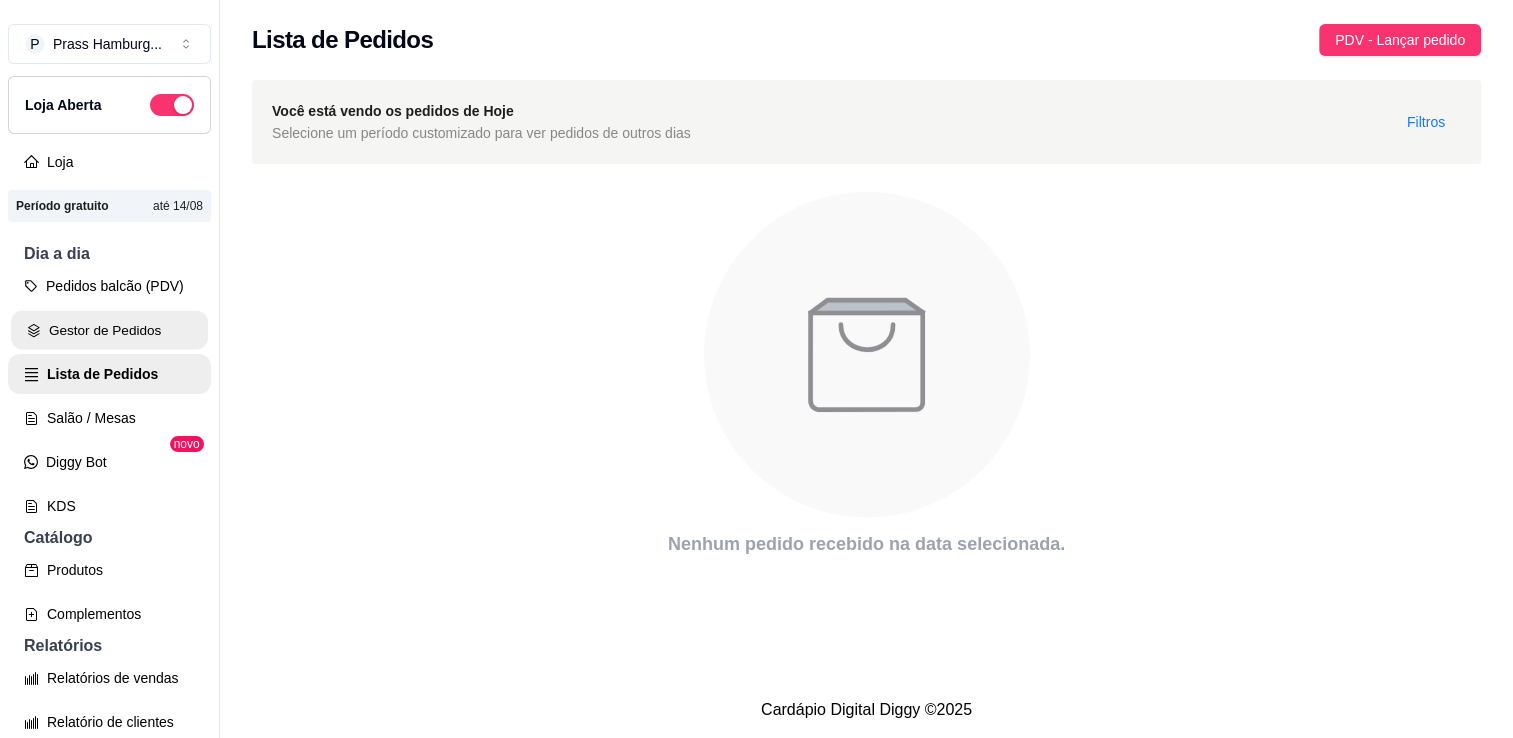 click on "Gestor de Pedidos" at bounding box center (109, 330) 